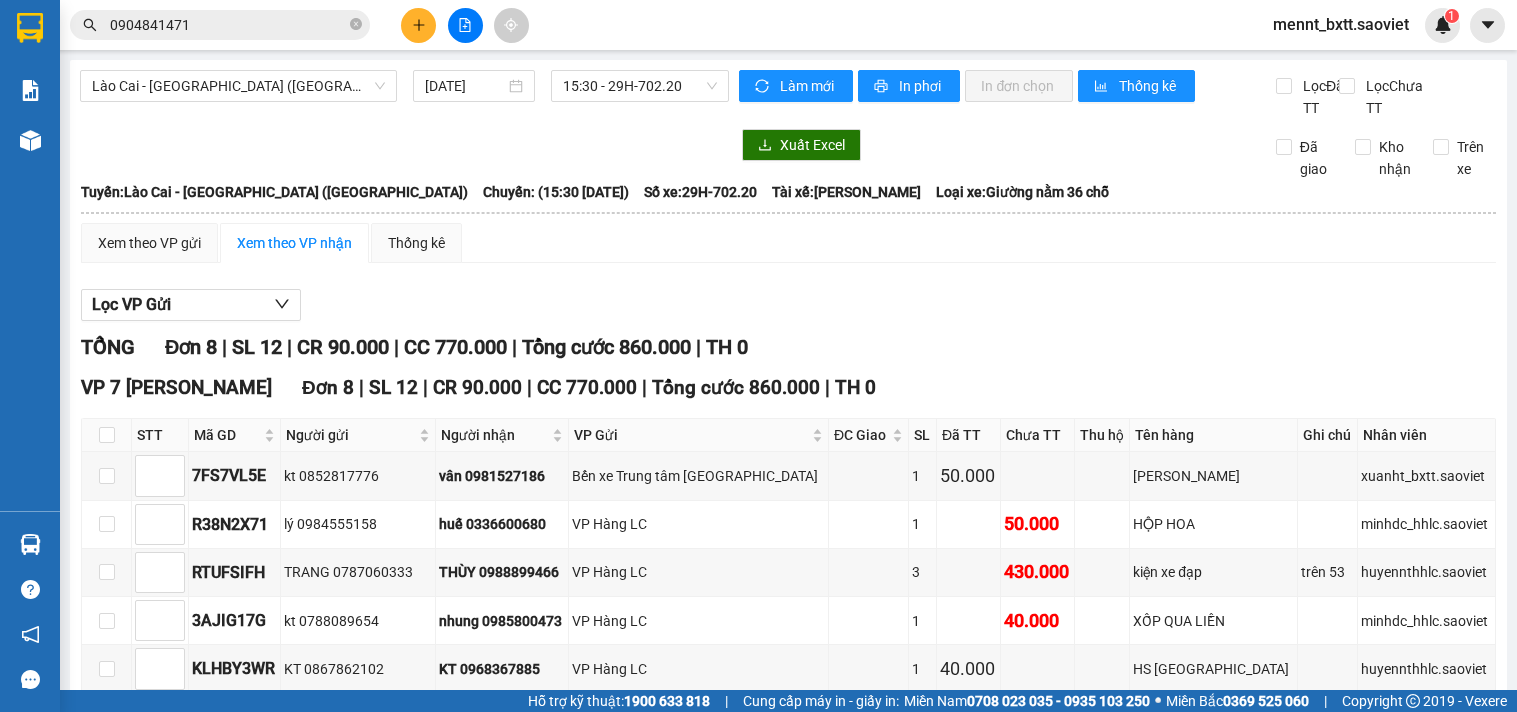 scroll, scrollTop: 0, scrollLeft: 0, axis: both 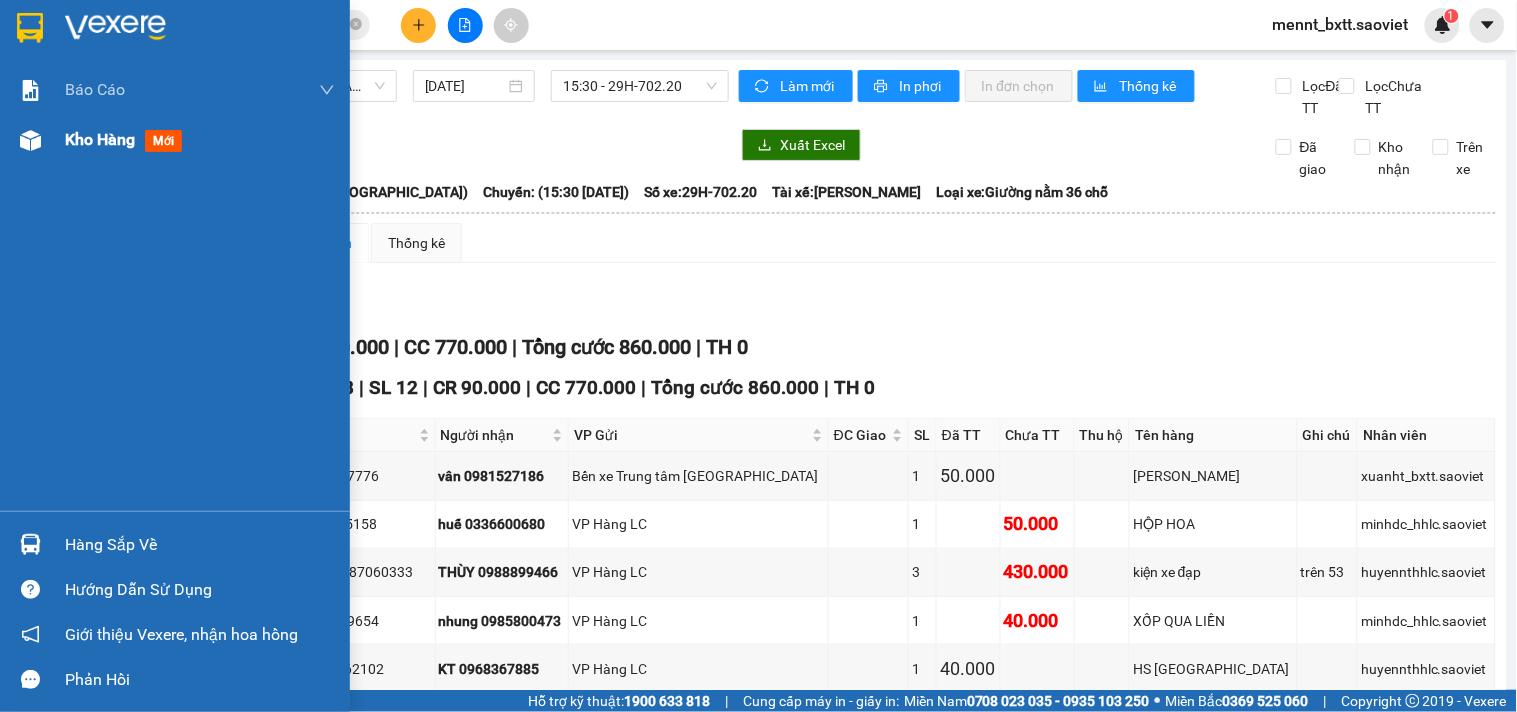 click on "Kho hàng" at bounding box center [100, 139] 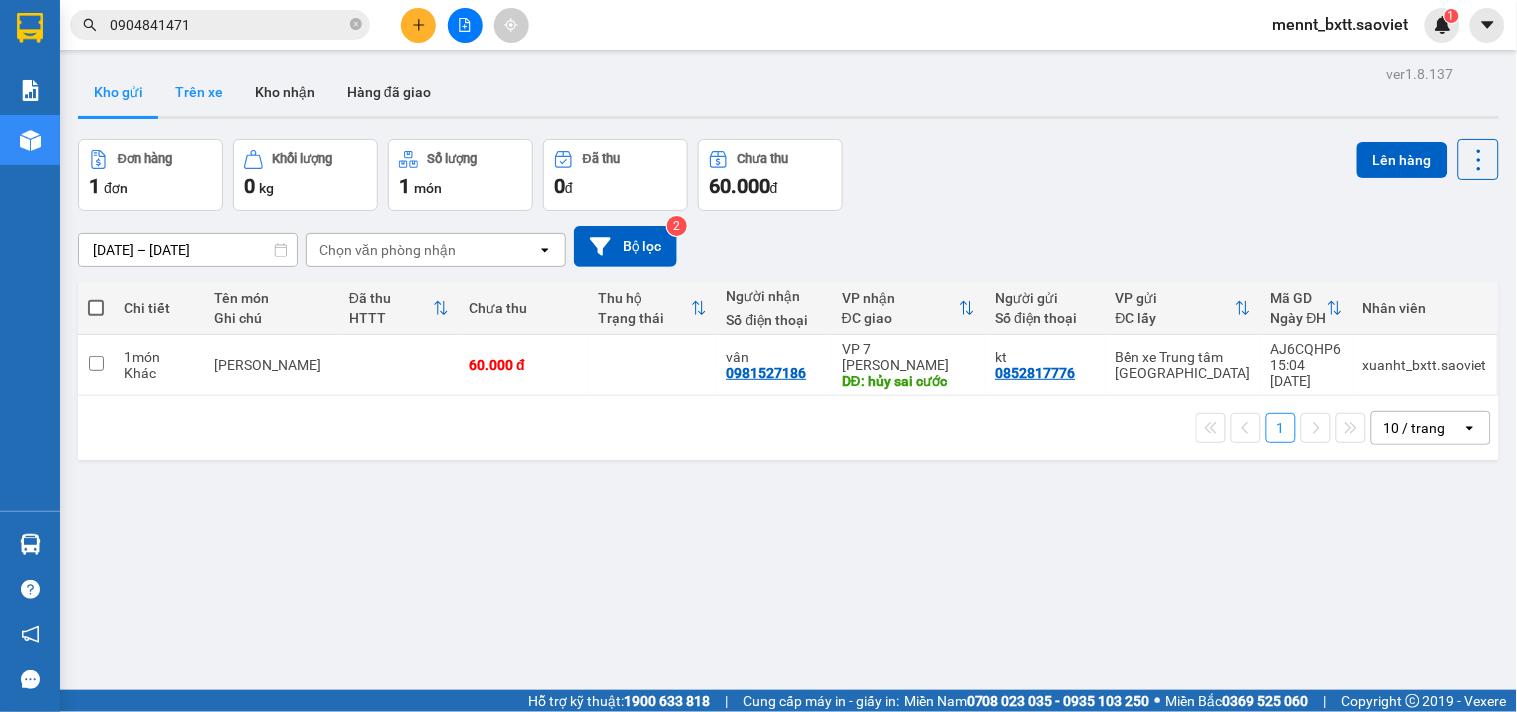 click on "Trên xe" at bounding box center [199, 92] 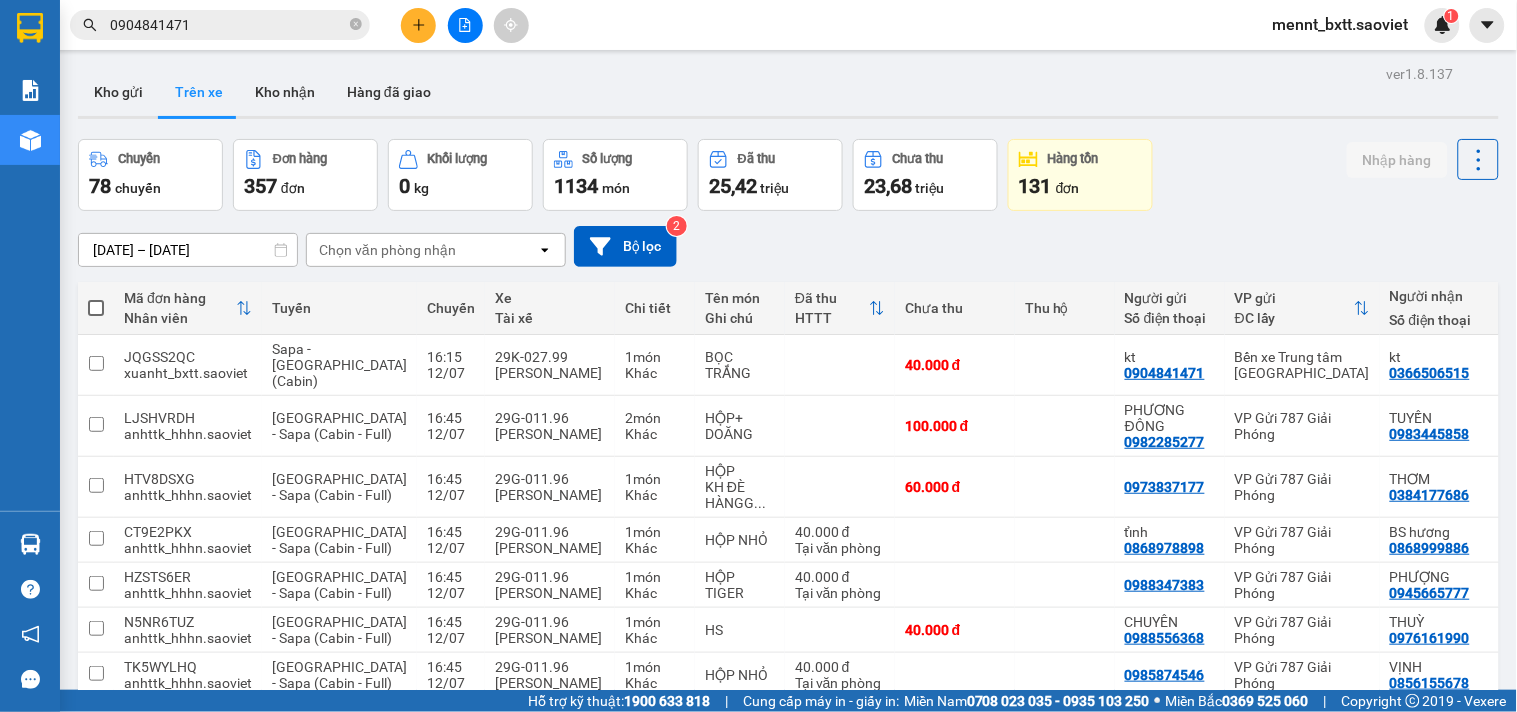 click on "Chọn văn phòng nhận" at bounding box center [387, 250] 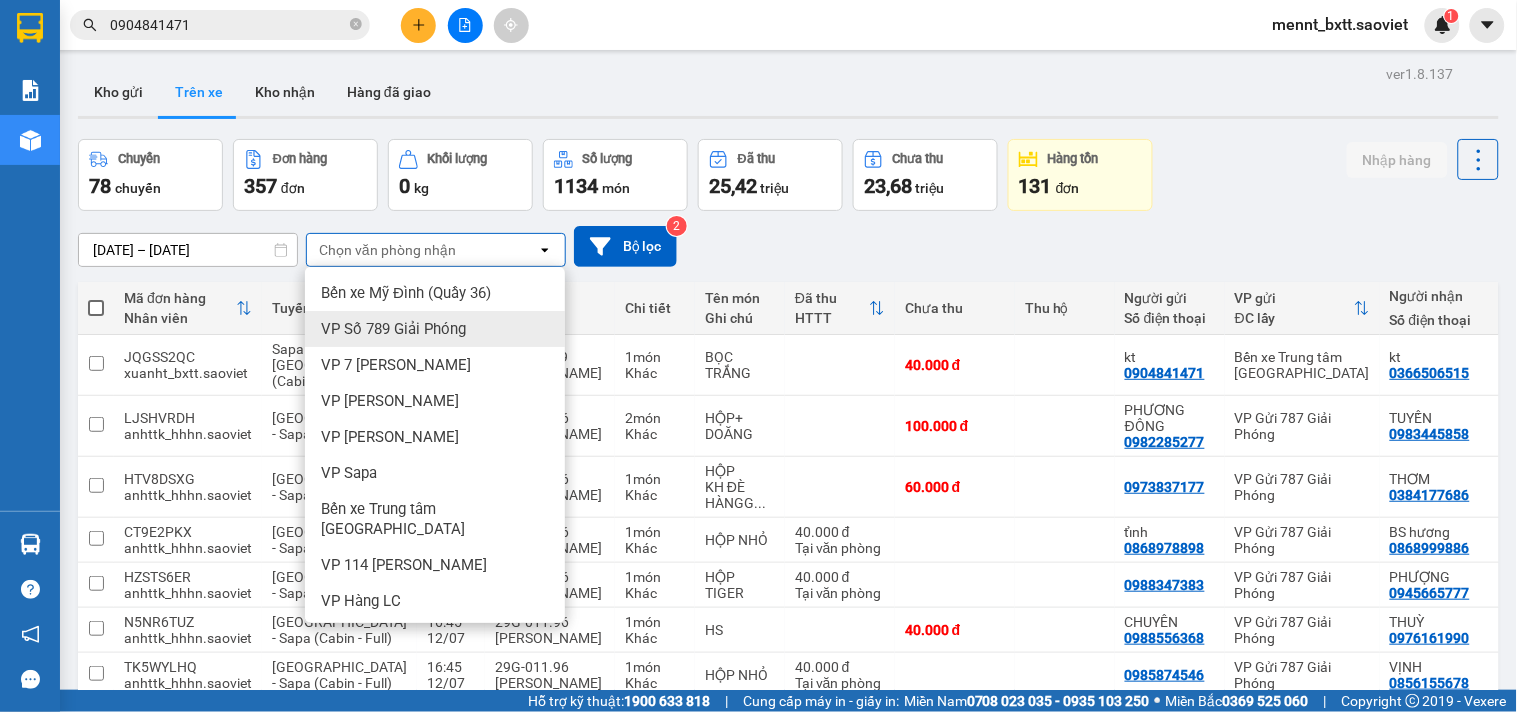 scroll, scrollTop: 198, scrollLeft: 0, axis: vertical 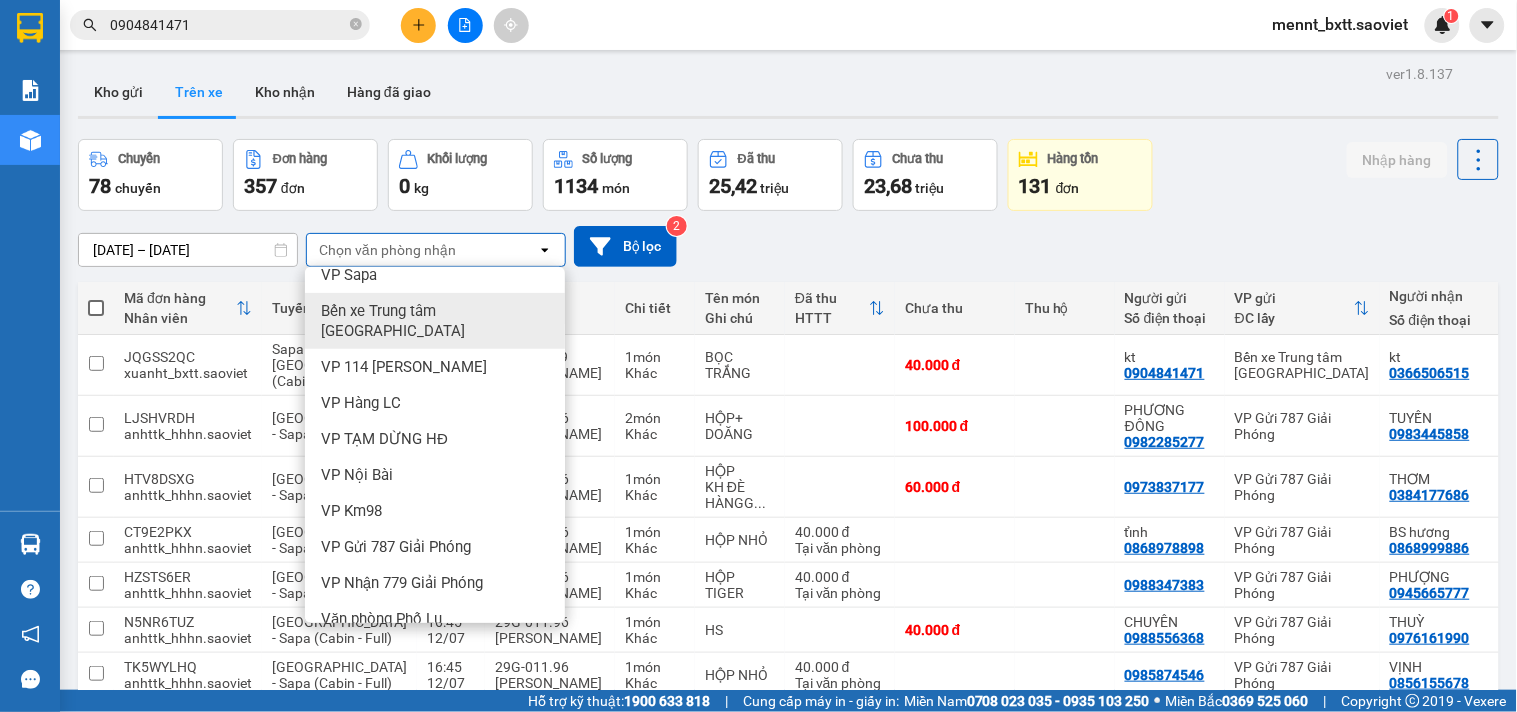 click on "Bến xe Trung tâm [GEOGRAPHIC_DATA]" at bounding box center [439, 321] 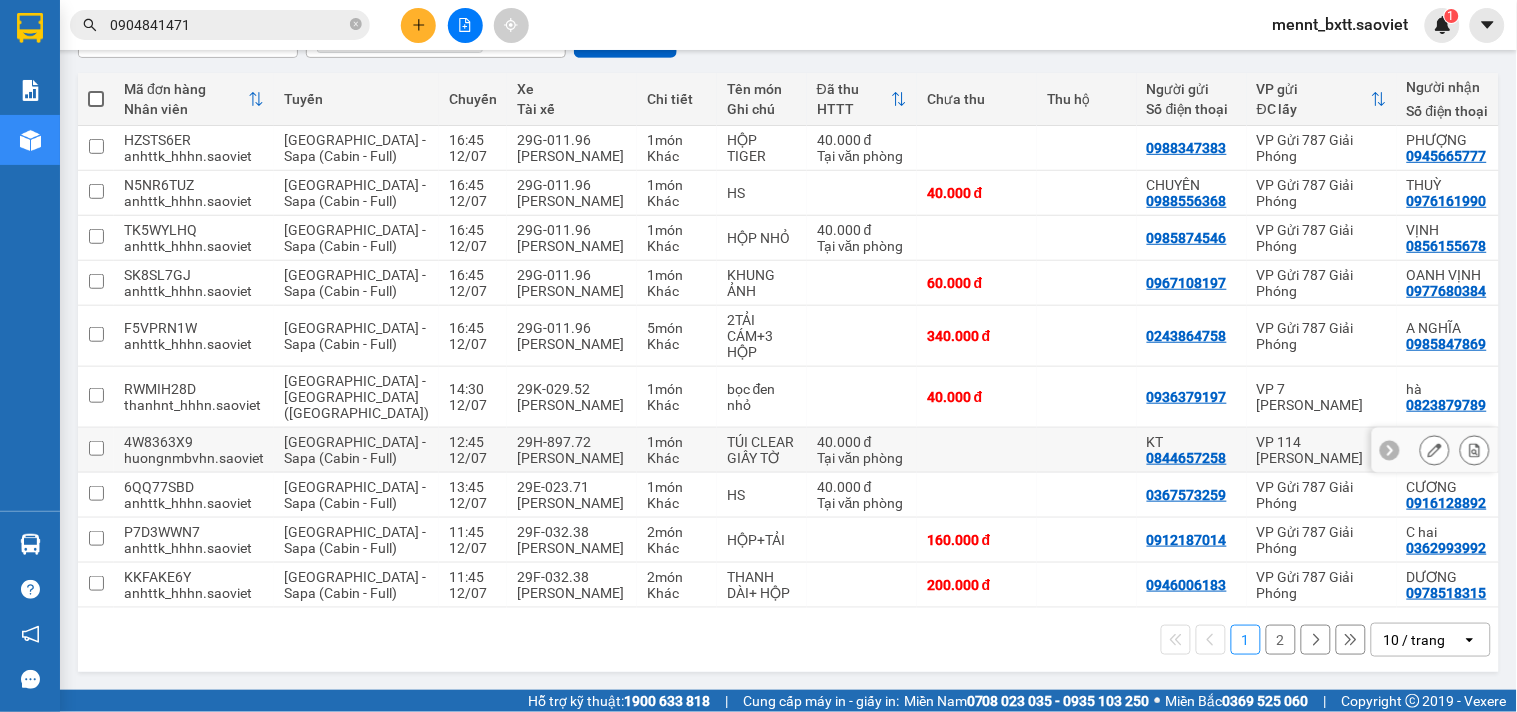 scroll, scrollTop: 346, scrollLeft: 0, axis: vertical 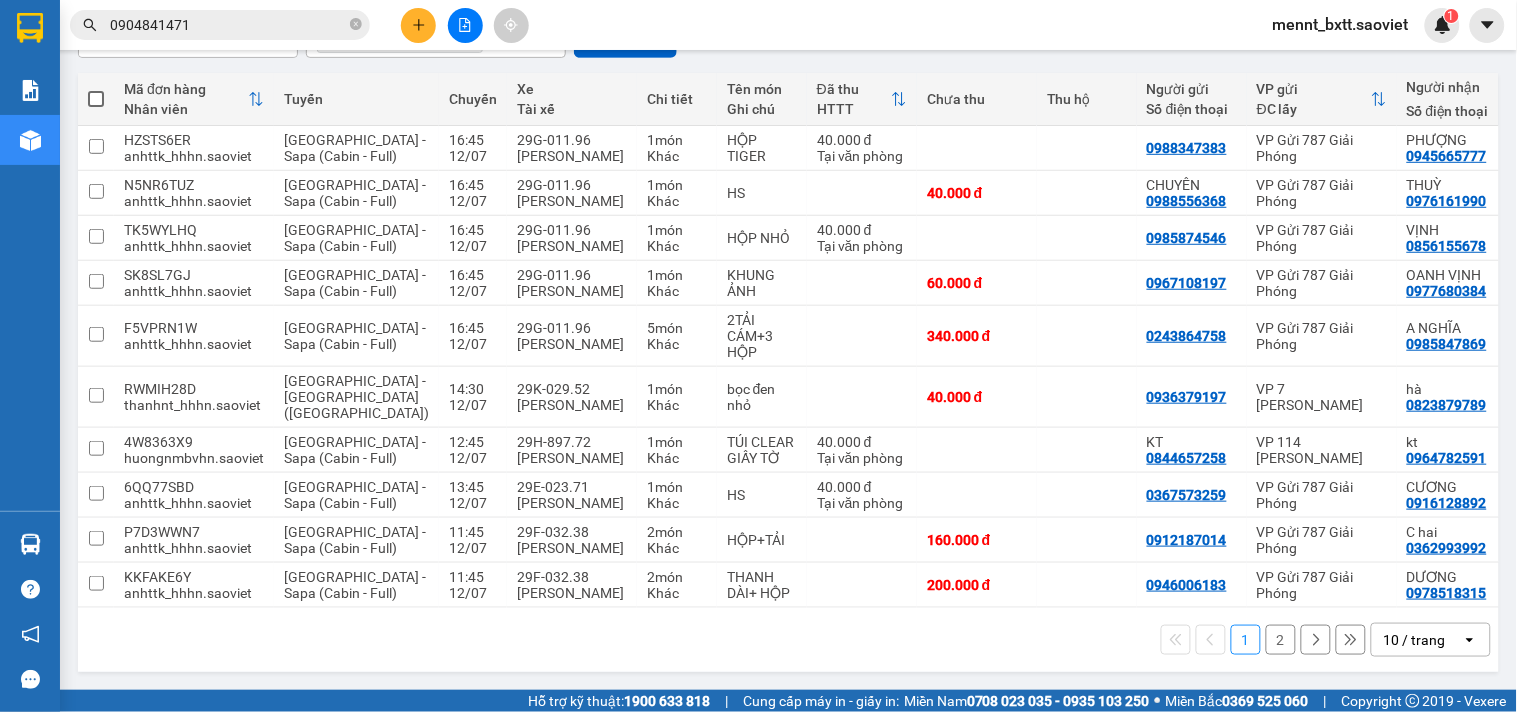 click on "2" at bounding box center (1281, 640) 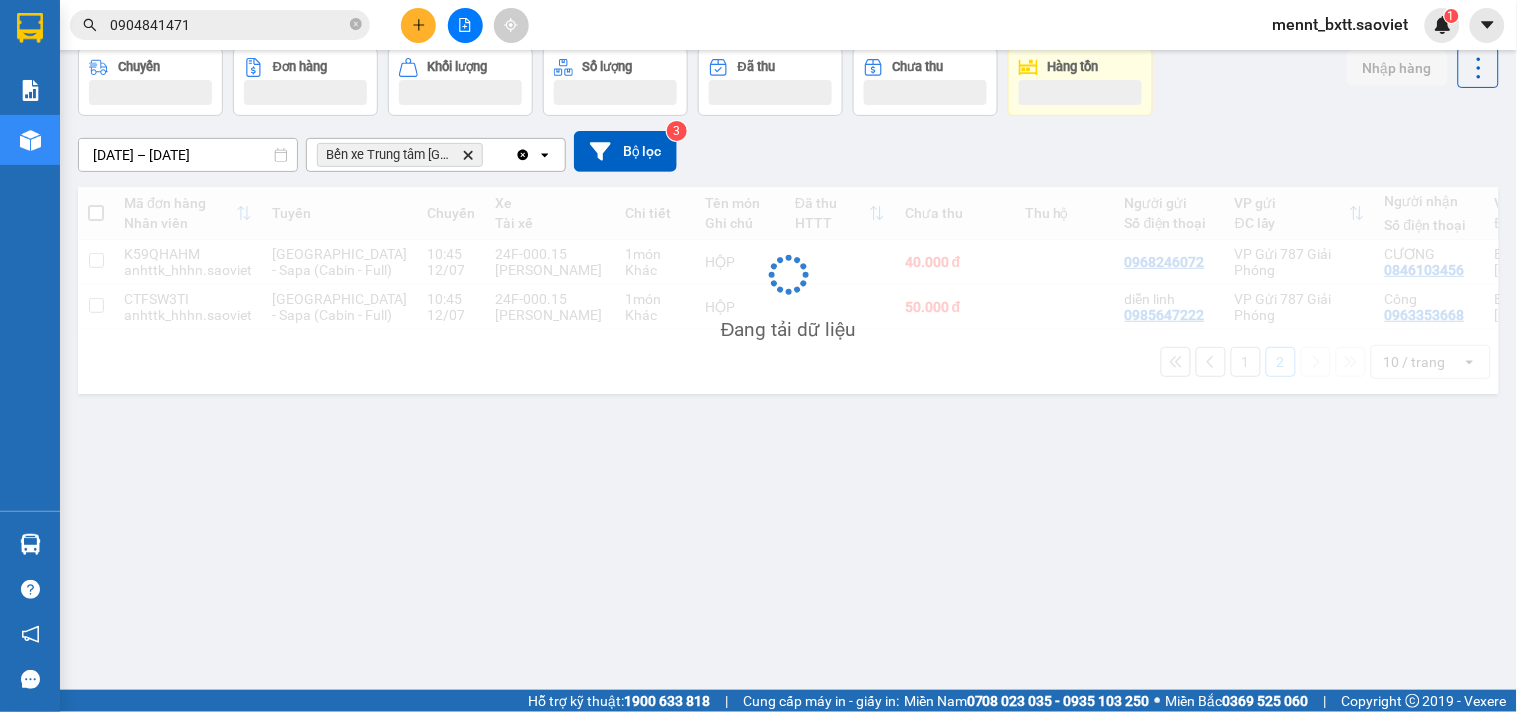scroll, scrollTop: 92, scrollLeft: 0, axis: vertical 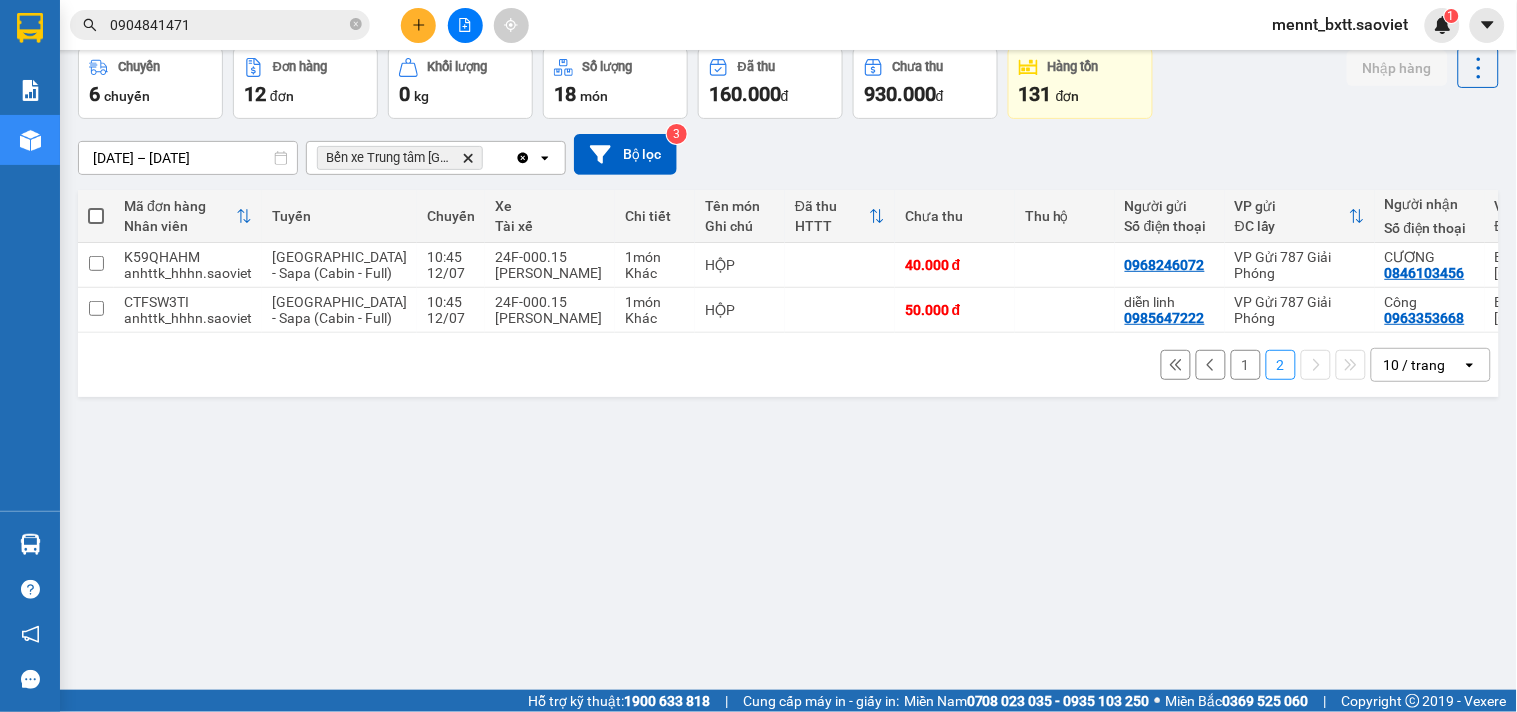 click on "1" at bounding box center [1246, 365] 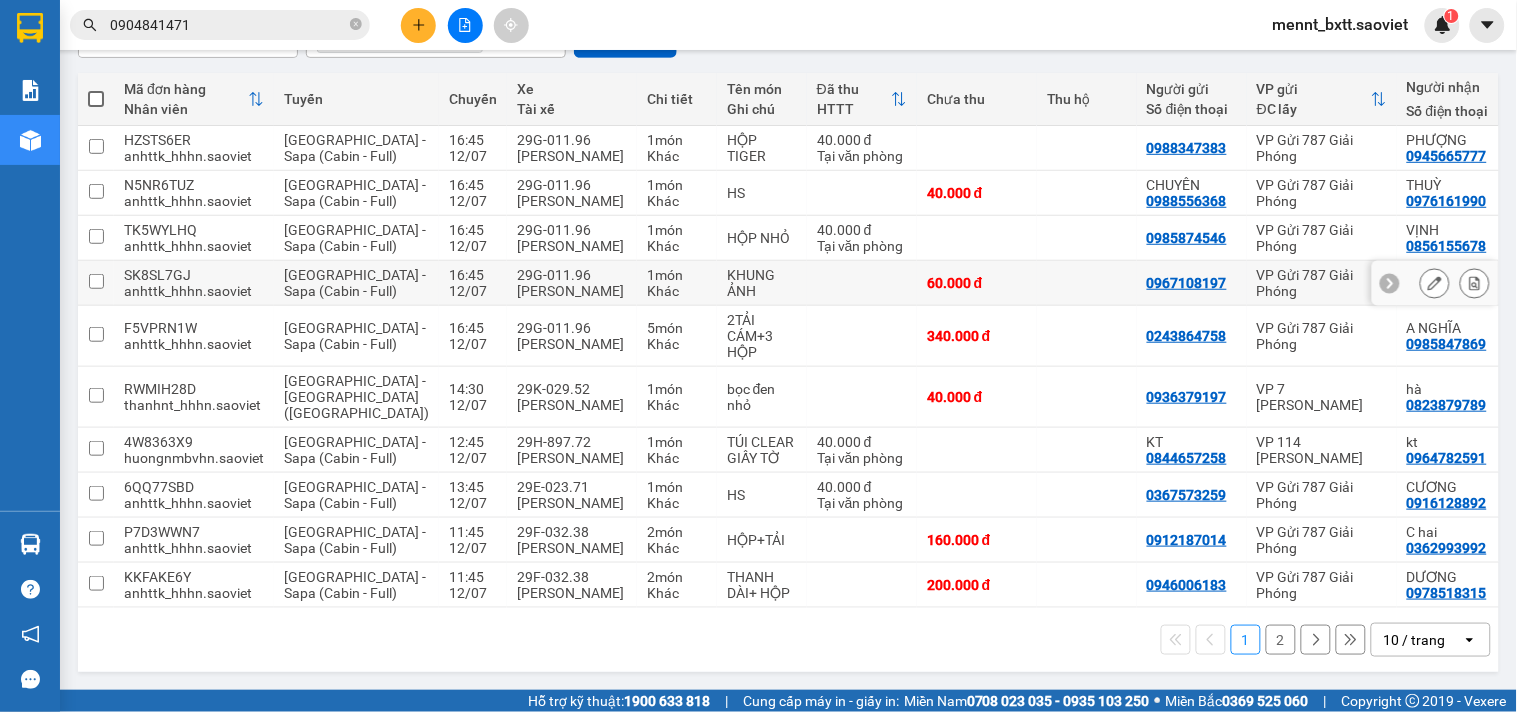 scroll, scrollTop: 346, scrollLeft: 0, axis: vertical 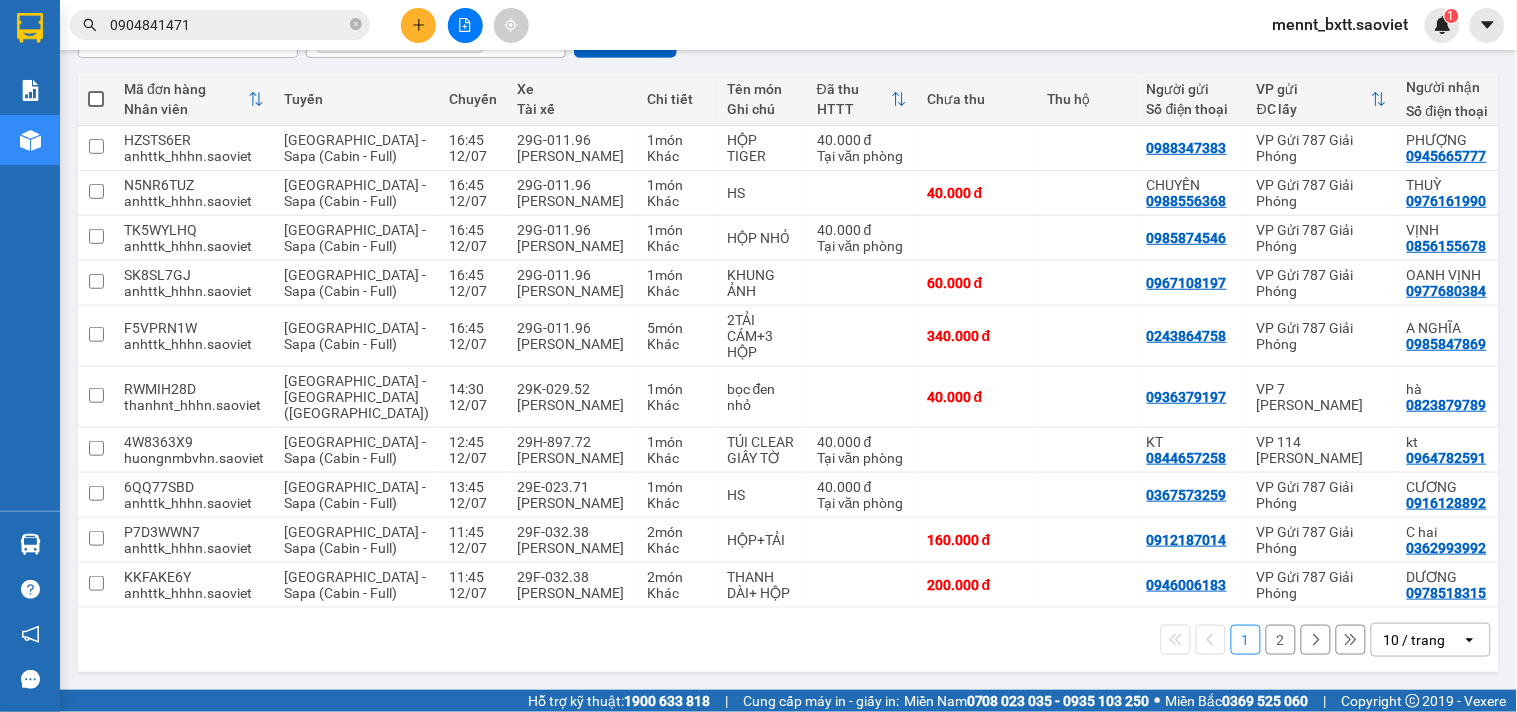 click on "2" at bounding box center (1281, 640) 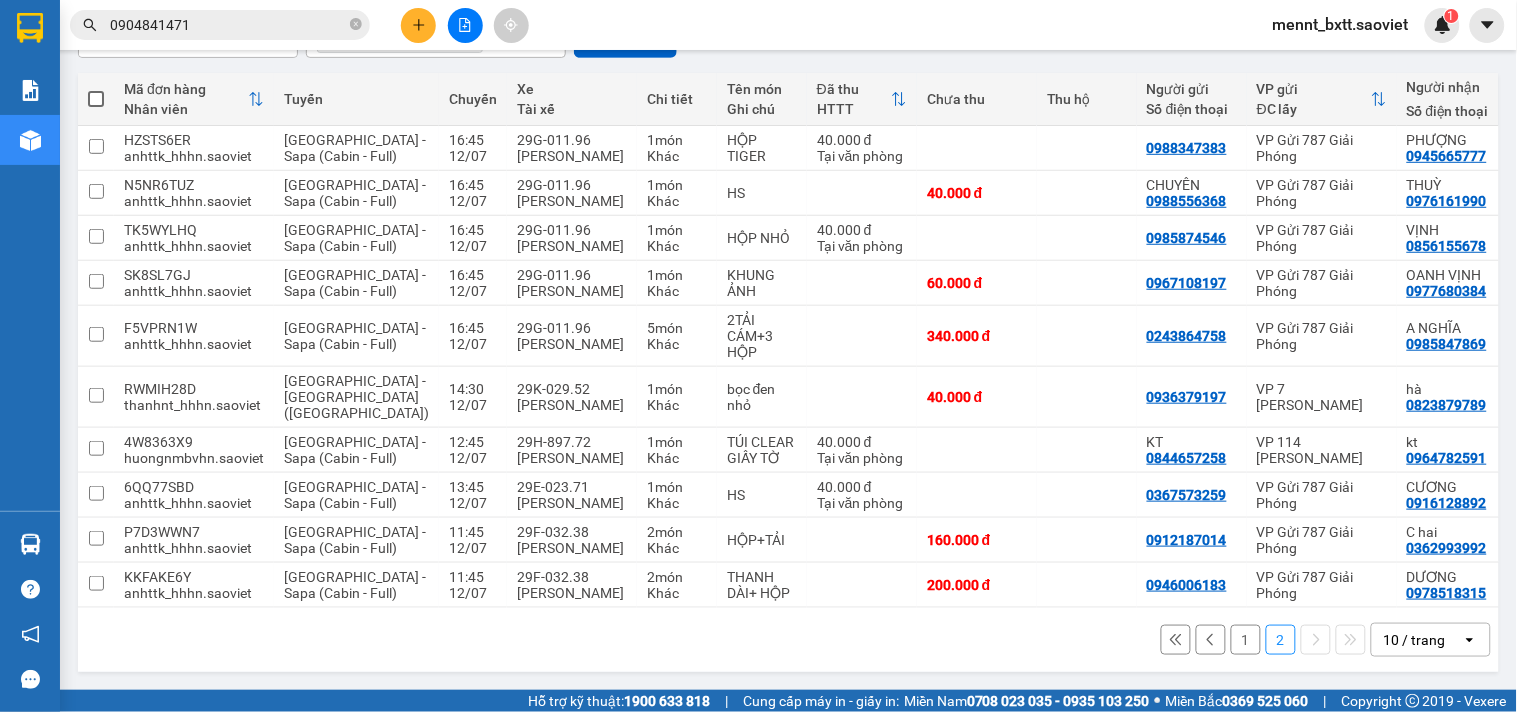 scroll, scrollTop: 92, scrollLeft: 0, axis: vertical 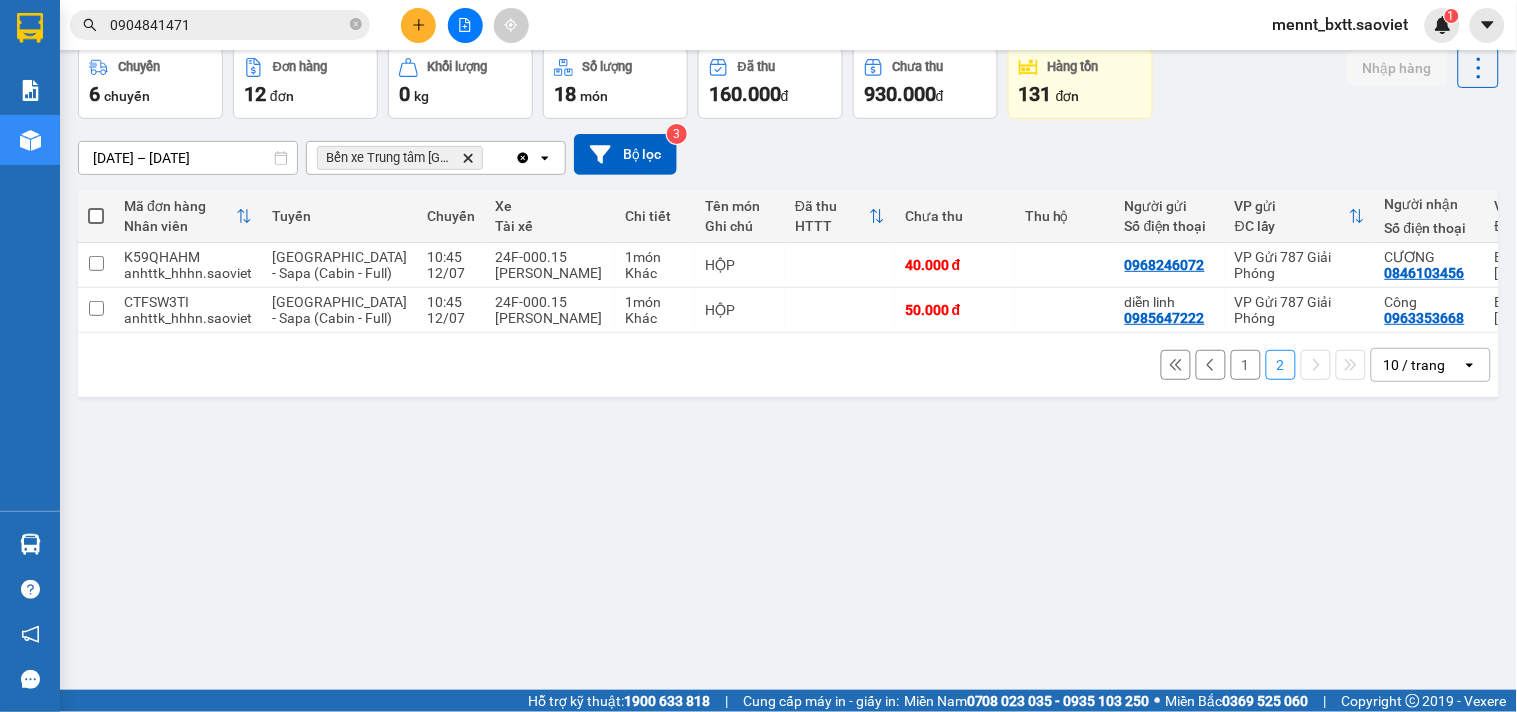 click on "1" at bounding box center (1246, 365) 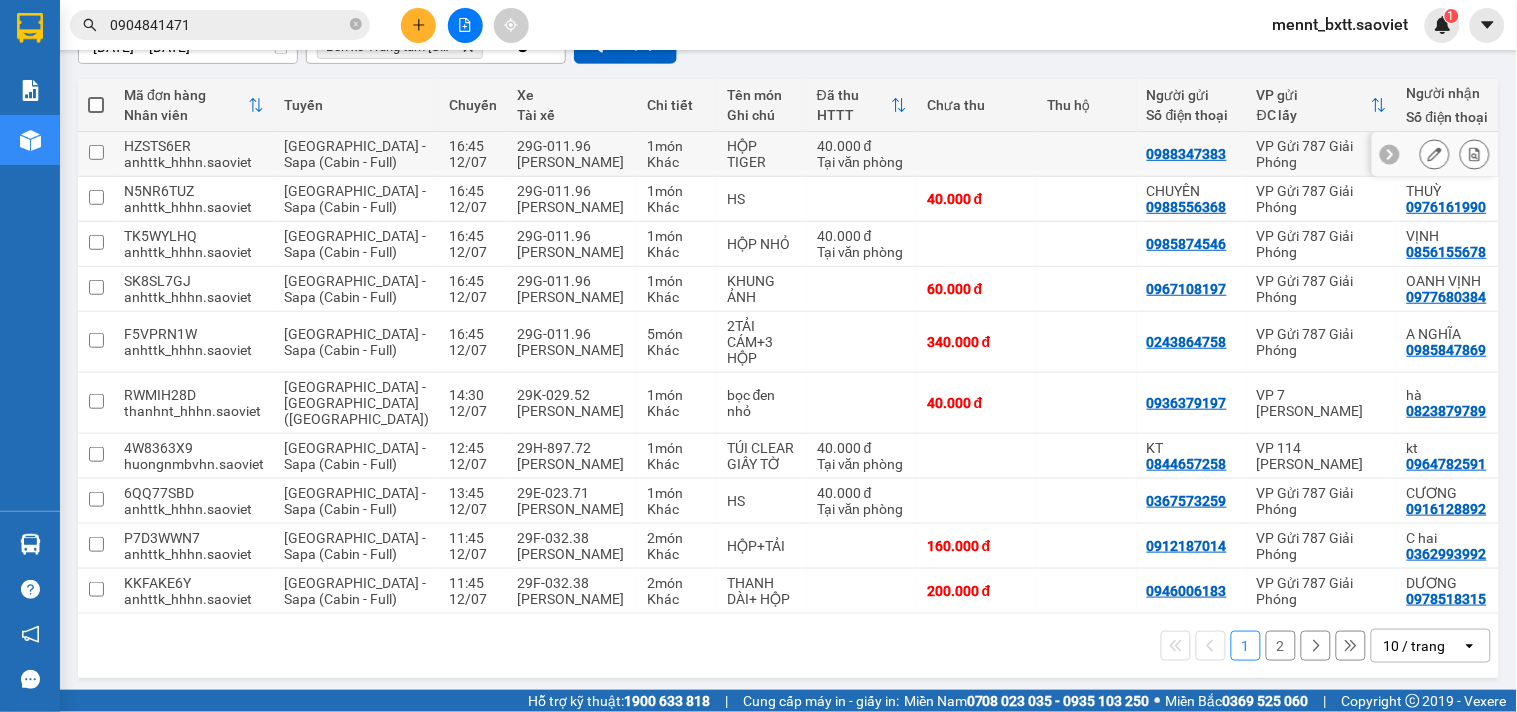 scroll, scrollTop: 346, scrollLeft: 0, axis: vertical 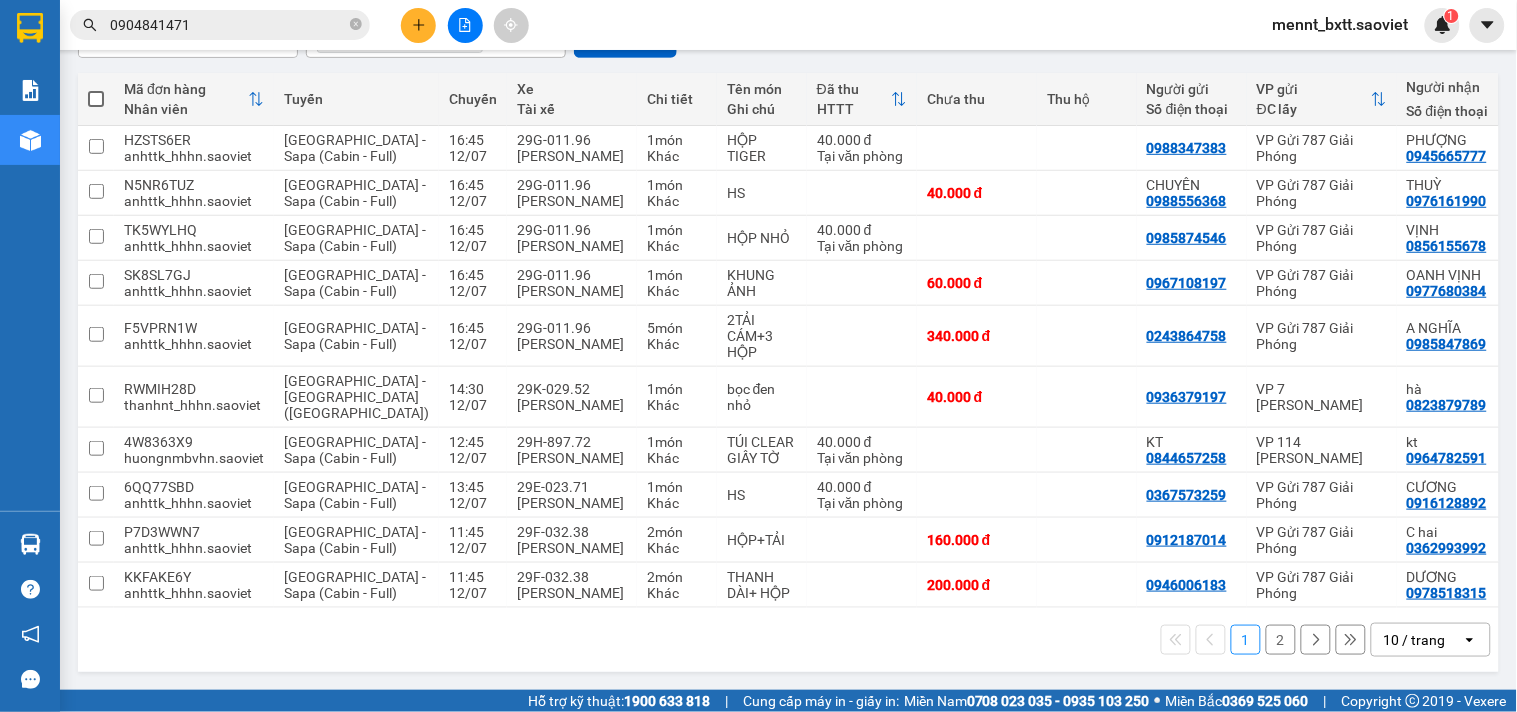 click on "2" at bounding box center [1281, 640] 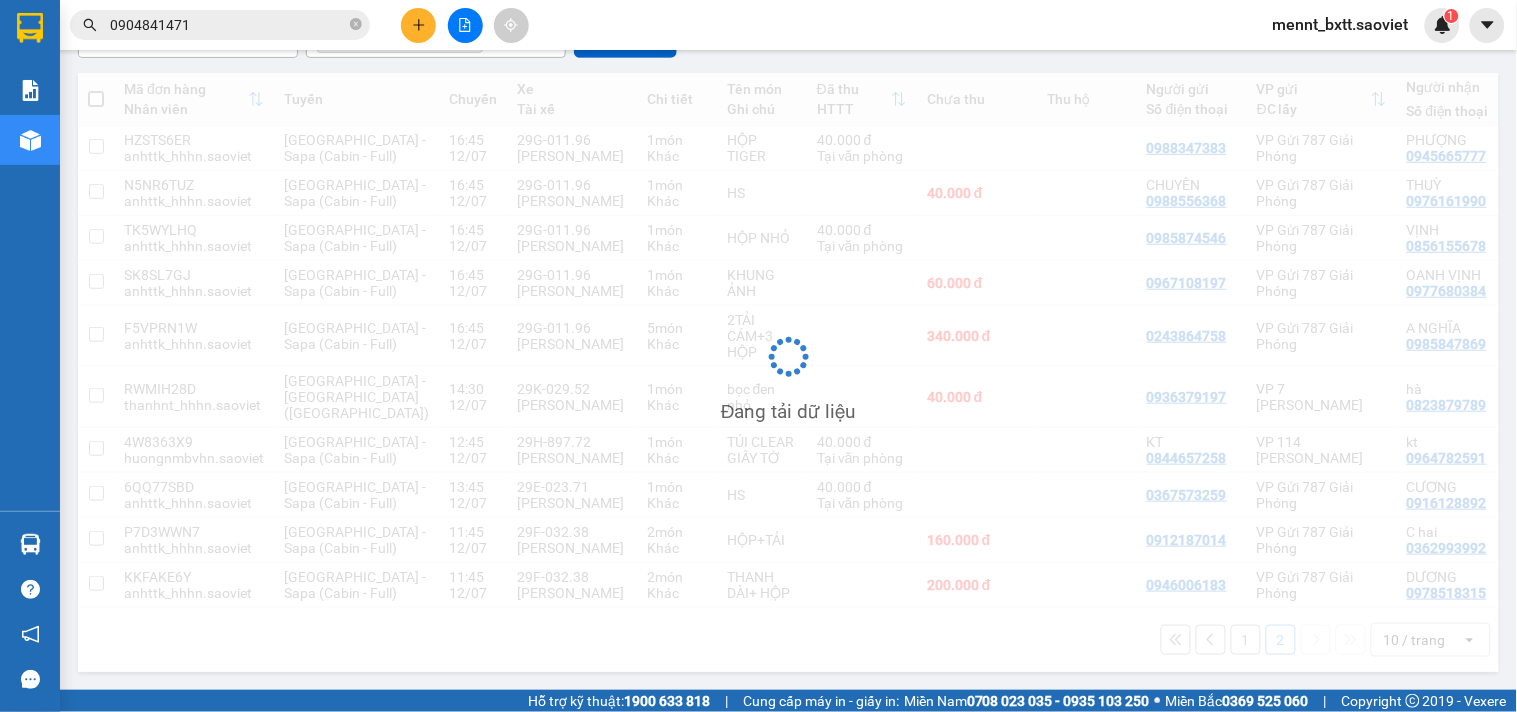 scroll, scrollTop: 92, scrollLeft: 0, axis: vertical 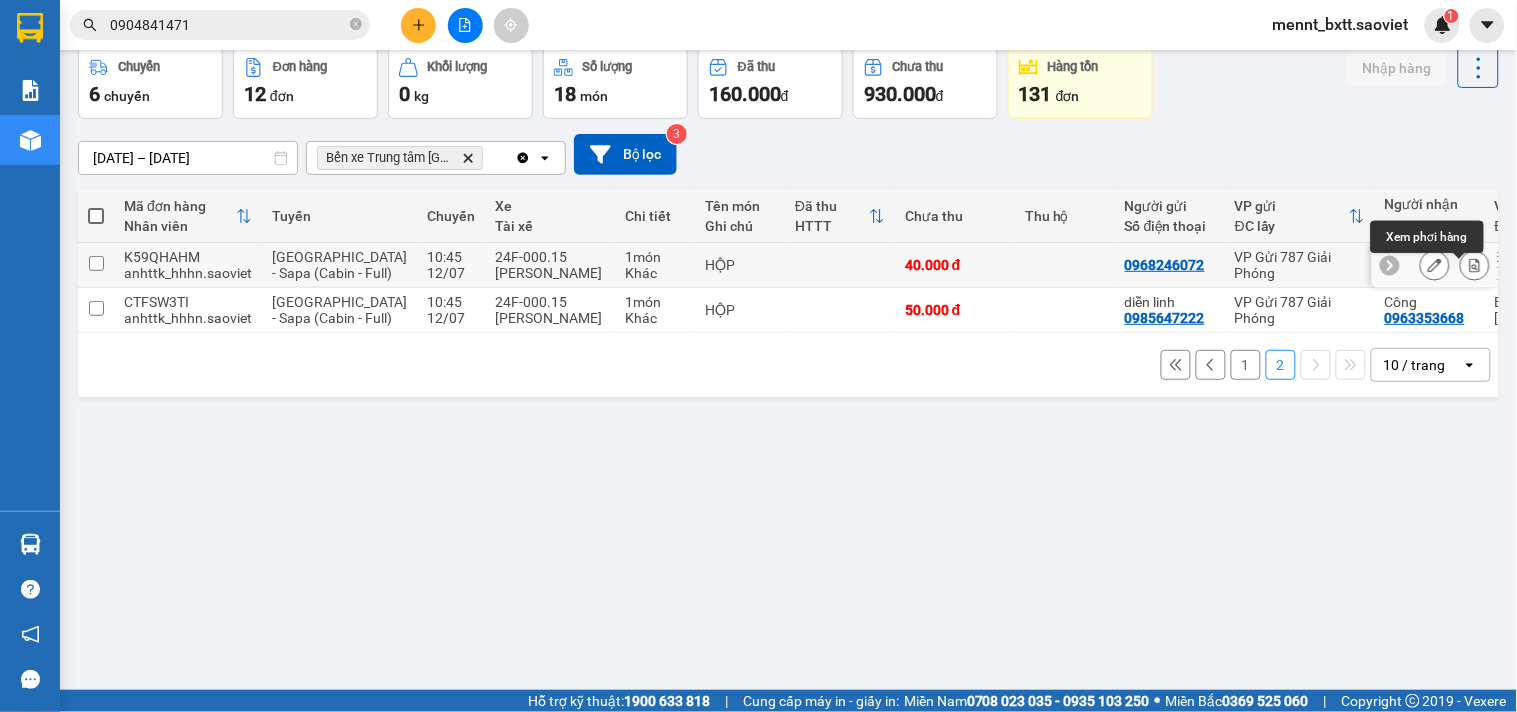 click 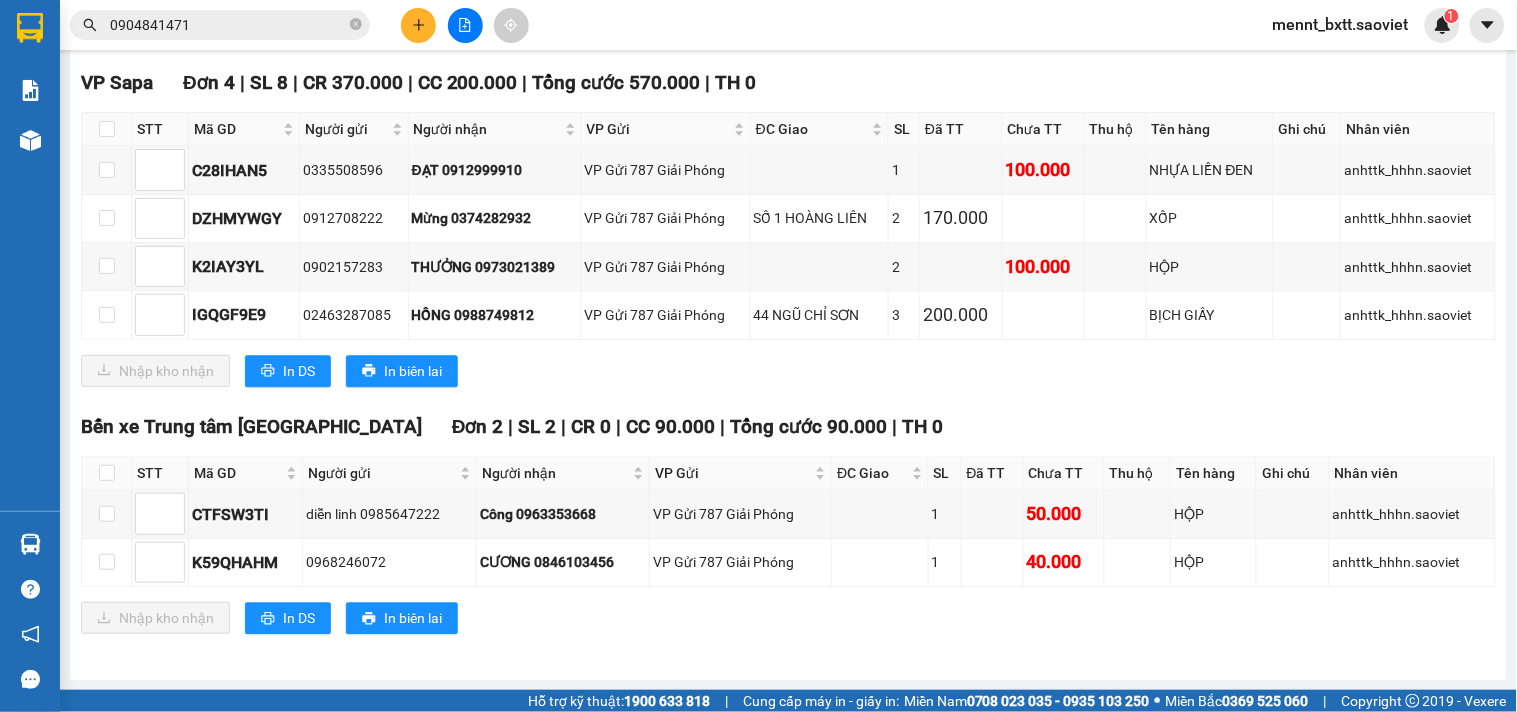 scroll, scrollTop: 731, scrollLeft: 0, axis: vertical 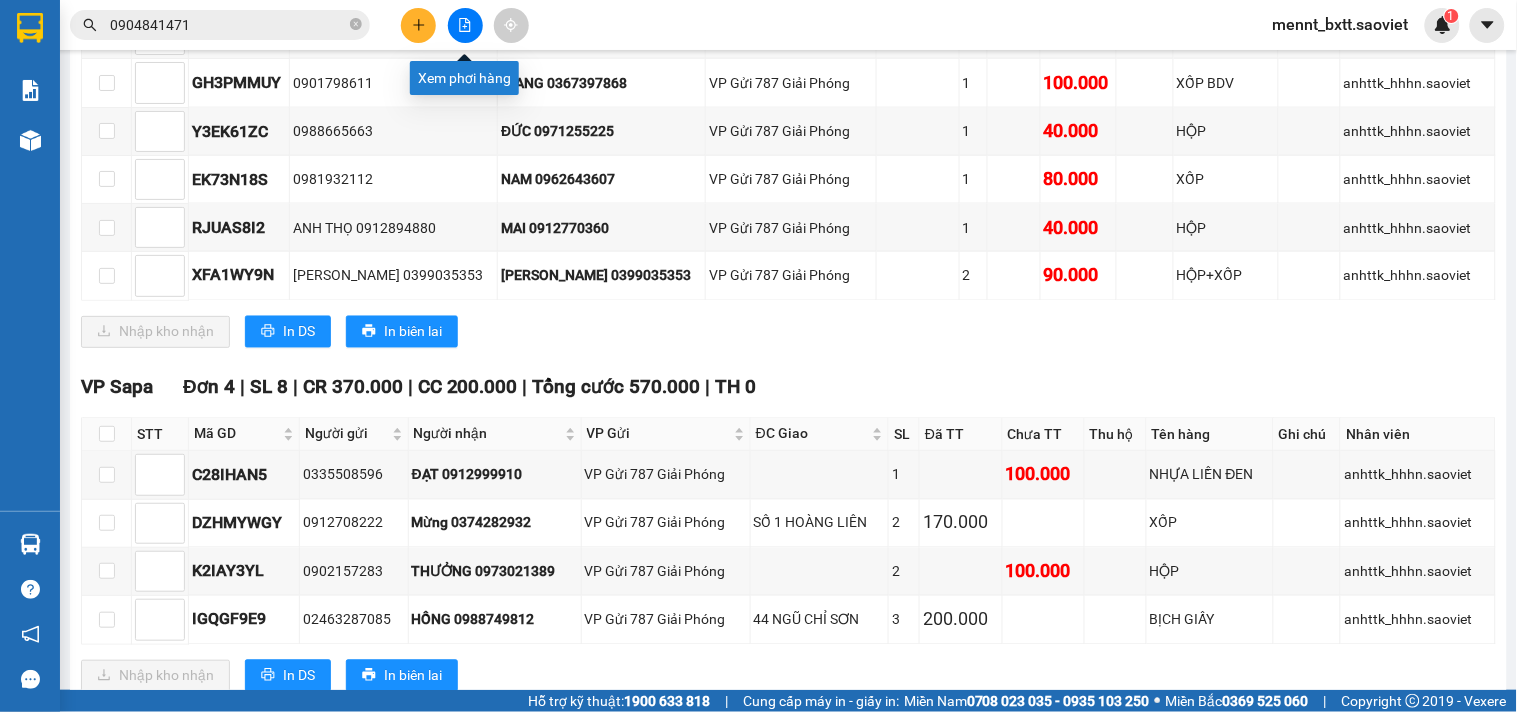 click at bounding box center [465, 25] 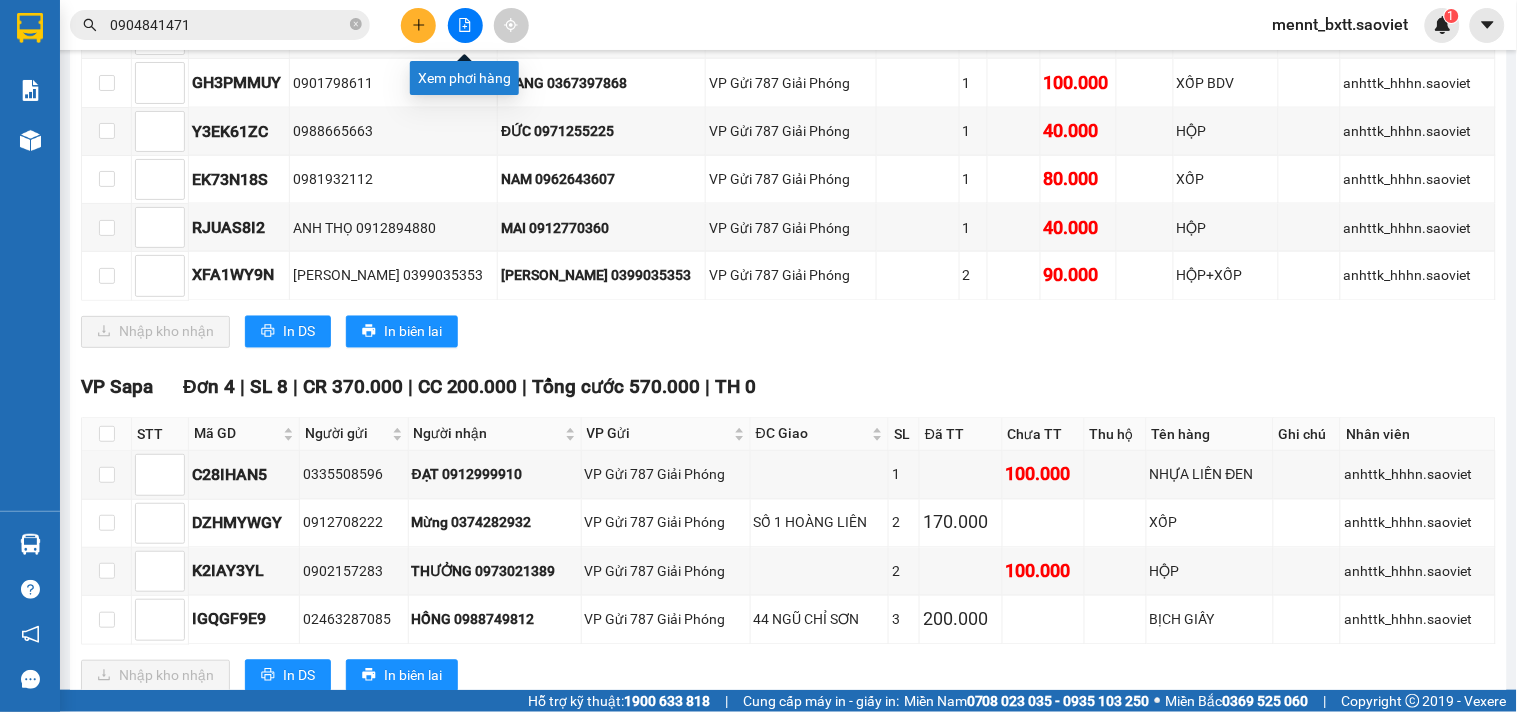 click at bounding box center [465, 25] 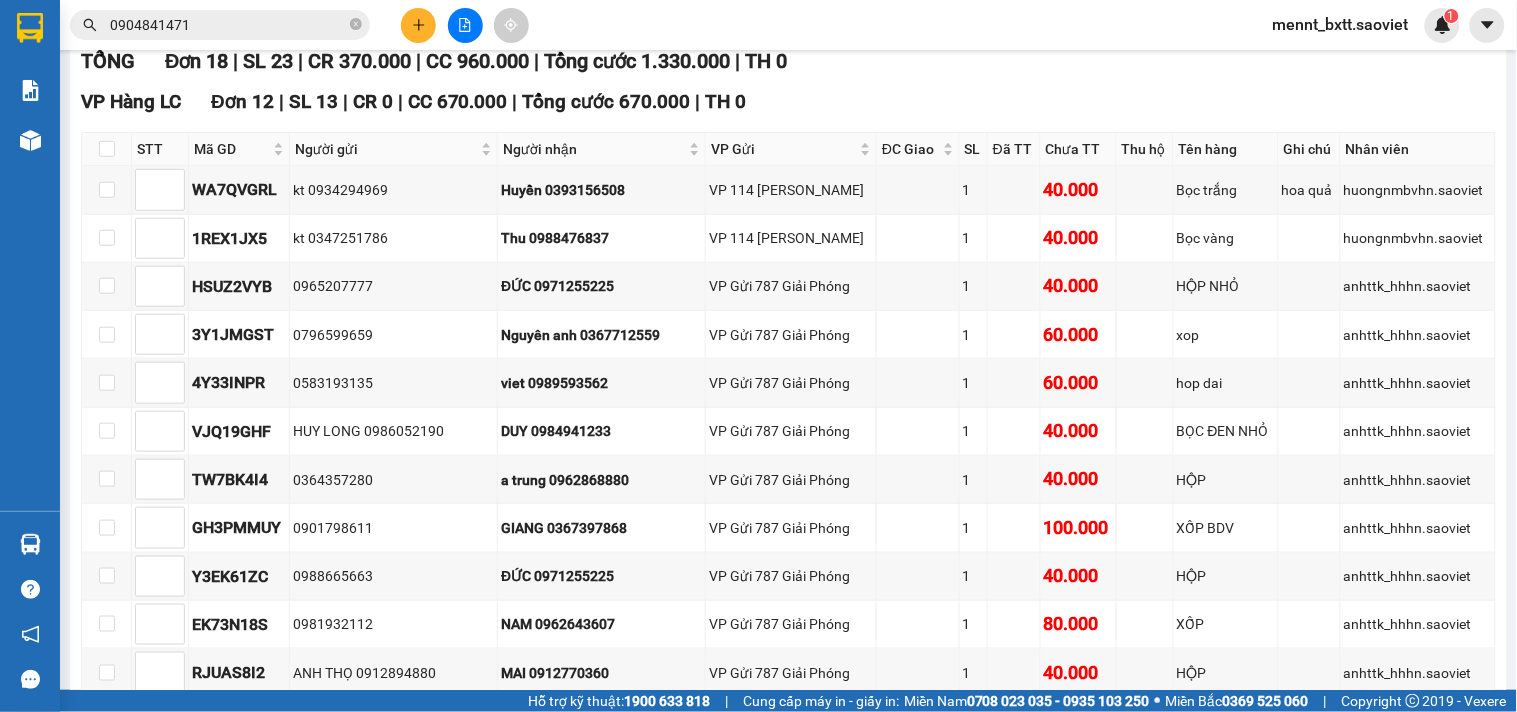 scroll, scrollTop: 0, scrollLeft: 0, axis: both 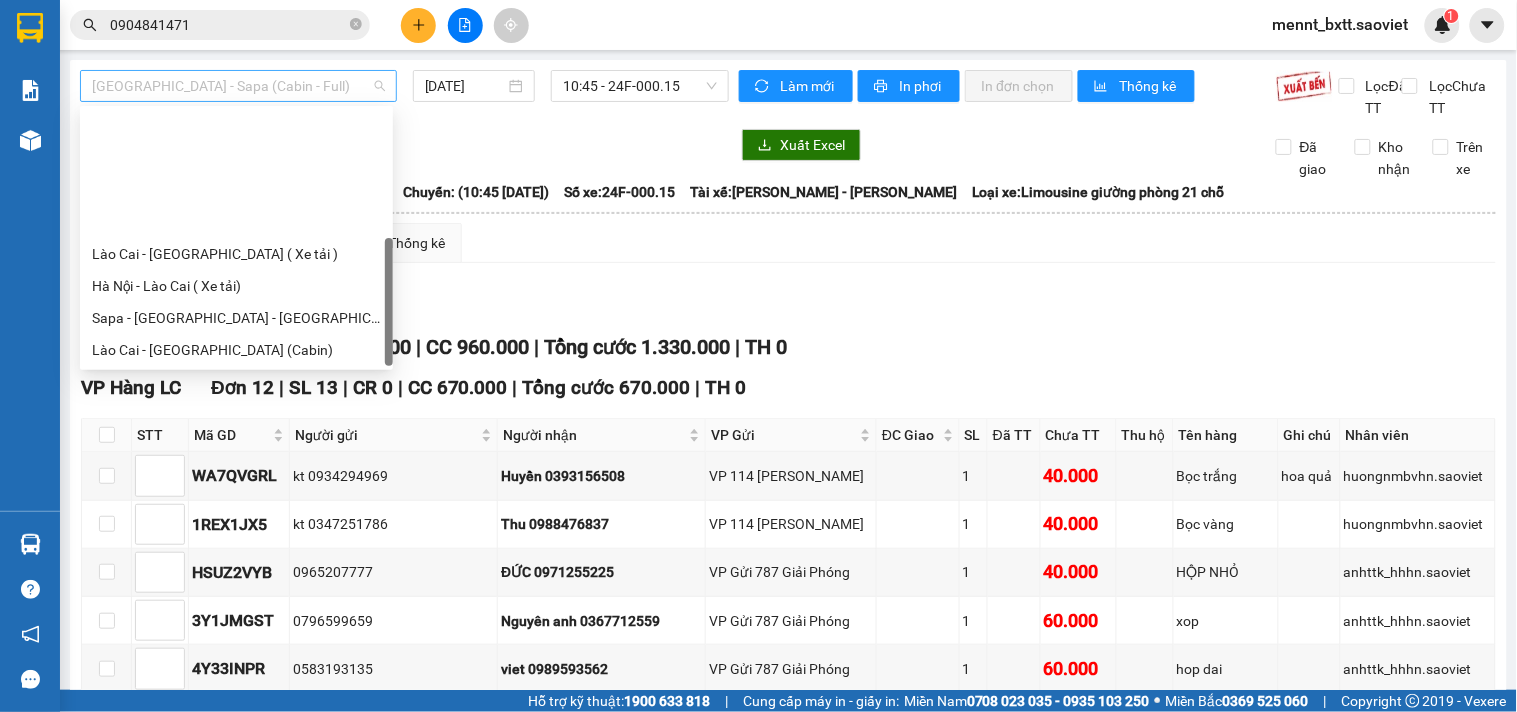 click on "[GEOGRAPHIC_DATA] - Sapa (Cabin - Full)" at bounding box center [238, 86] 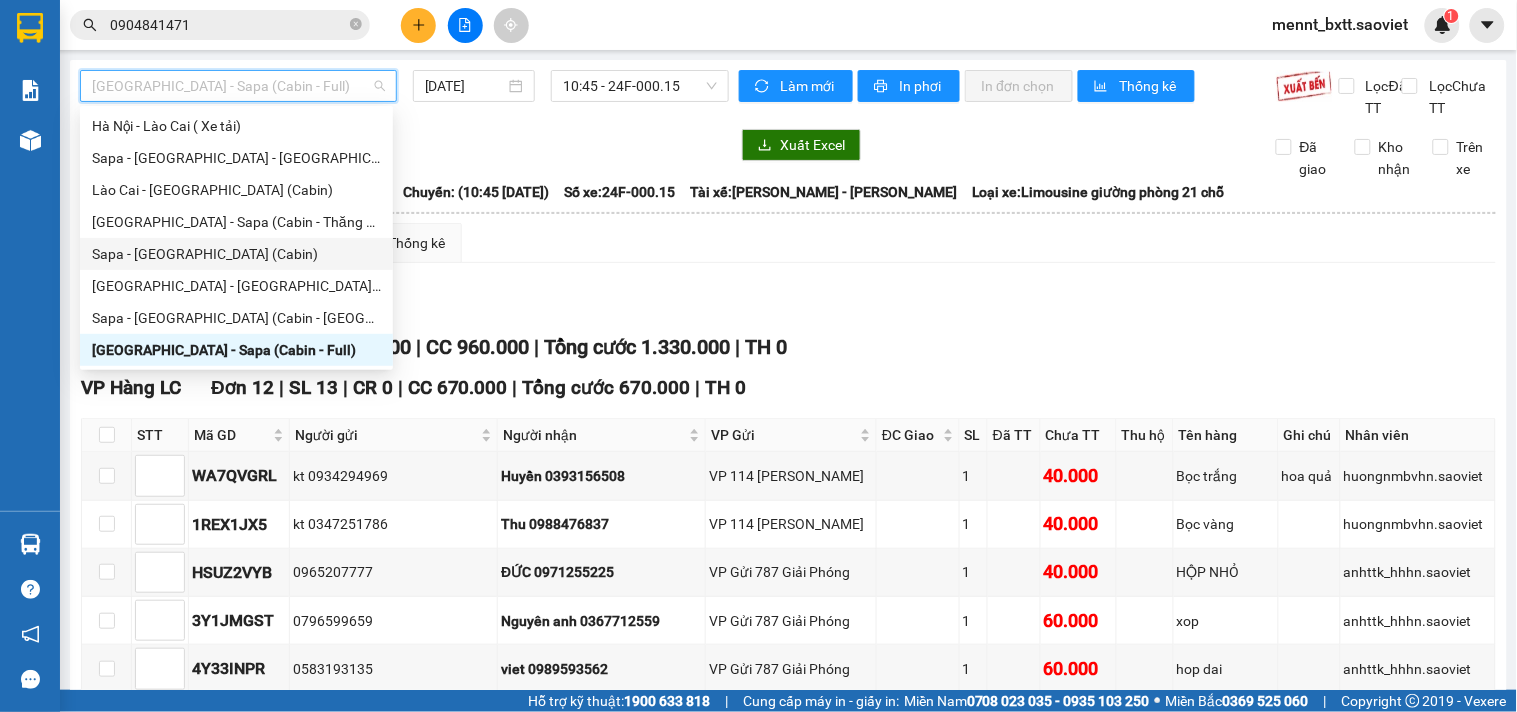 scroll, scrollTop: 0, scrollLeft: 0, axis: both 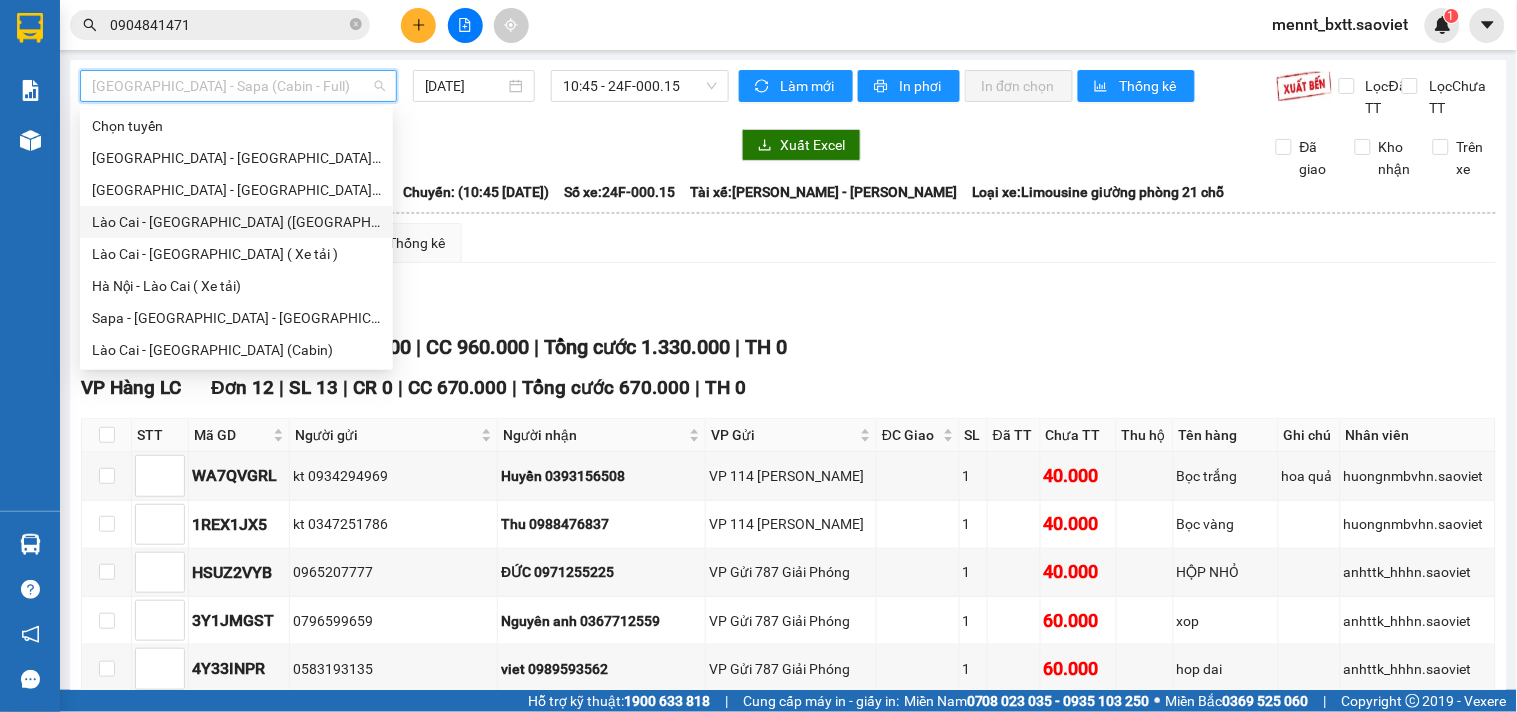 click on "Lào Cai - [GEOGRAPHIC_DATA] ([GEOGRAPHIC_DATA])" at bounding box center [236, 222] 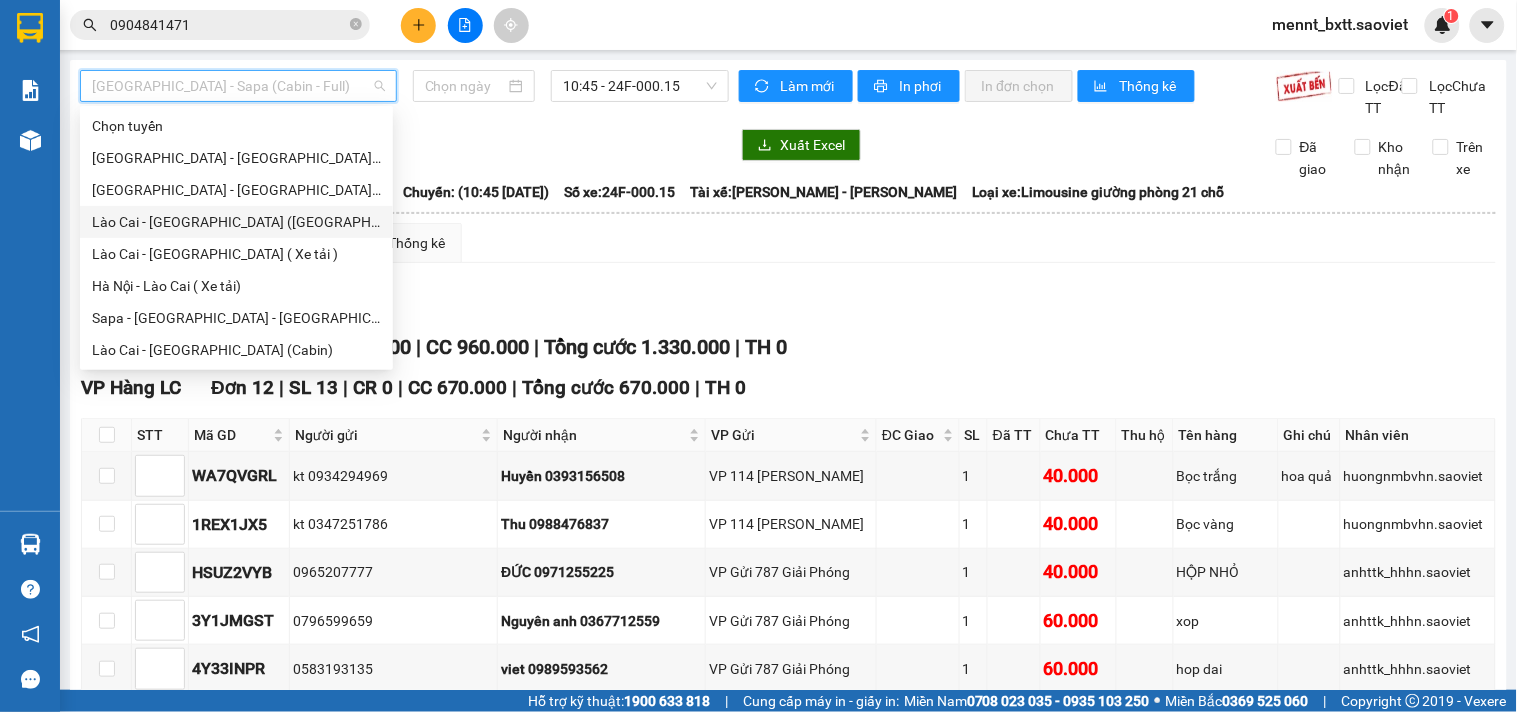 type on "[DATE]" 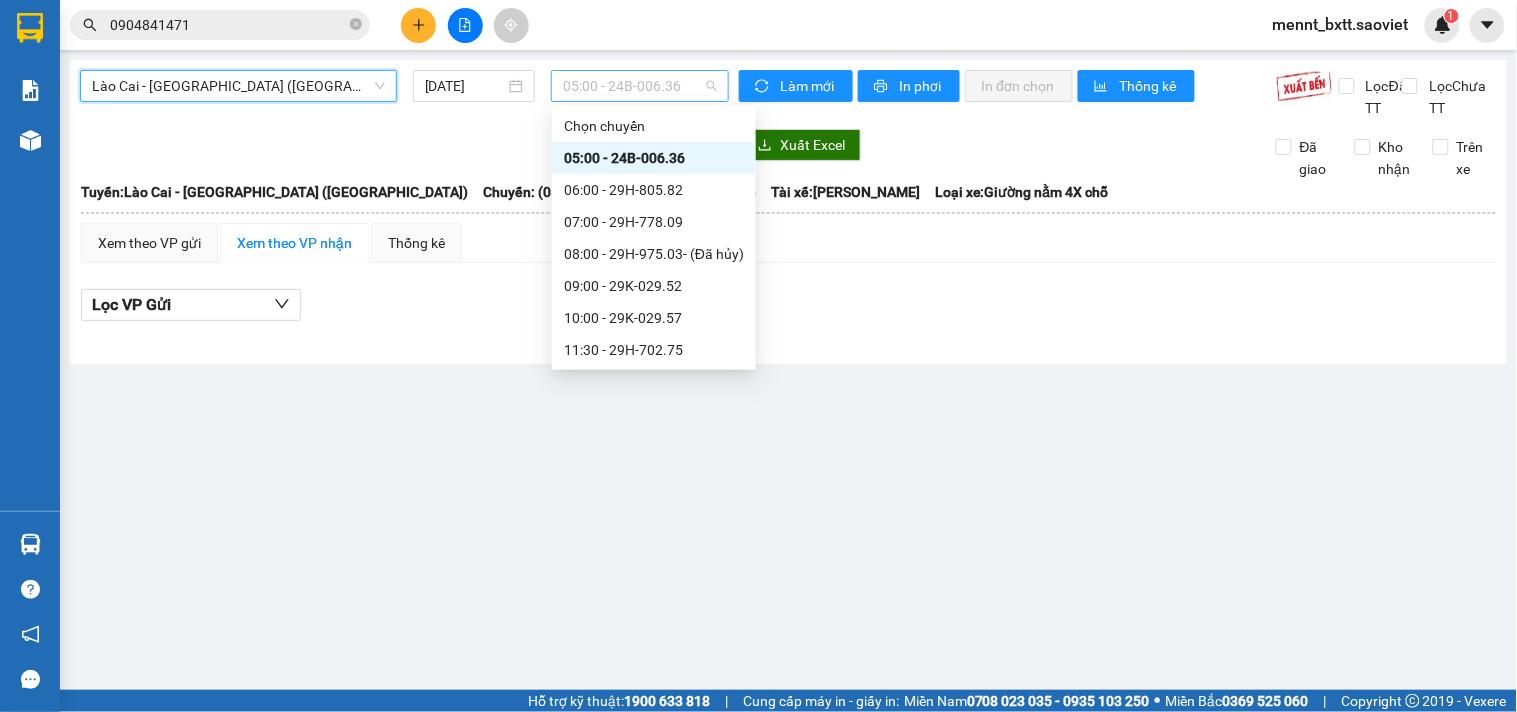 click on "05:00     - 24B-006.36" at bounding box center [640, 86] 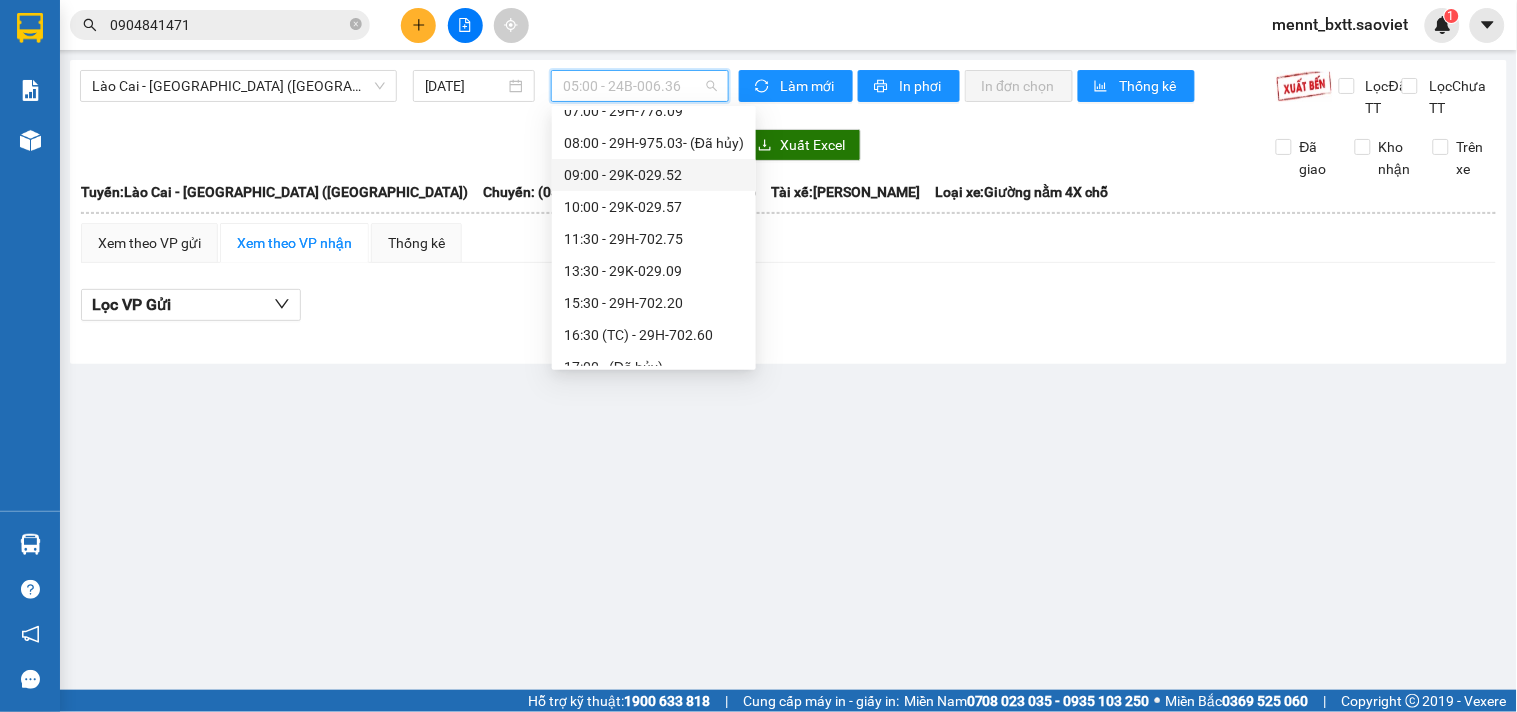 scroll, scrollTop: 0, scrollLeft: 0, axis: both 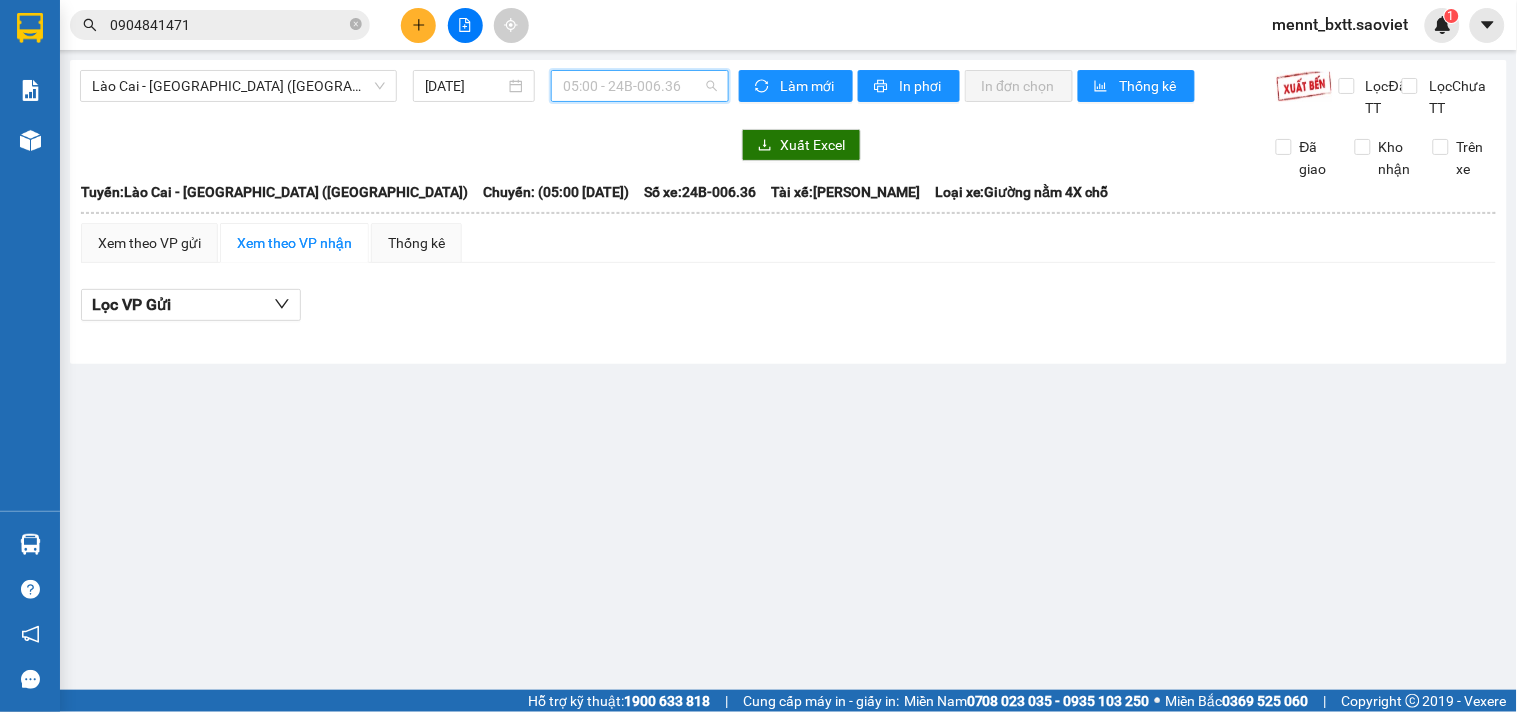 click on "05:00     - 24B-006.36" at bounding box center [640, 86] 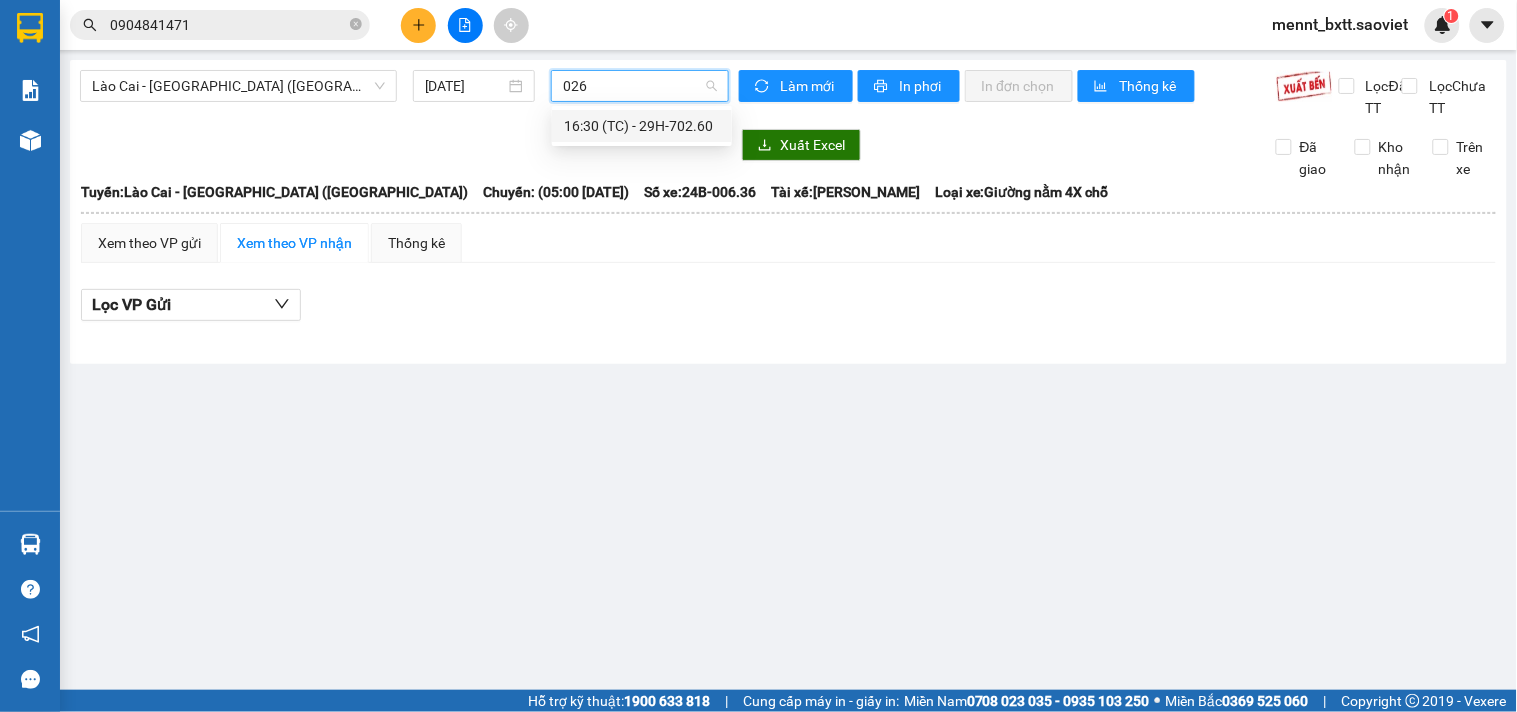 type on "0260" 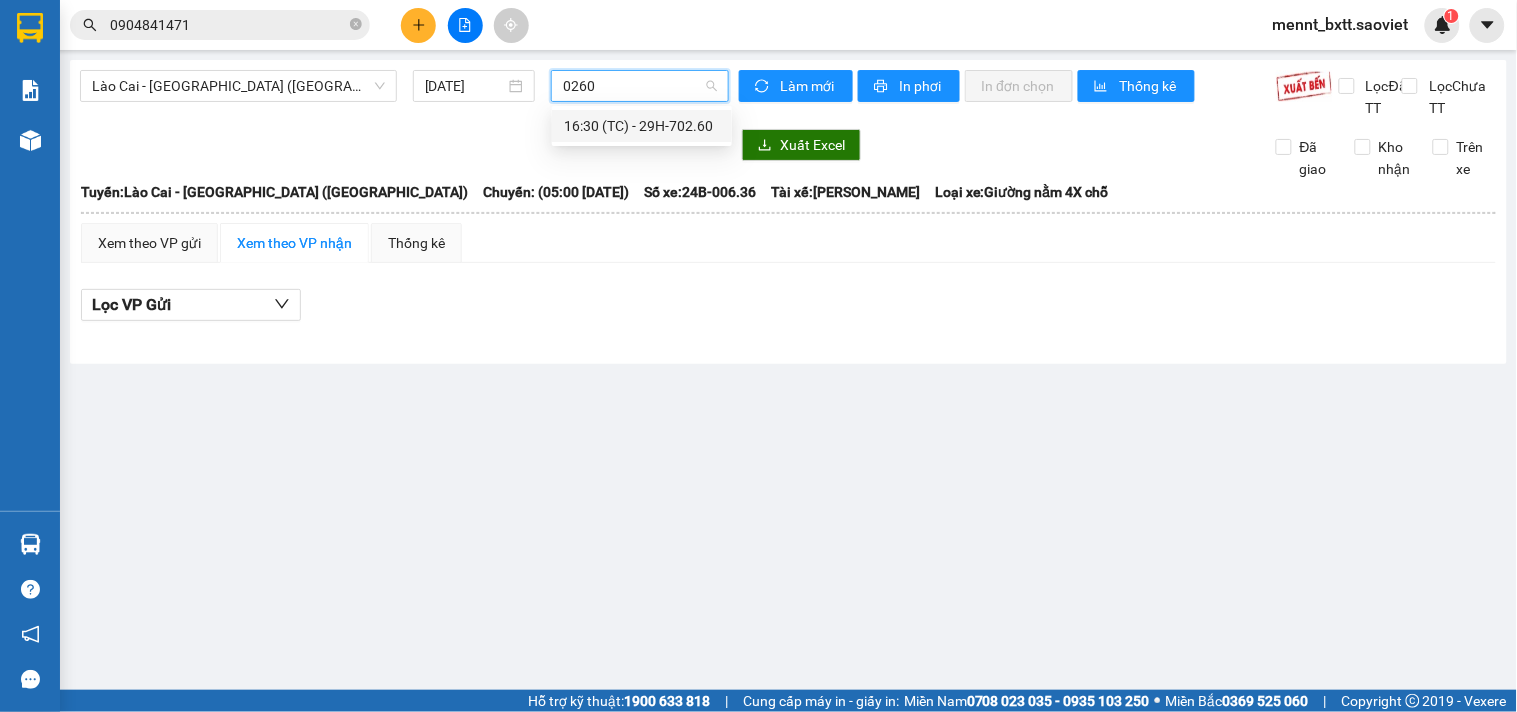 click on "16:30   (TC)   - 29H-702.60" at bounding box center (642, 126) 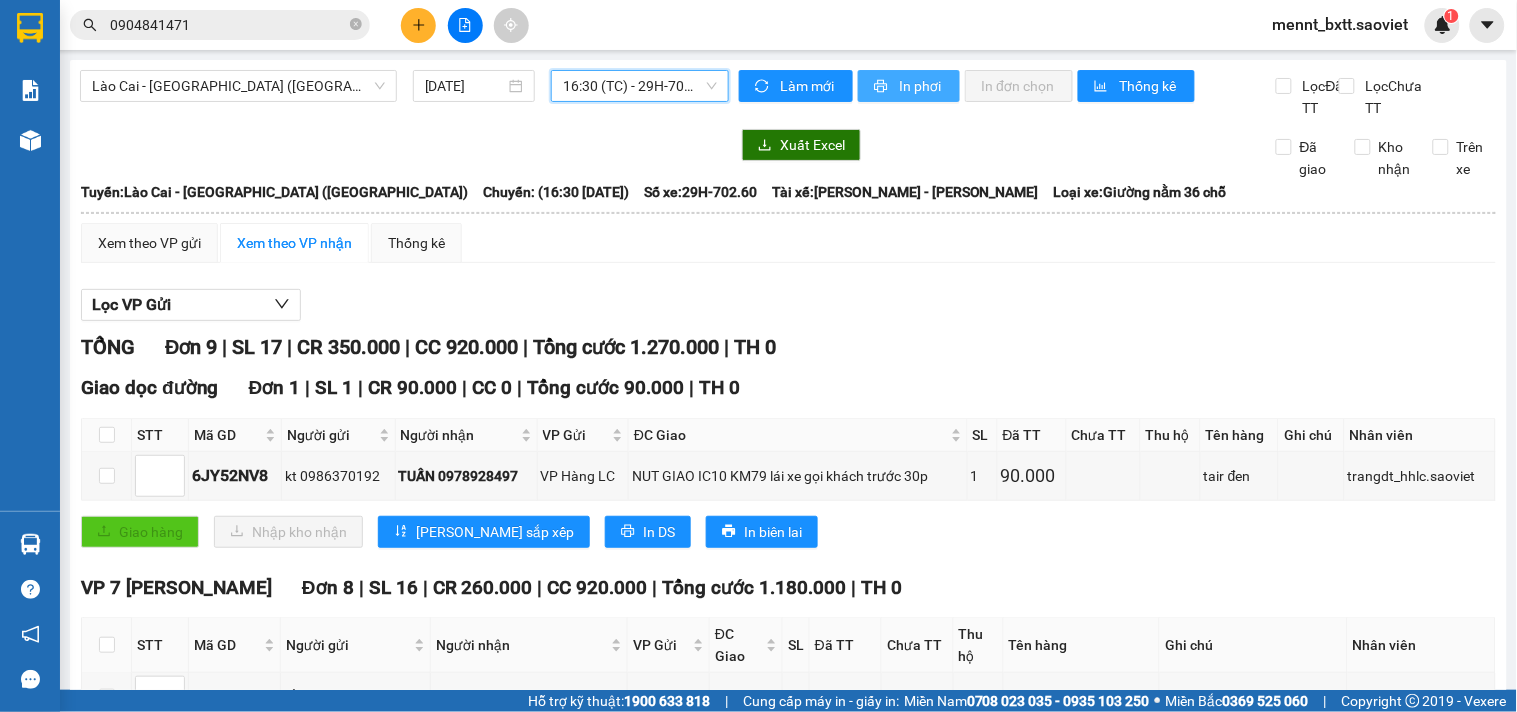 click on "In phơi" at bounding box center (921, 86) 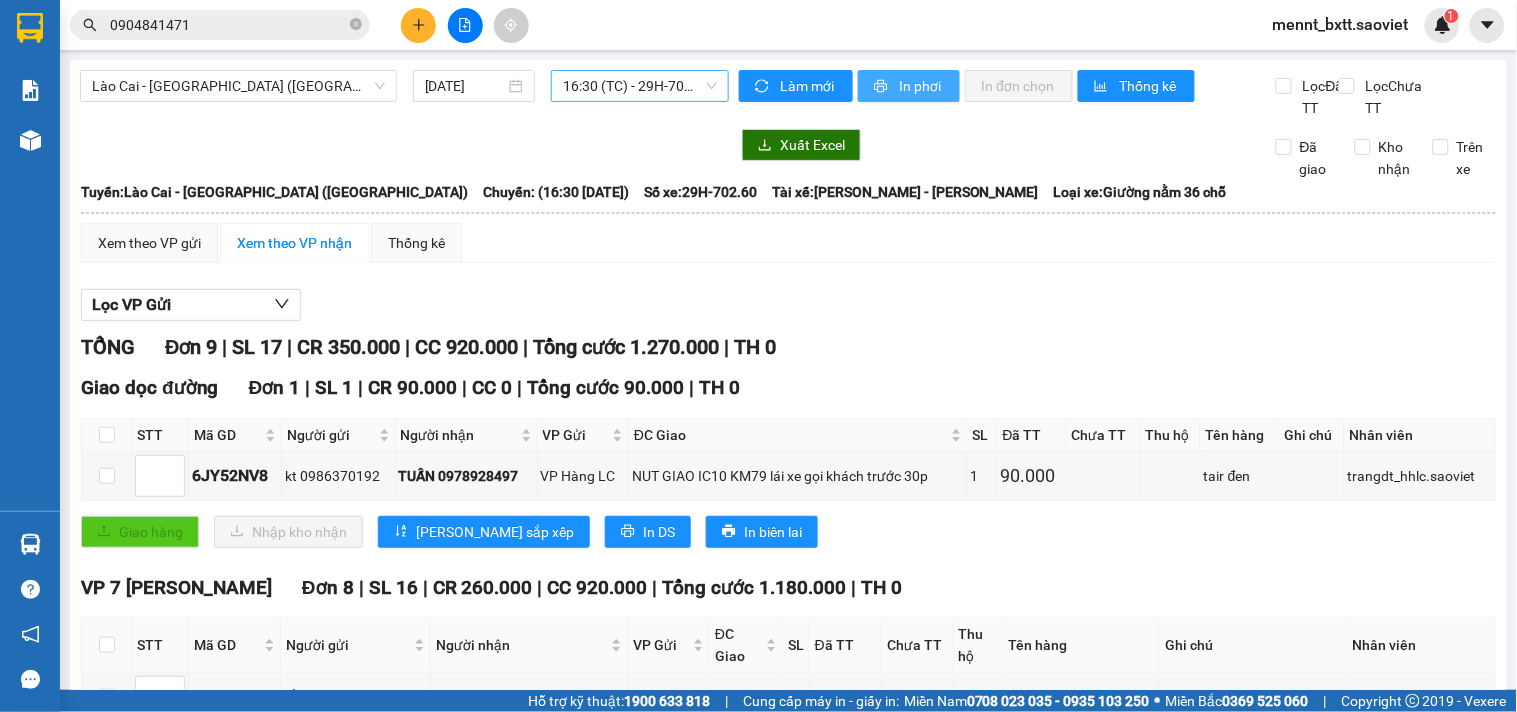 scroll, scrollTop: 0, scrollLeft: 0, axis: both 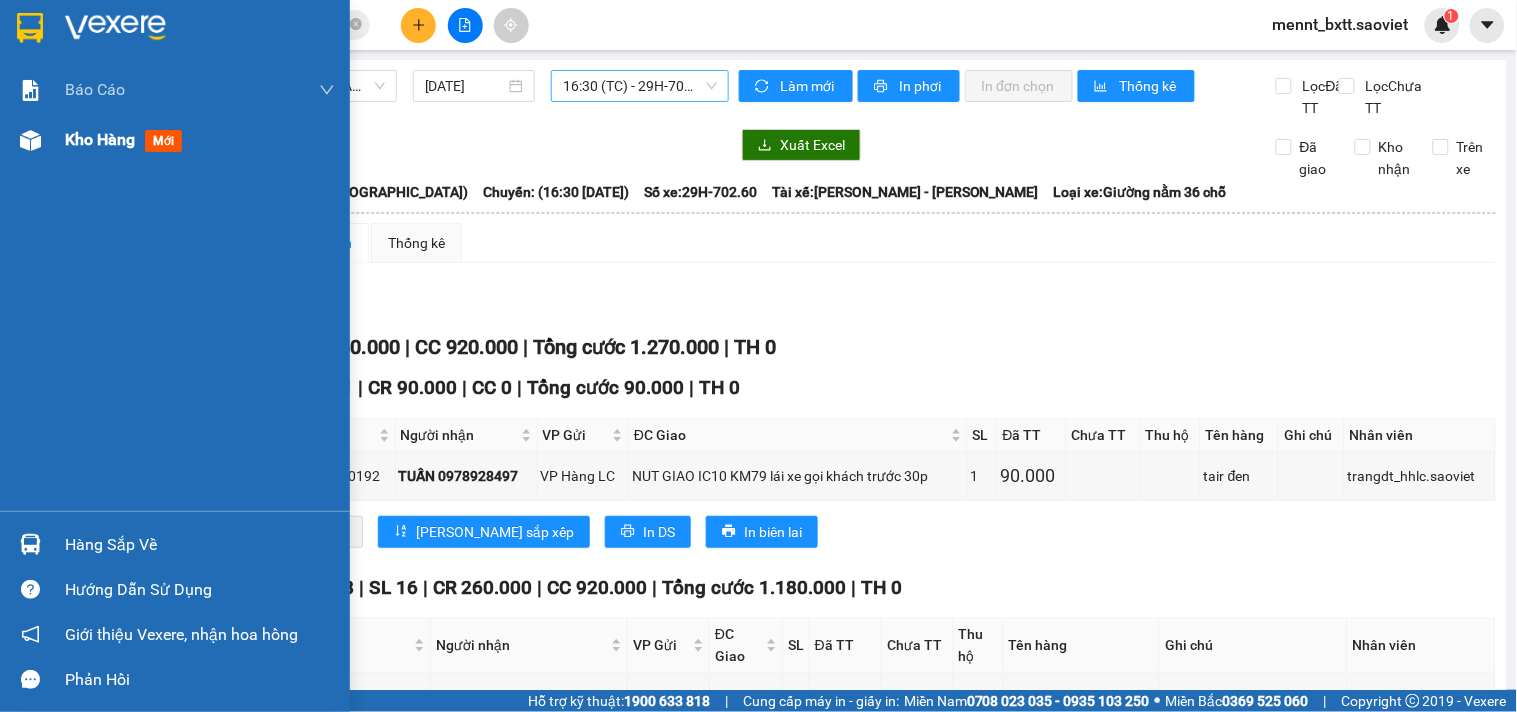 click on "Kho hàng" at bounding box center (100, 139) 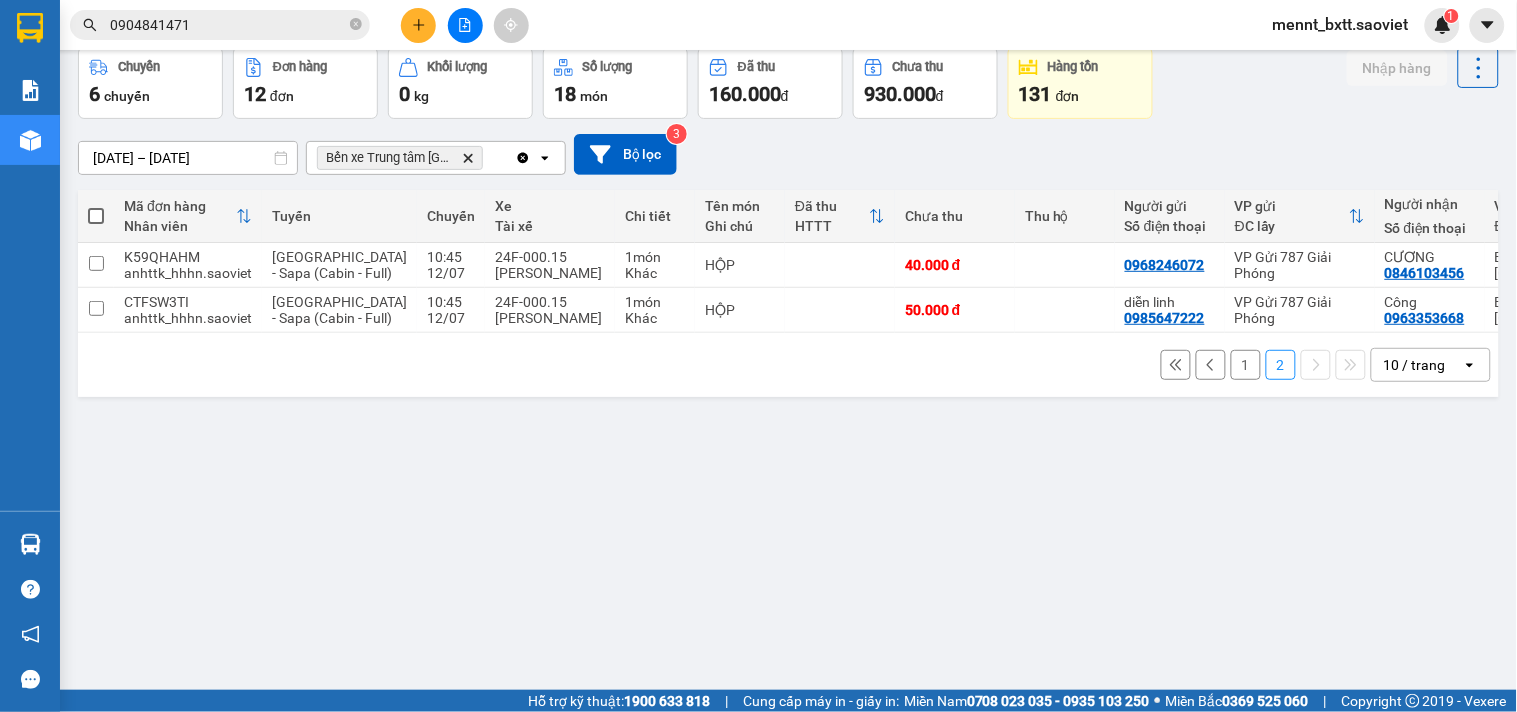 scroll, scrollTop: 0, scrollLeft: 0, axis: both 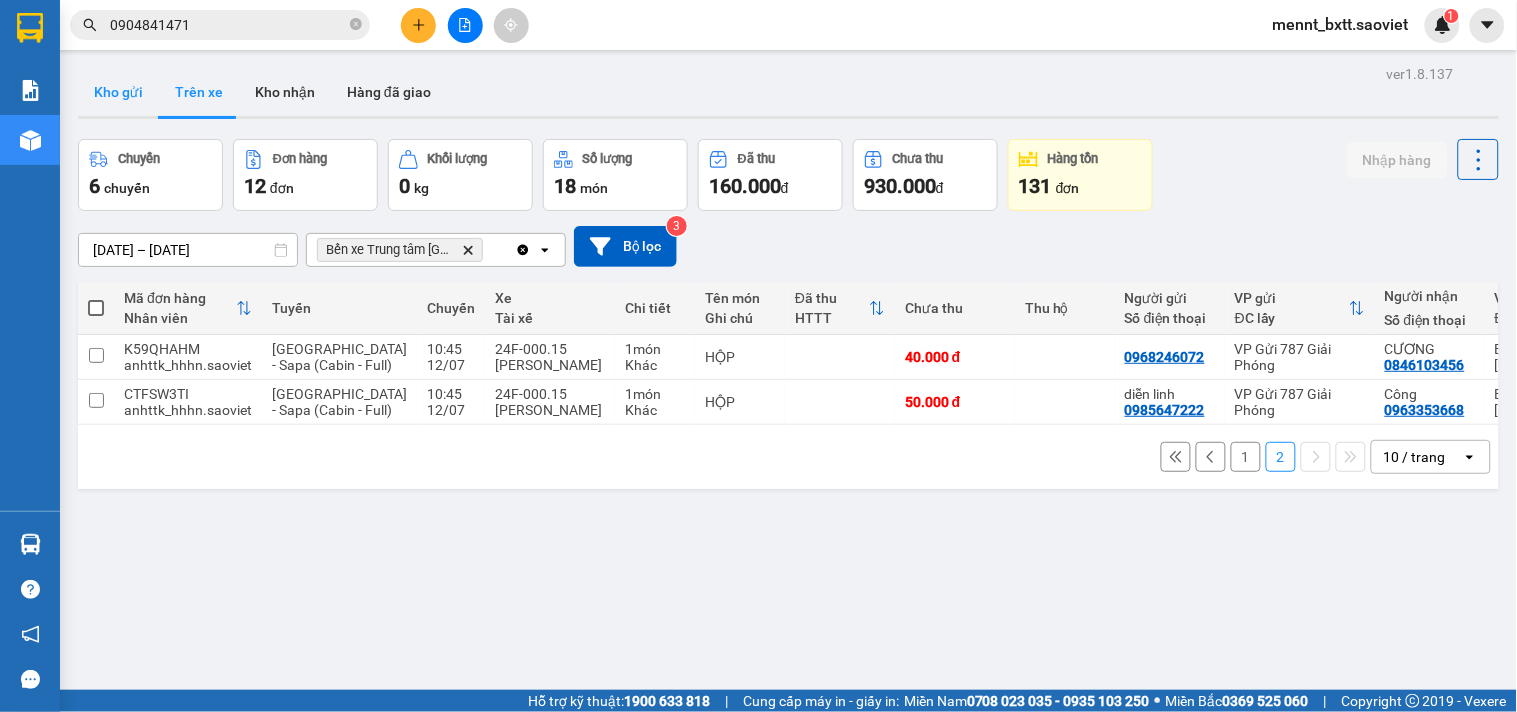 click on "Kho gửi" at bounding box center (118, 92) 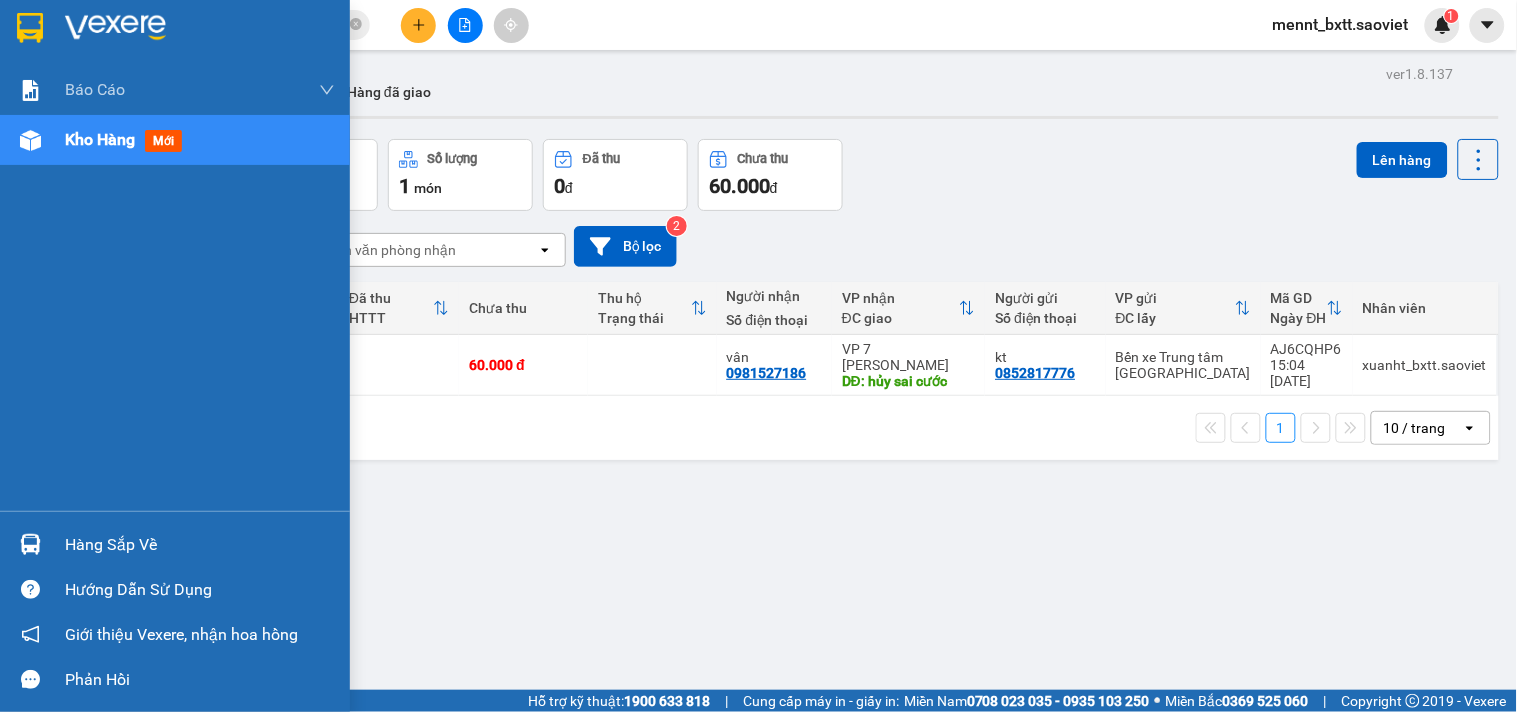 click on "Kho hàng" at bounding box center (100, 139) 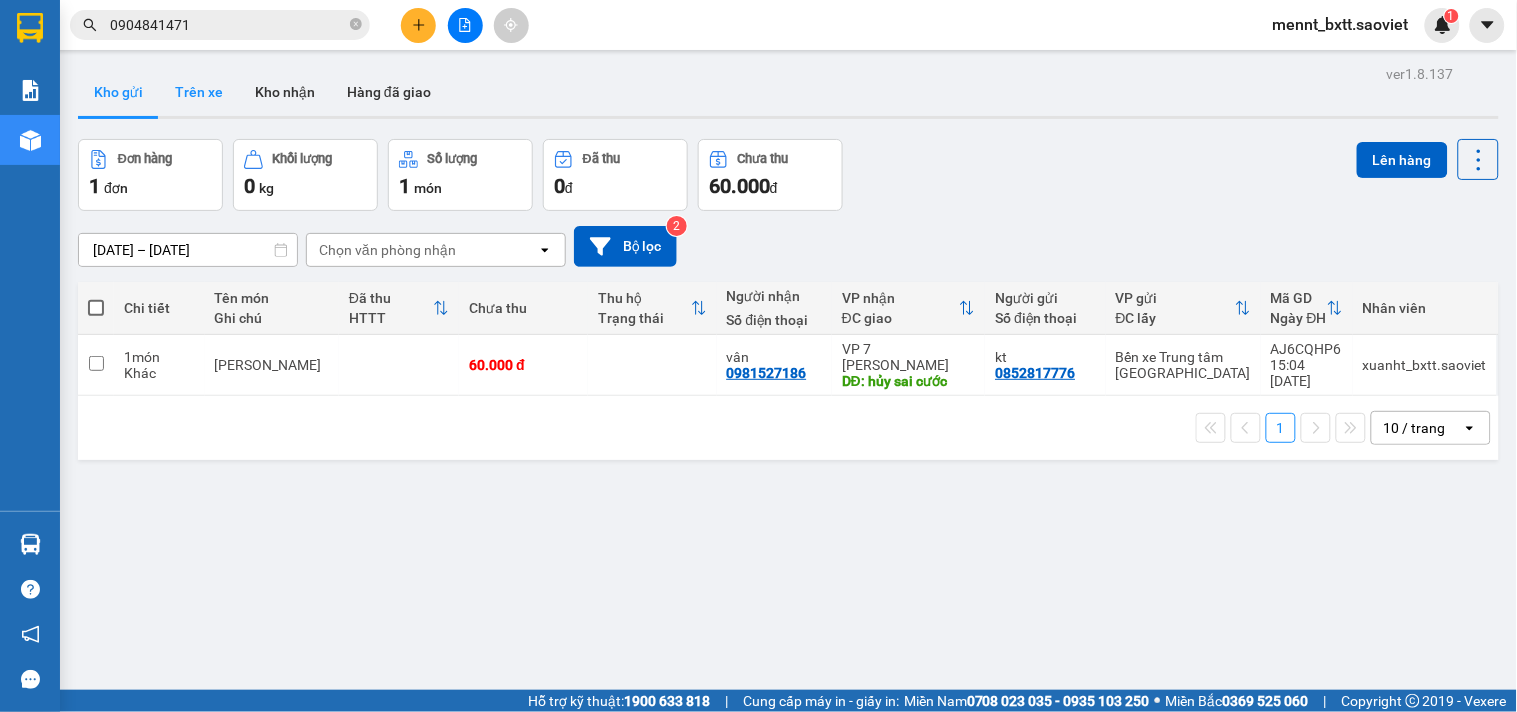 click on "Trên xe" at bounding box center (199, 92) 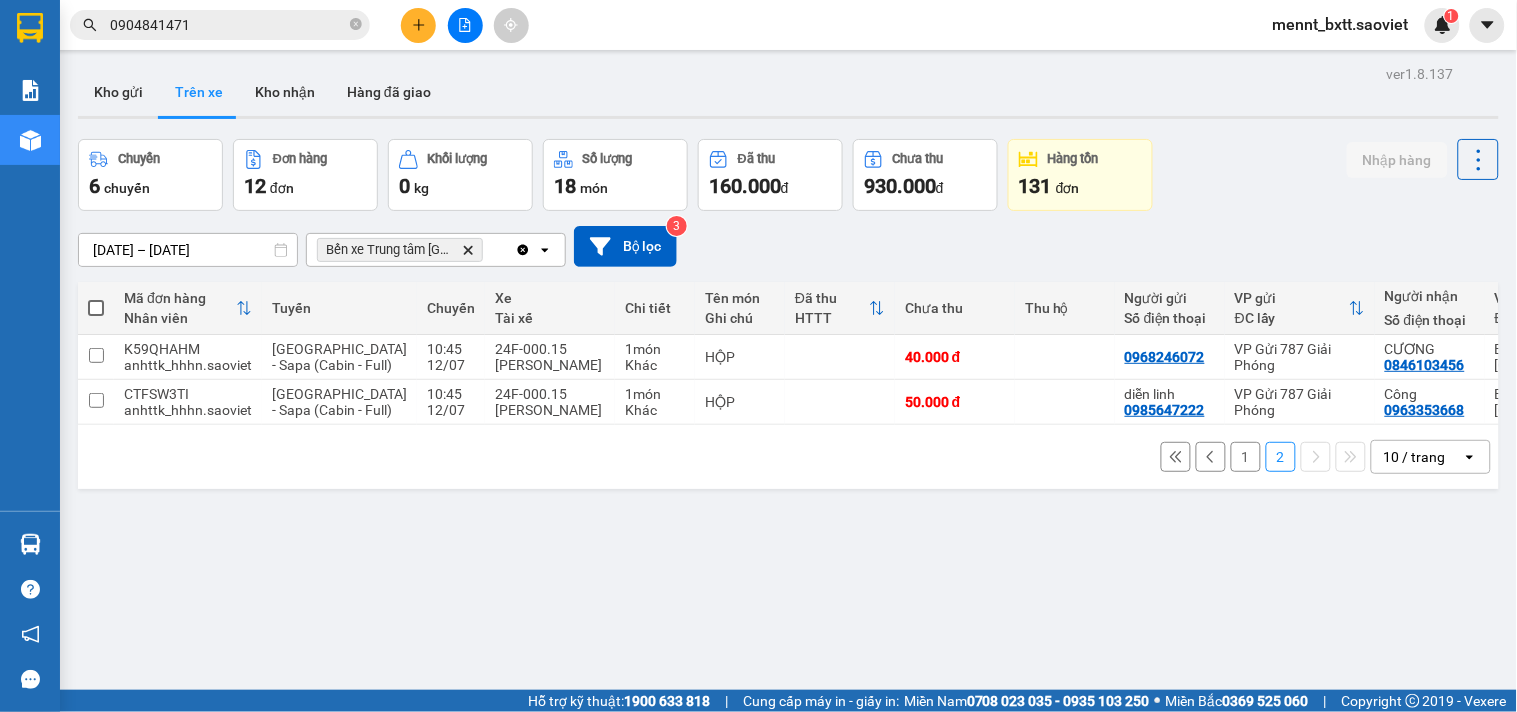 click on "1" at bounding box center (1246, 457) 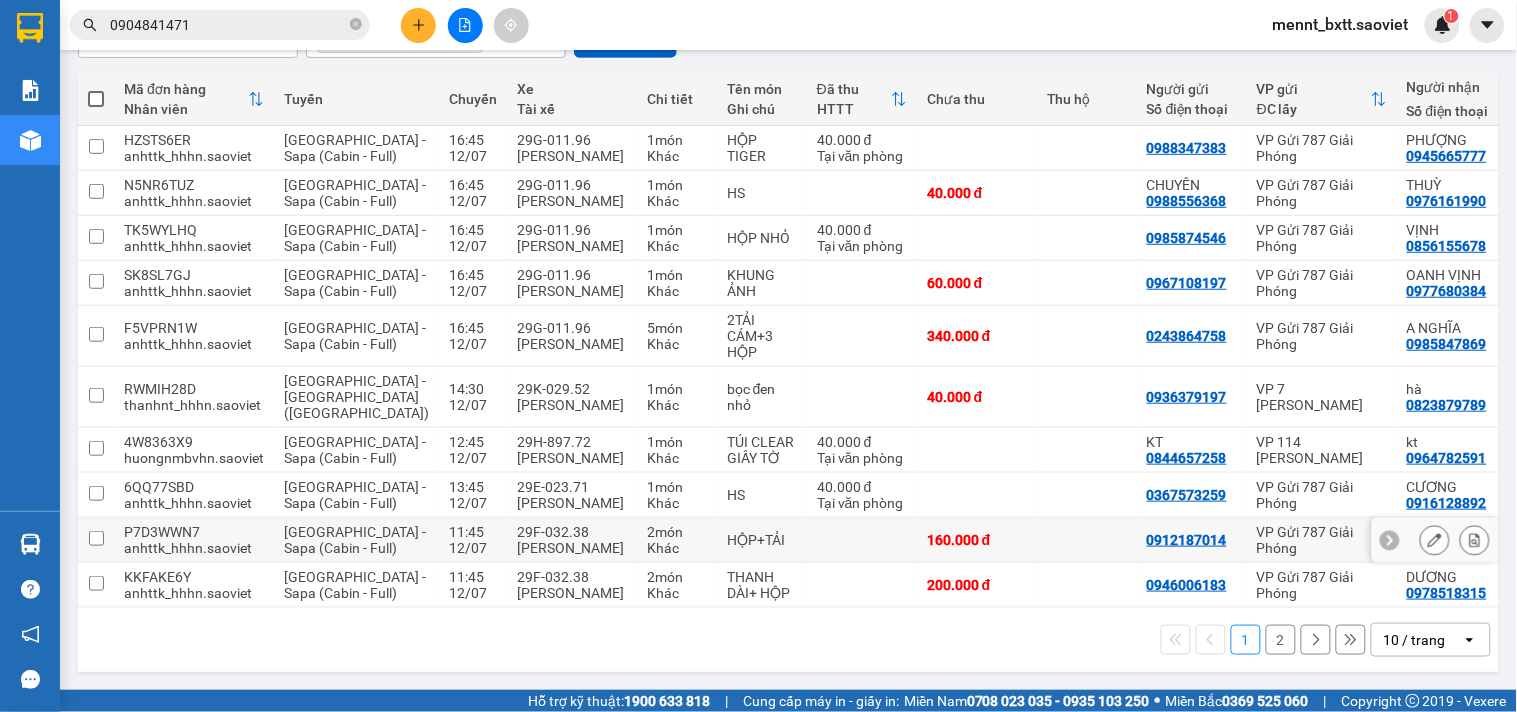 scroll, scrollTop: 346, scrollLeft: 0, axis: vertical 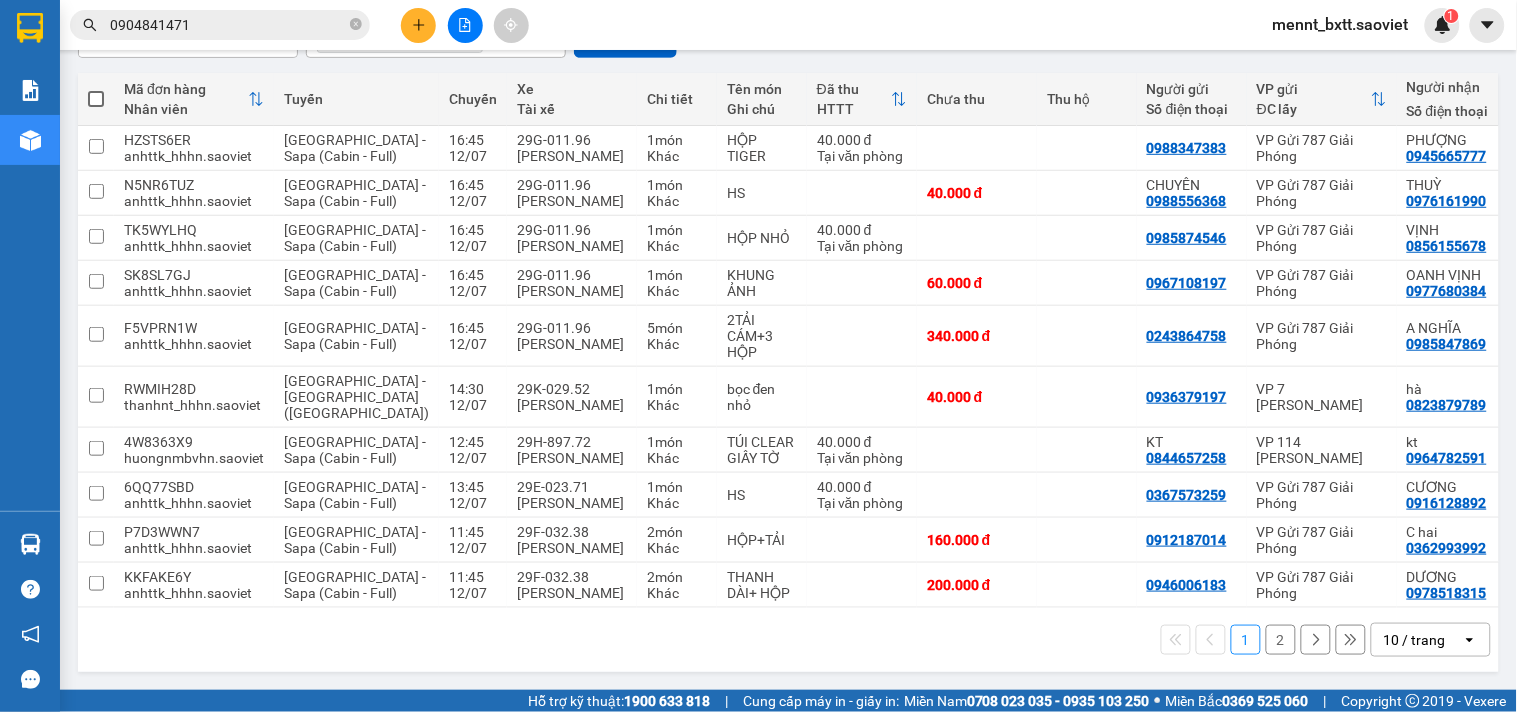 click on "2" at bounding box center (1281, 640) 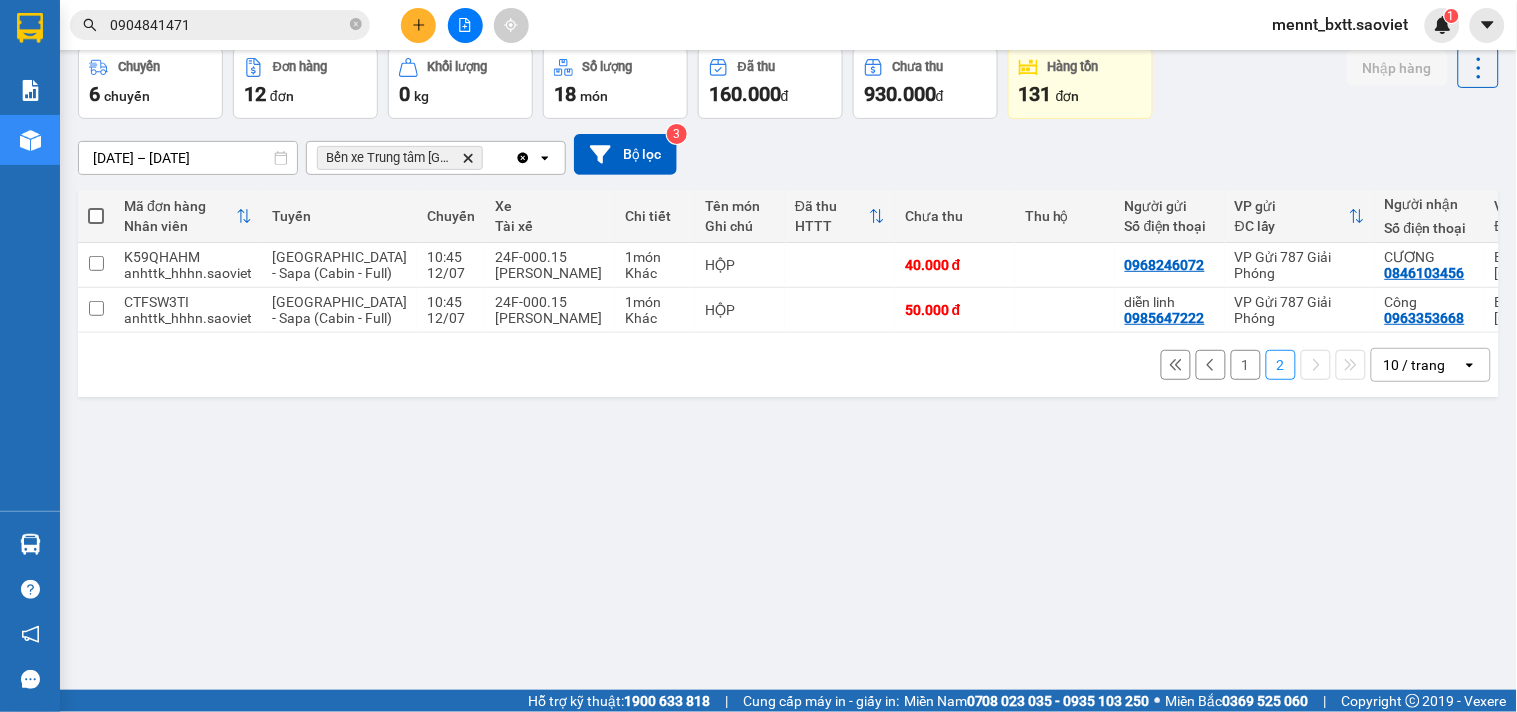 scroll, scrollTop: 0, scrollLeft: 0, axis: both 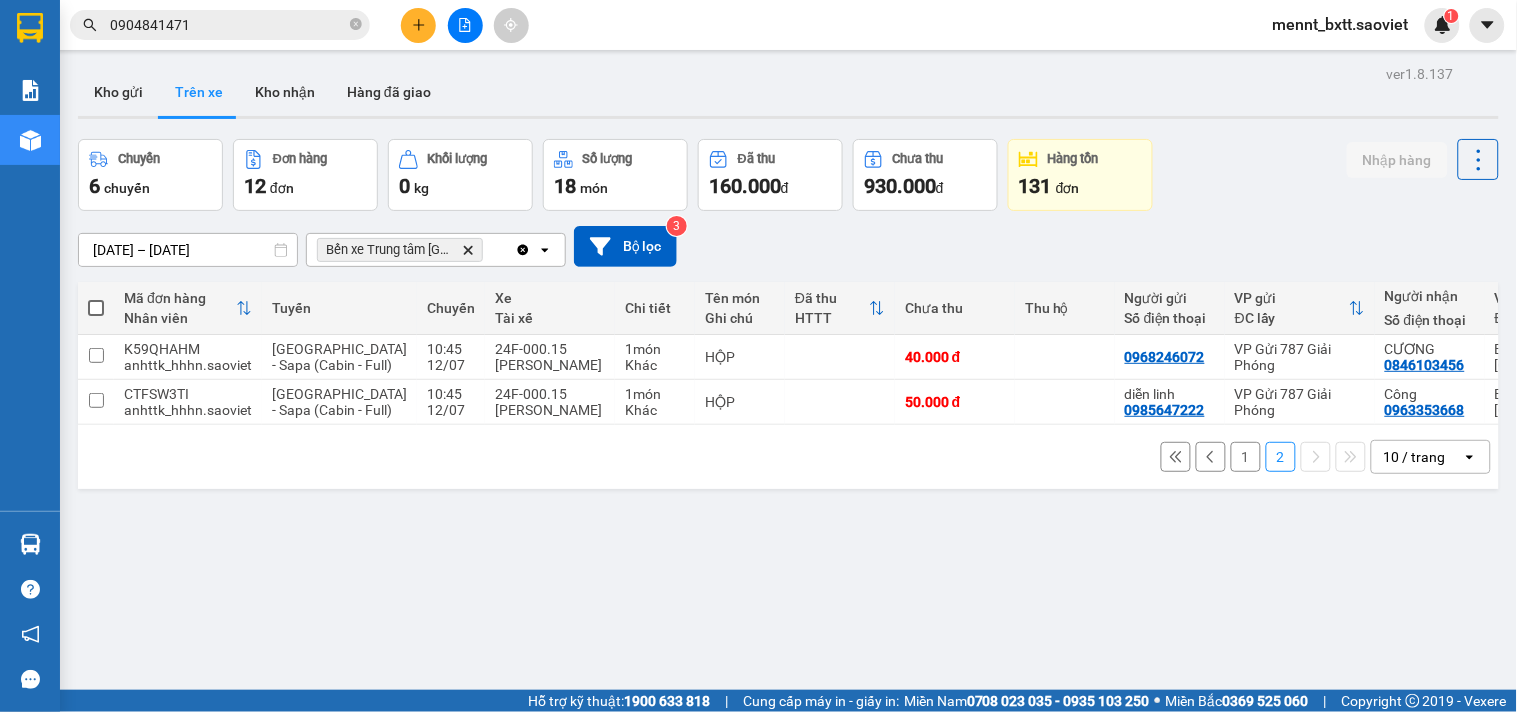 click on "0904841471" at bounding box center (228, 25) 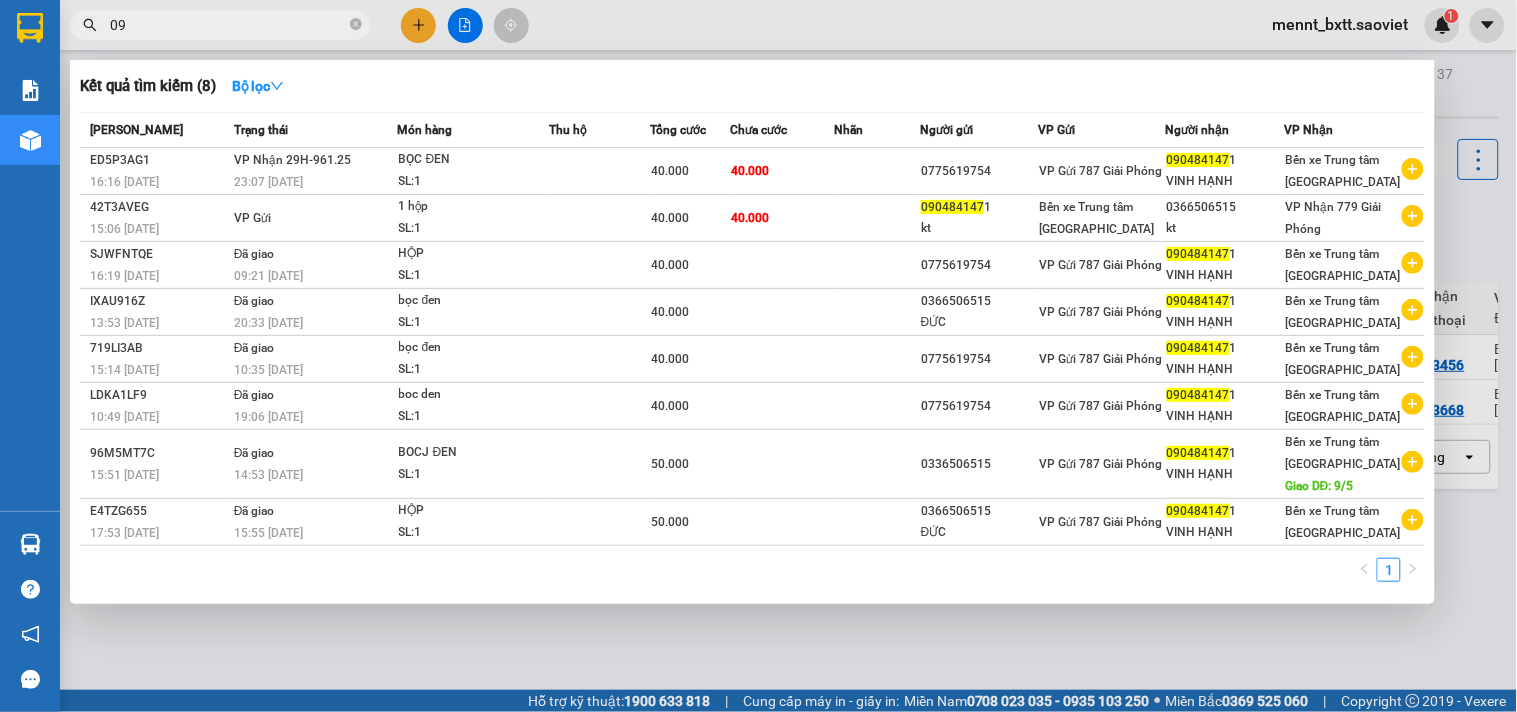 type on "0" 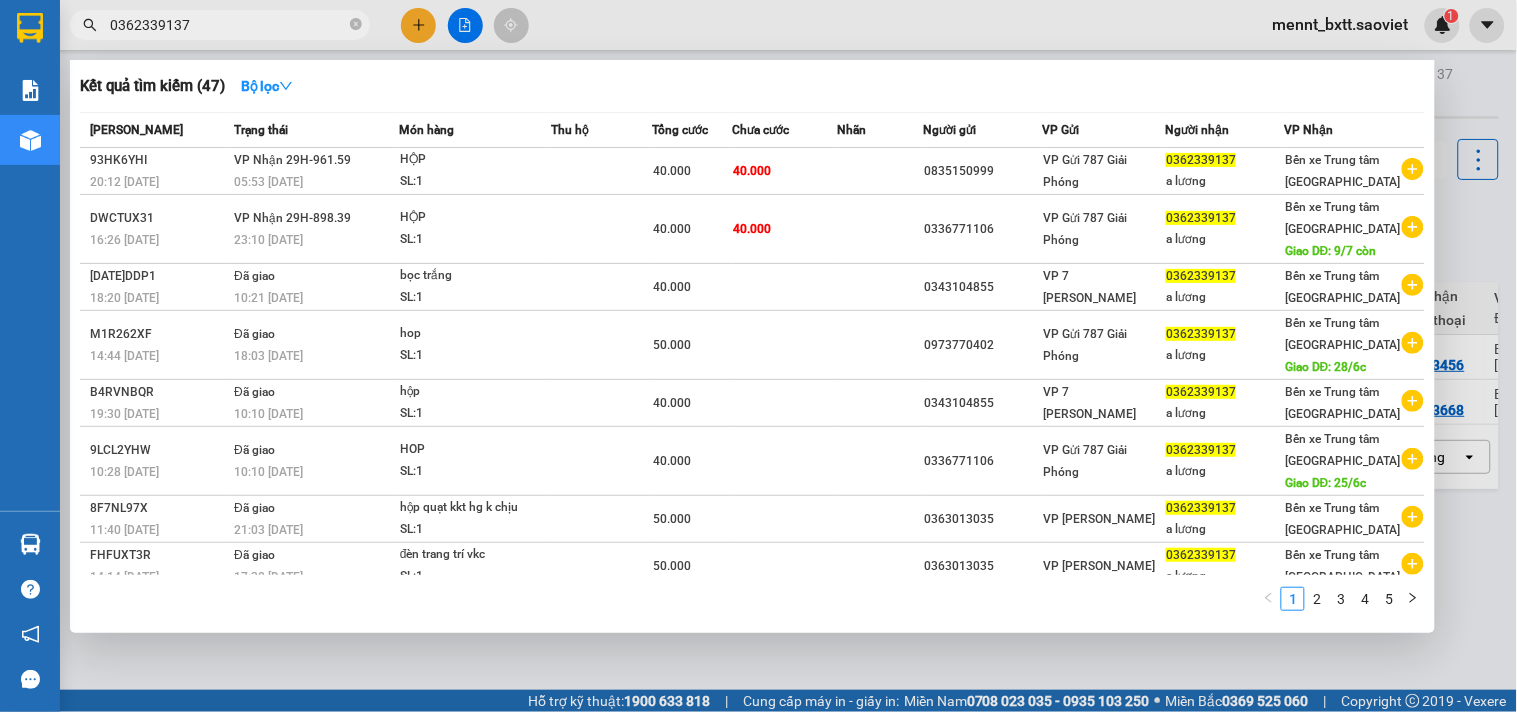 type on "0362339137" 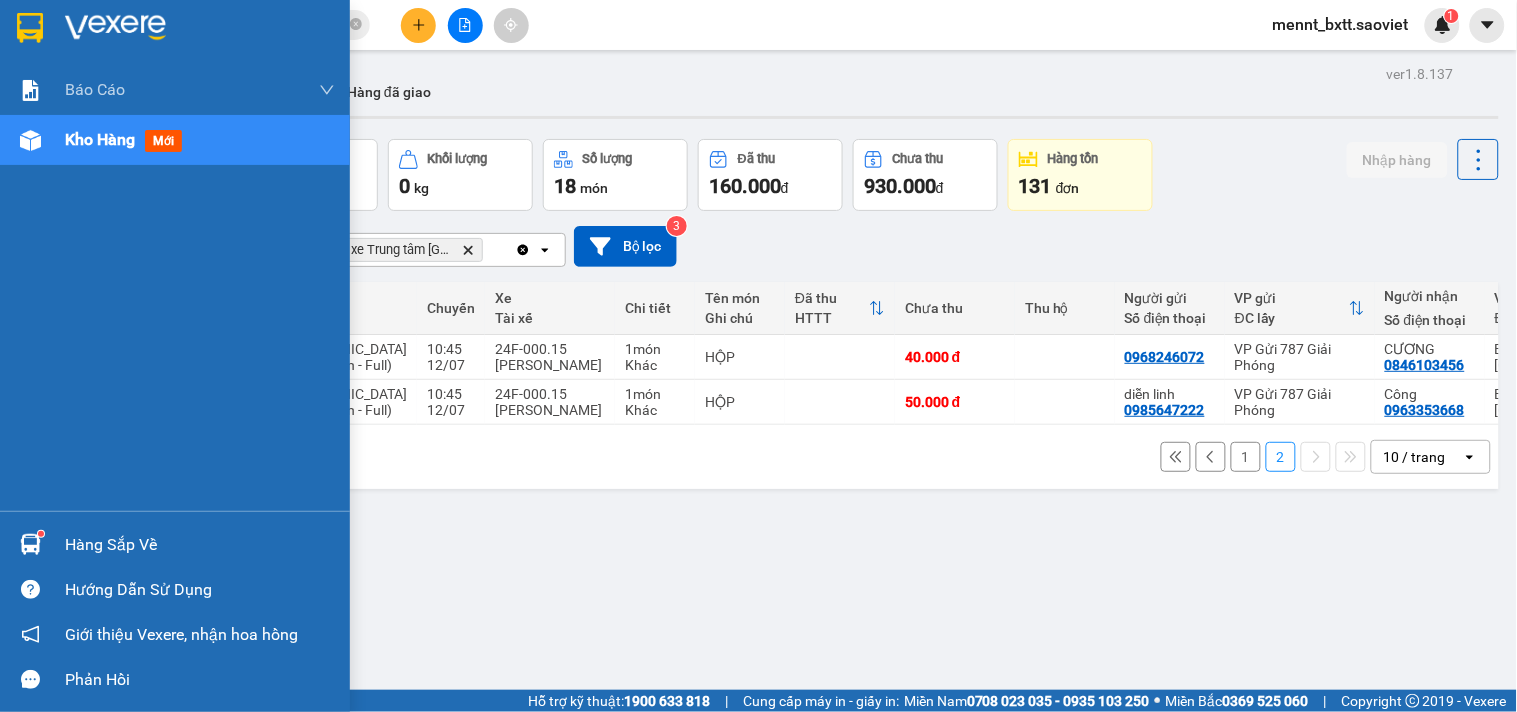 click on "Kho hàng" at bounding box center (100, 139) 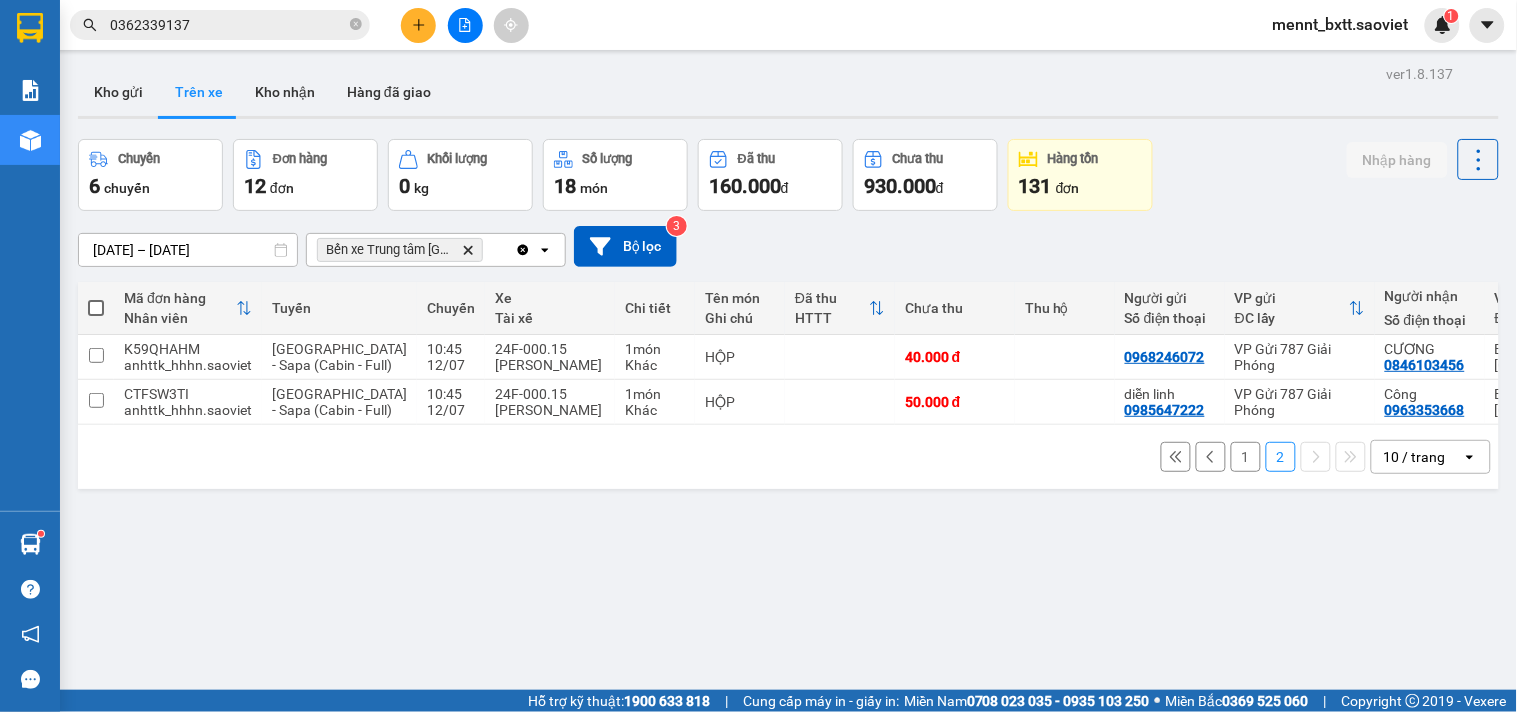click on "Trên xe" at bounding box center [199, 92] 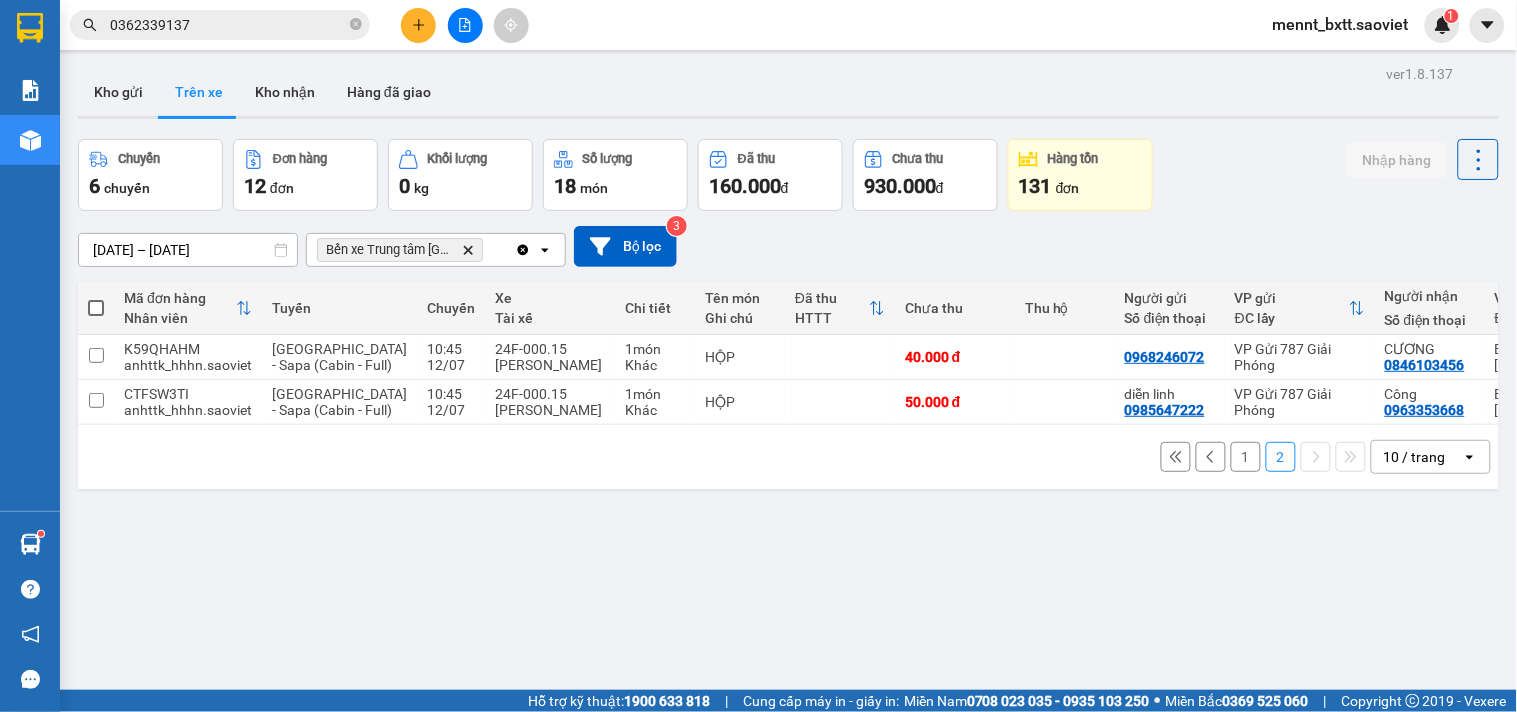 click on "1" at bounding box center [1246, 457] 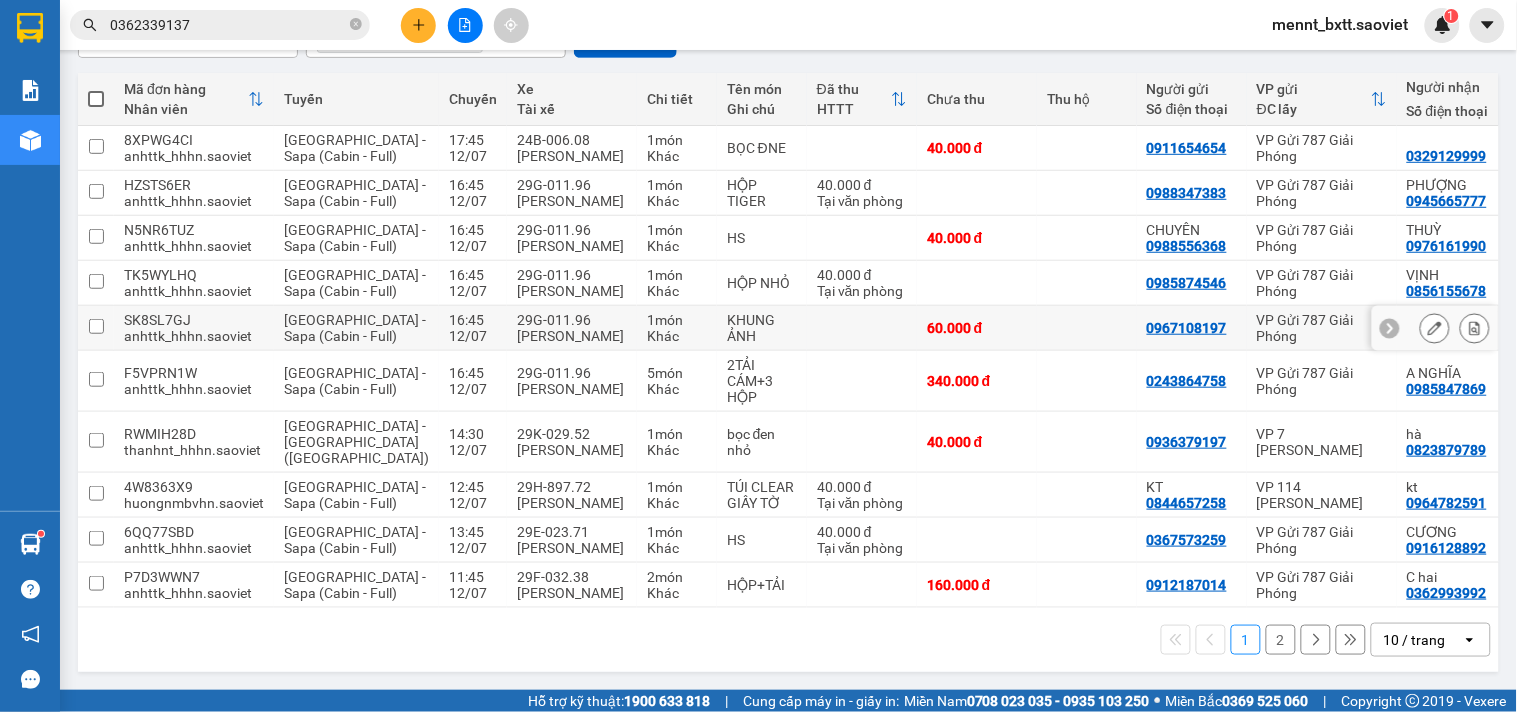 scroll, scrollTop: 346, scrollLeft: 0, axis: vertical 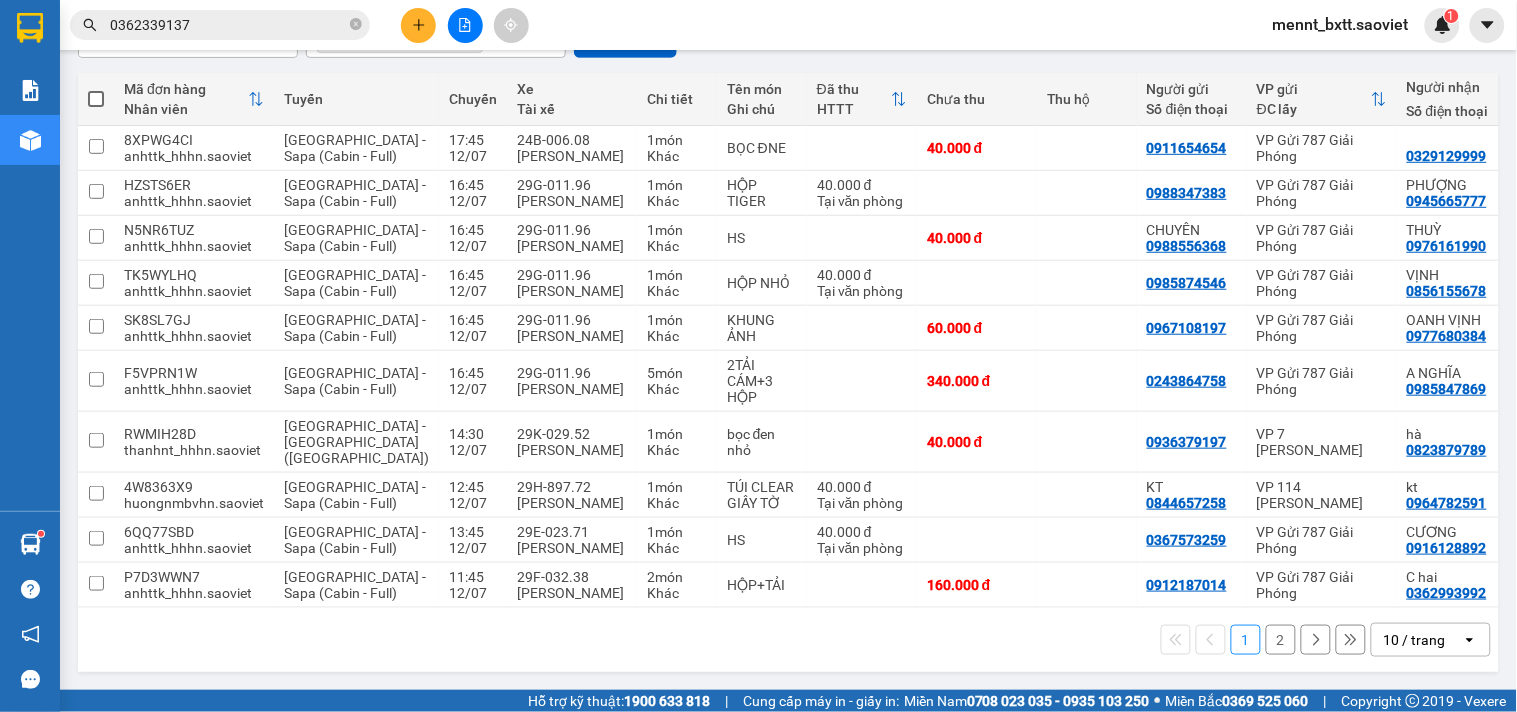 click on "2" at bounding box center (1281, 640) 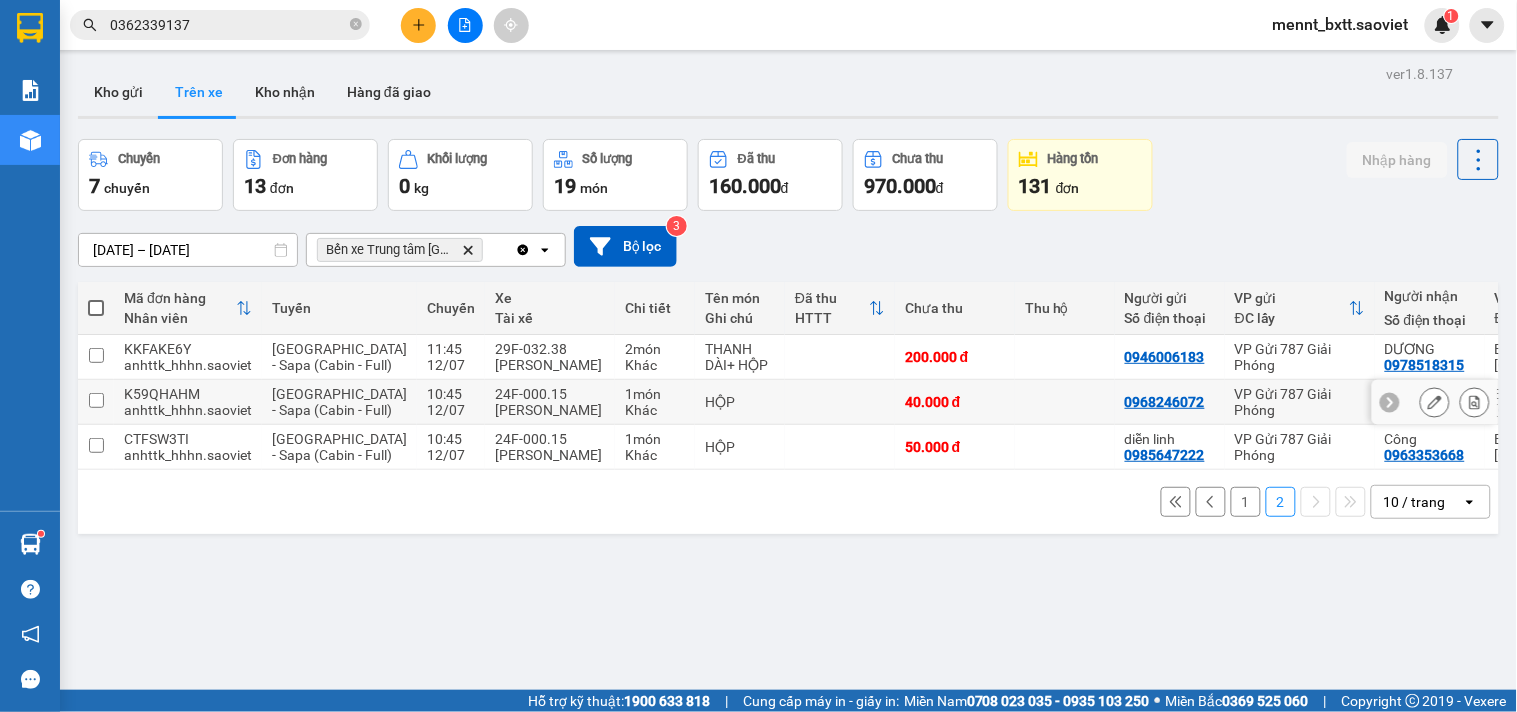 scroll, scrollTop: 92, scrollLeft: 0, axis: vertical 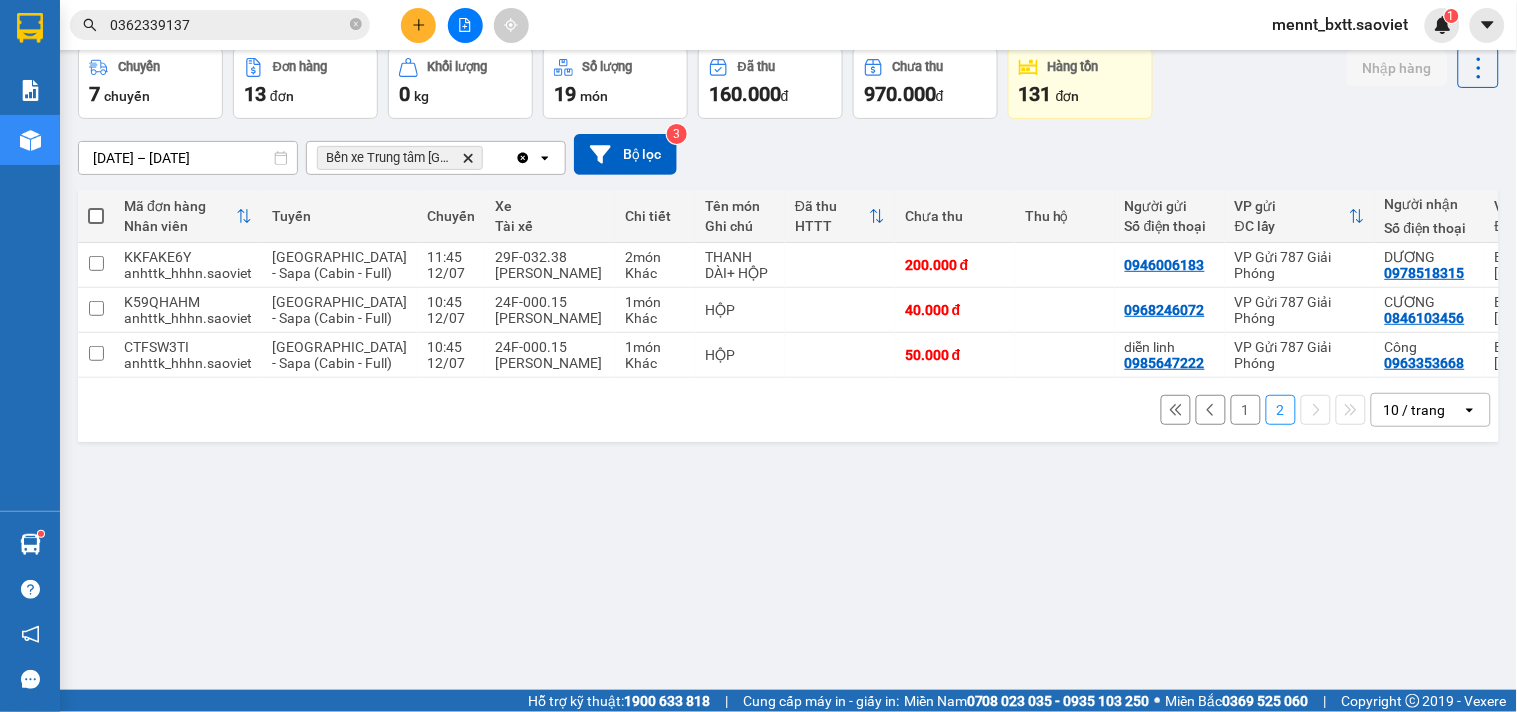 click on "1" at bounding box center (1246, 410) 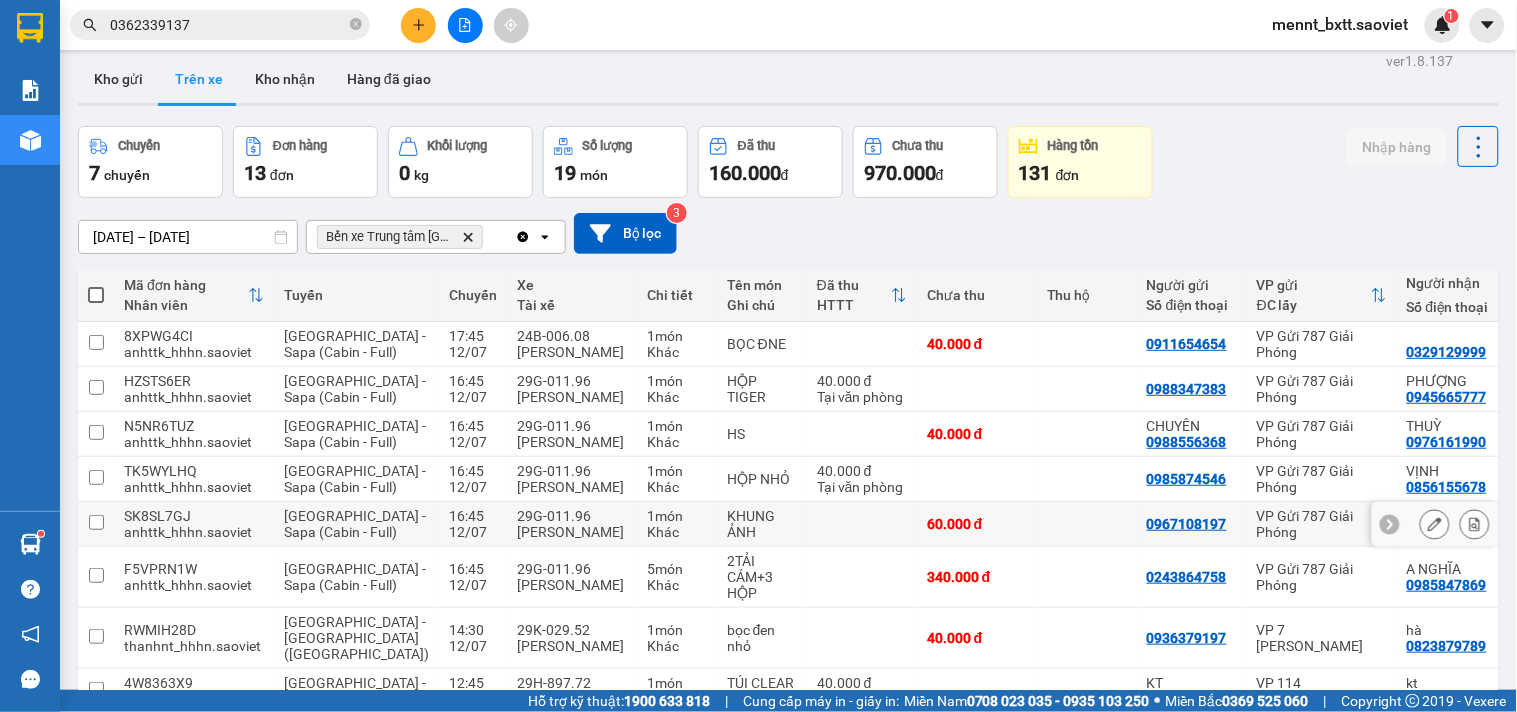scroll, scrollTop: 346, scrollLeft: 0, axis: vertical 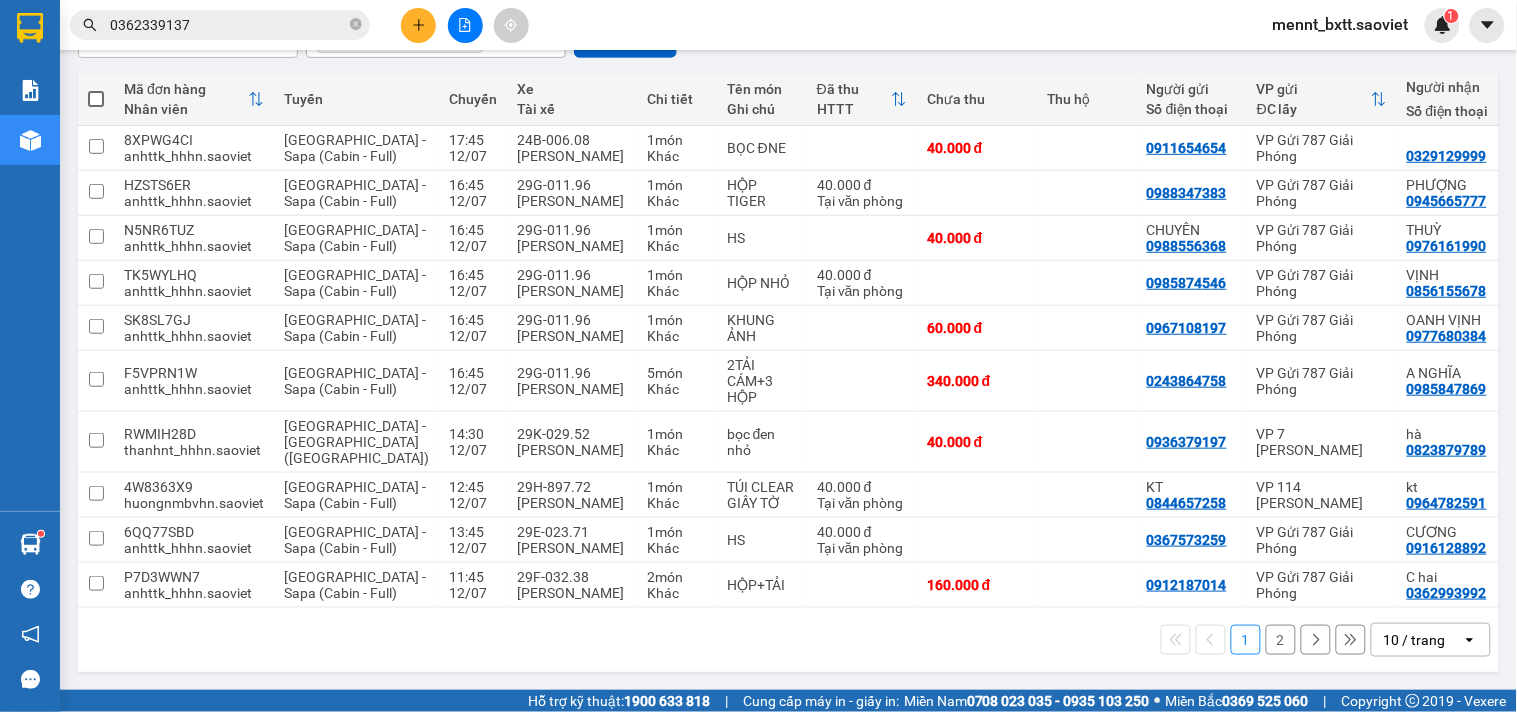 click on "2" at bounding box center [1281, 640] 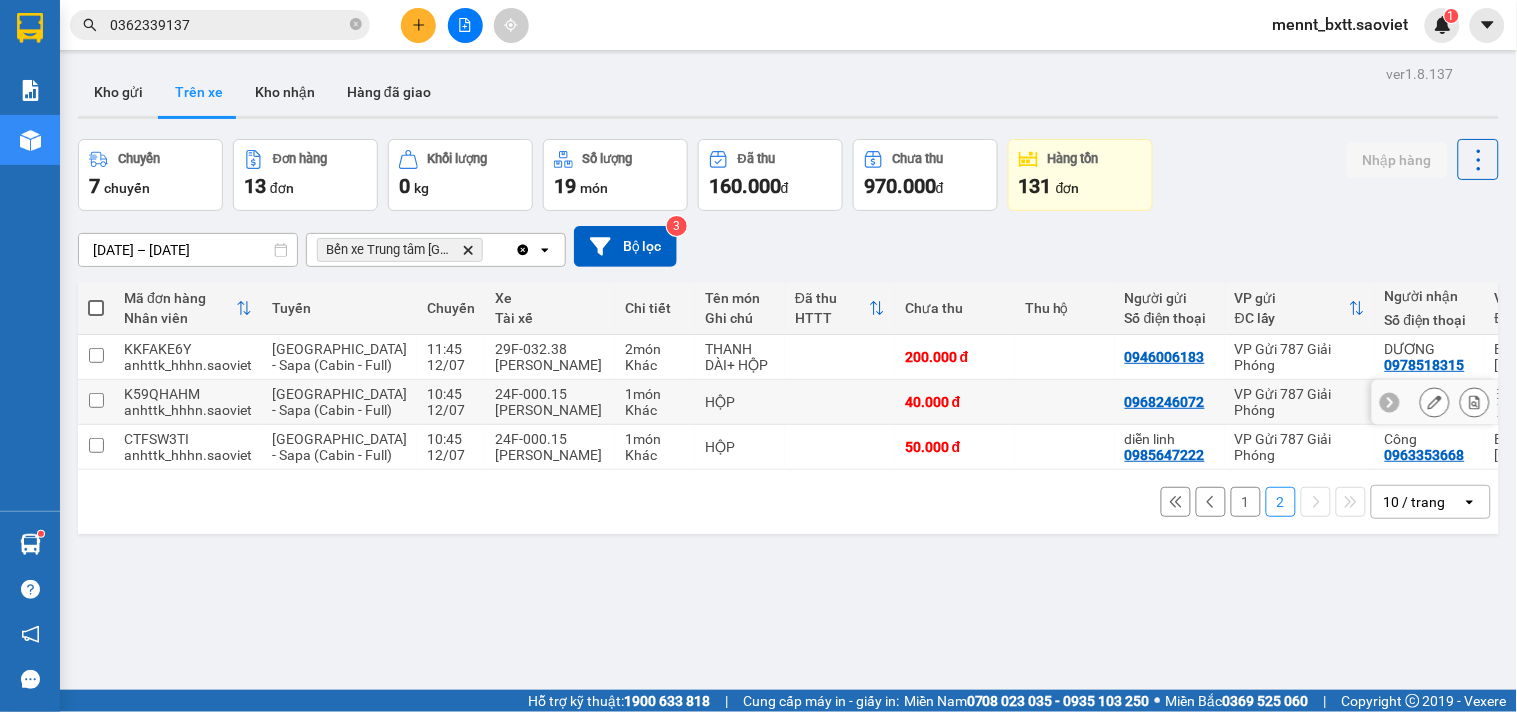 scroll, scrollTop: 92, scrollLeft: 0, axis: vertical 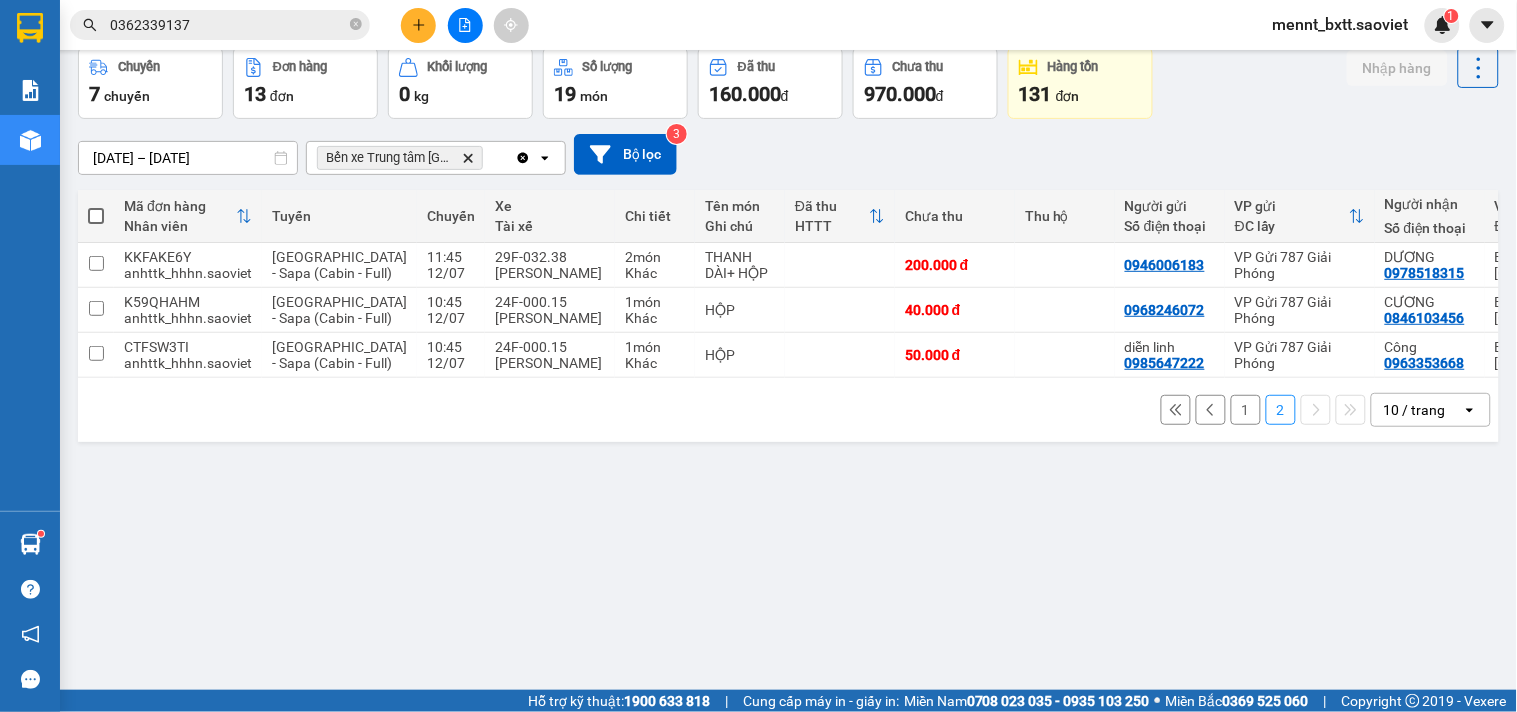 click on "1" at bounding box center [1246, 410] 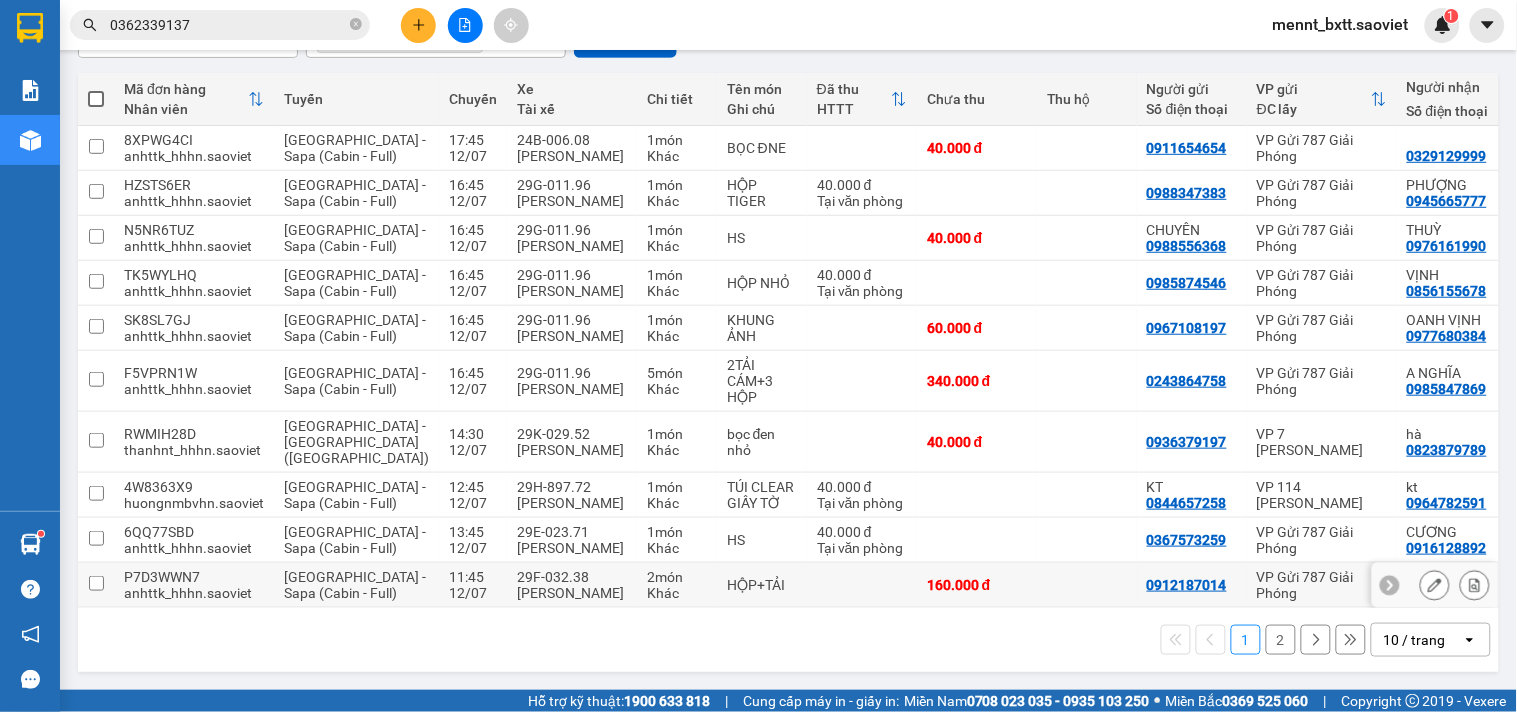 scroll, scrollTop: 13, scrollLeft: 0, axis: vertical 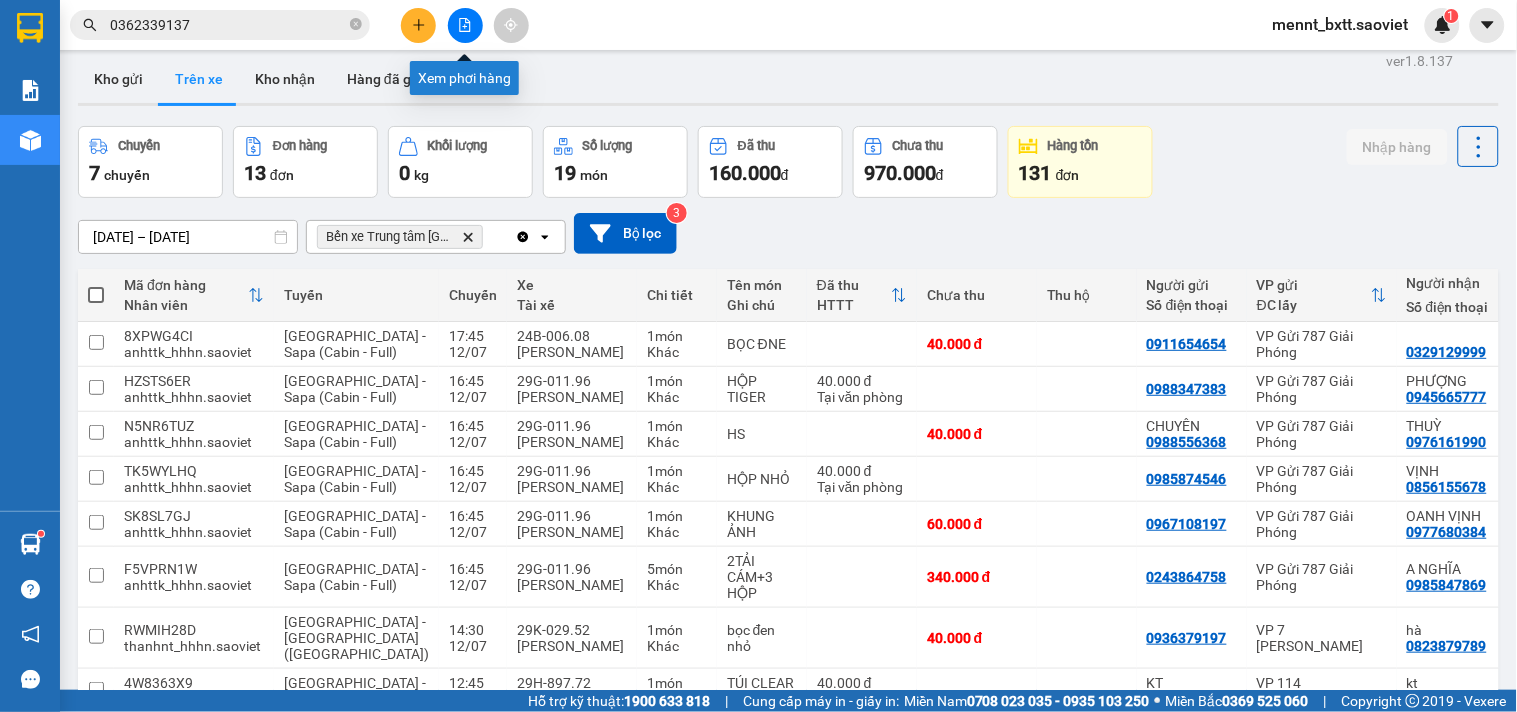click 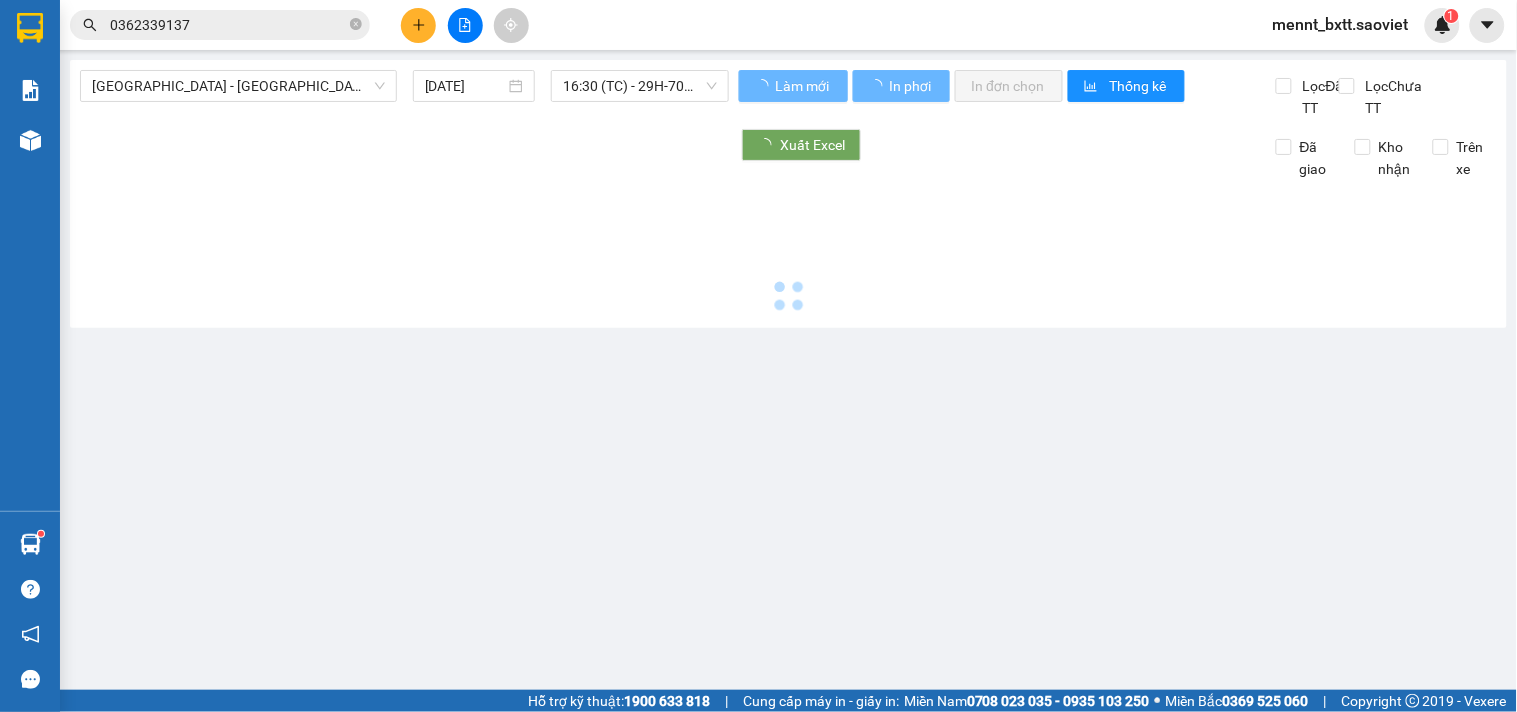 scroll, scrollTop: 0, scrollLeft: 0, axis: both 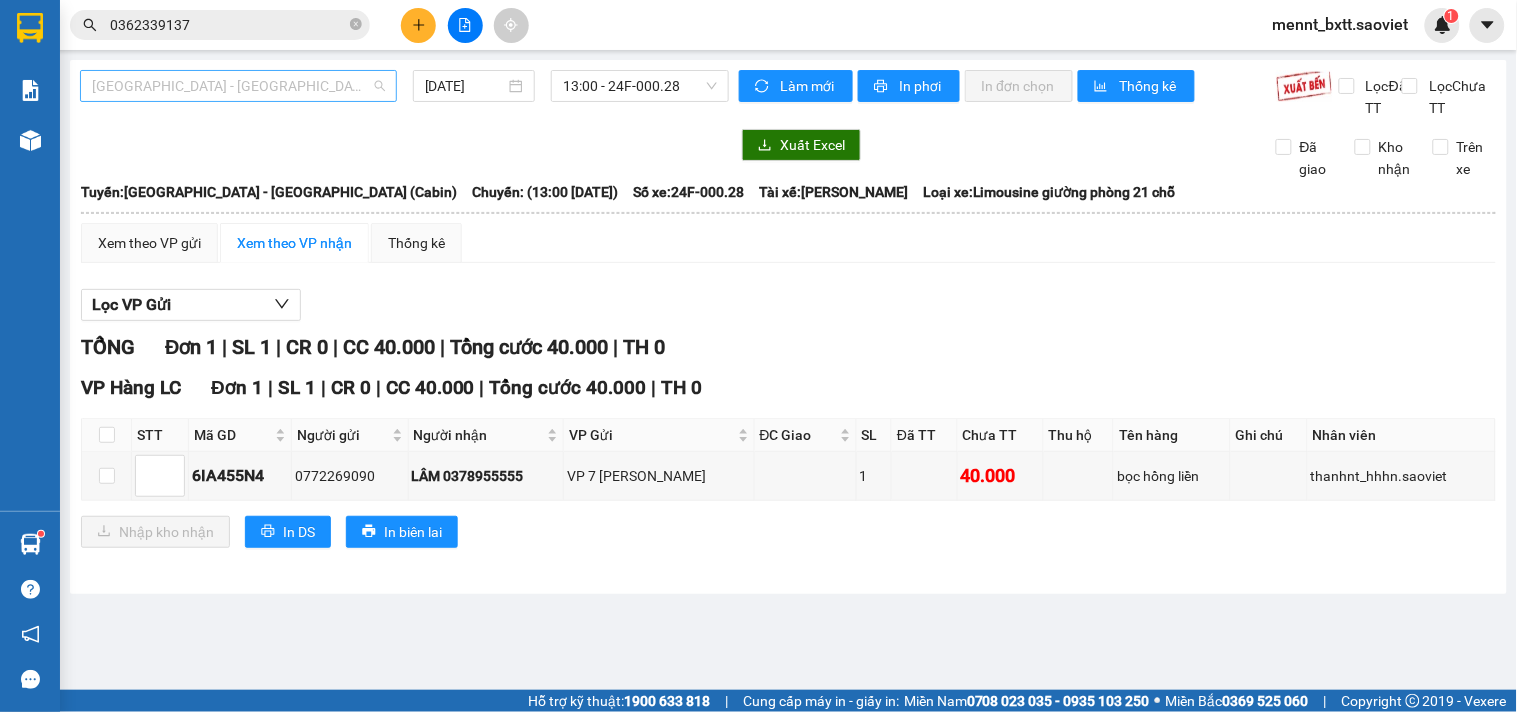 click on "[GEOGRAPHIC_DATA] - [GEOGRAPHIC_DATA] (Cabin)" at bounding box center [238, 86] 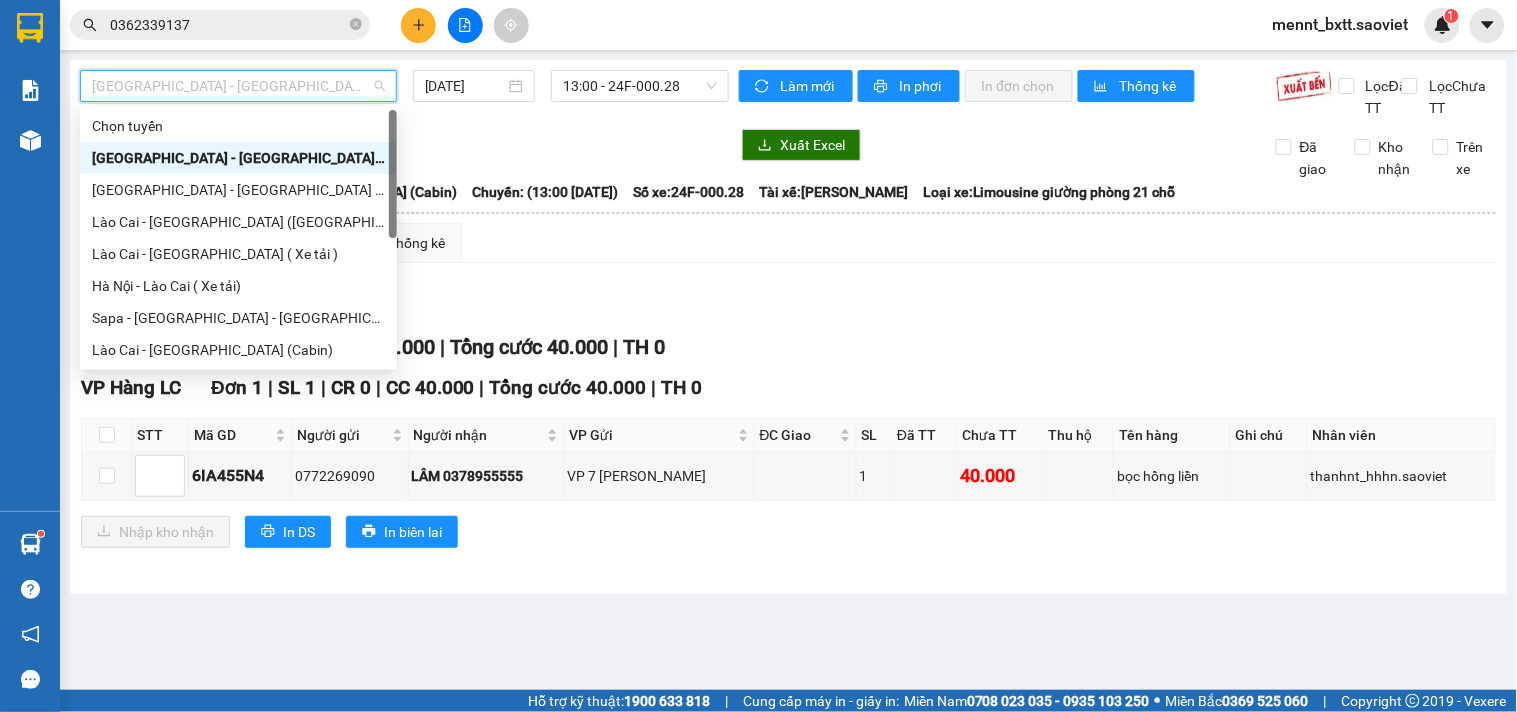 scroll, scrollTop: 160, scrollLeft: 0, axis: vertical 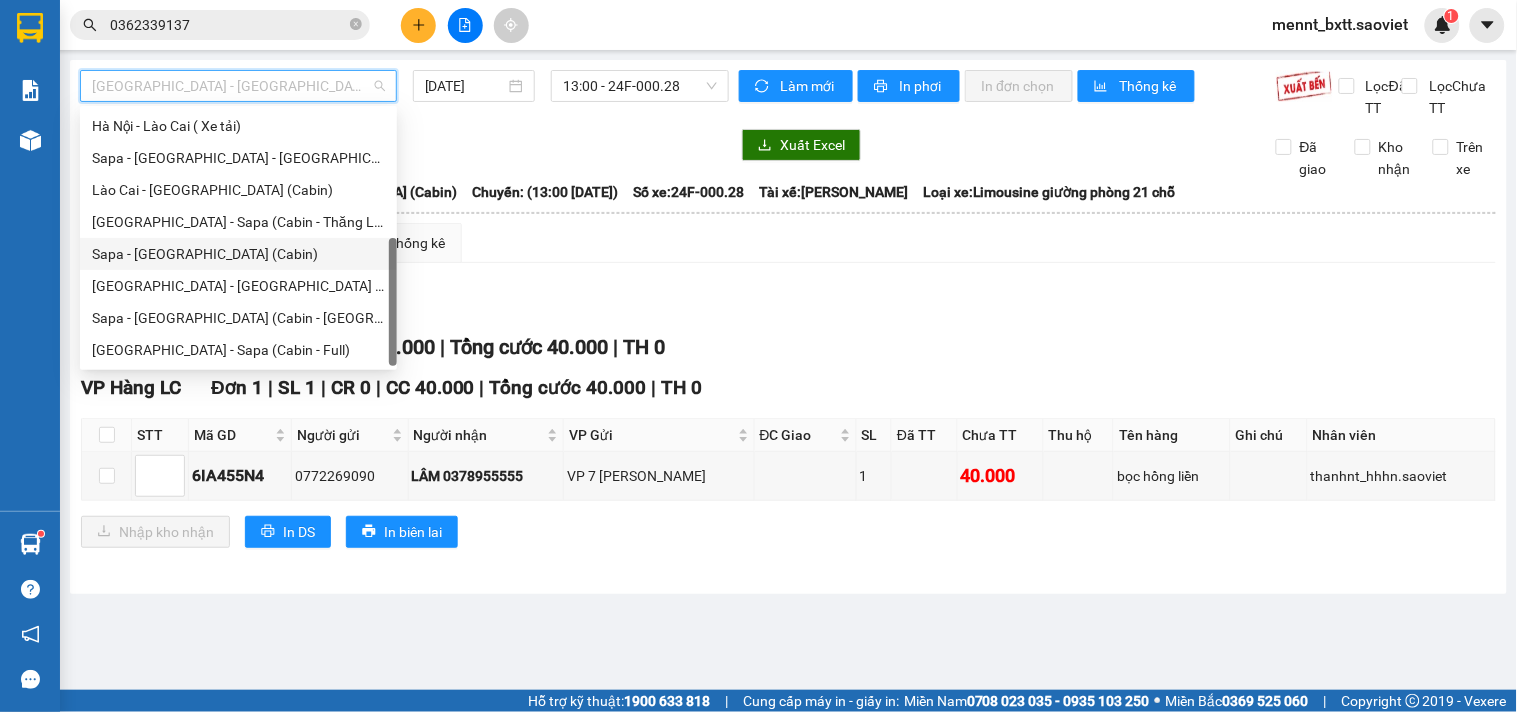 click on "Sapa - [GEOGRAPHIC_DATA] (Cabin)" at bounding box center (238, 254) 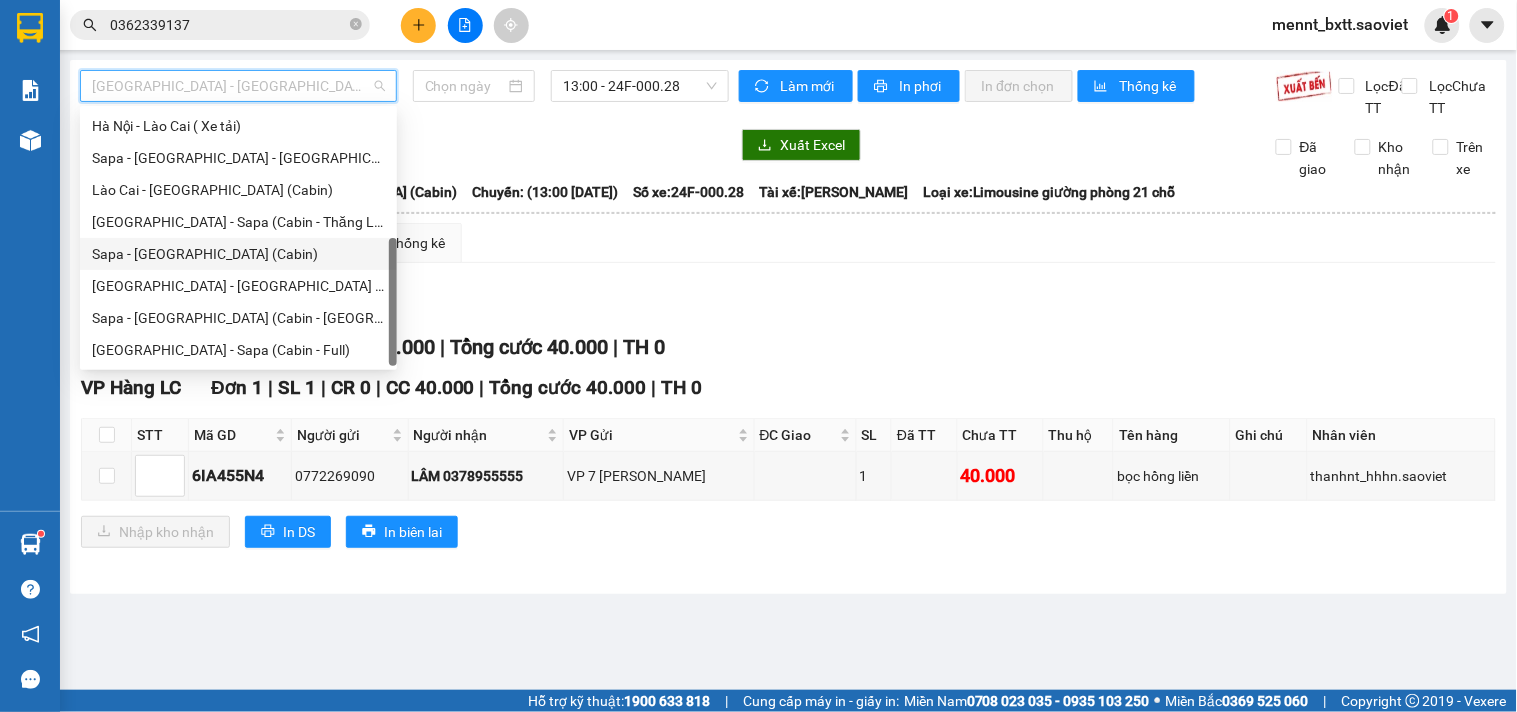 type on "[DATE]" 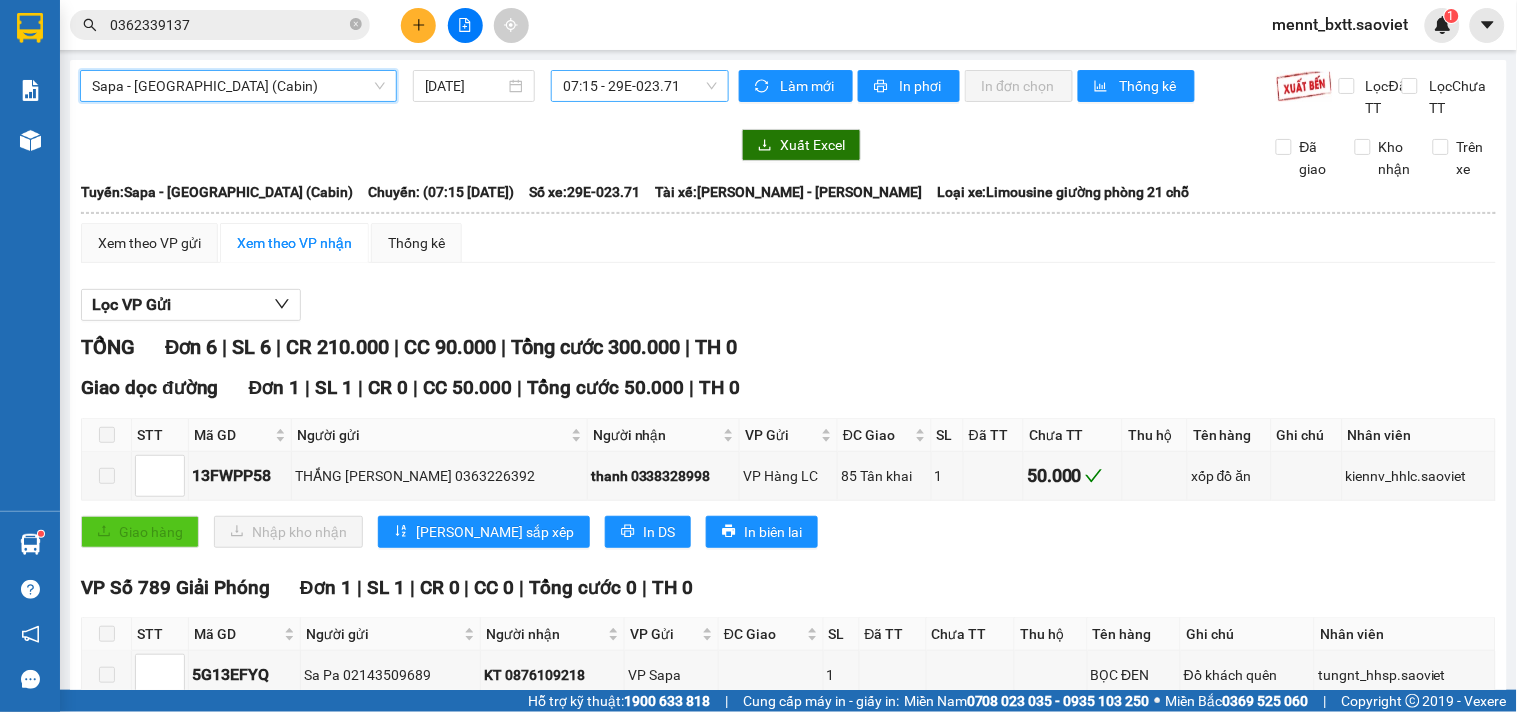 click on "07:15     - 29E-023.71" at bounding box center (640, 86) 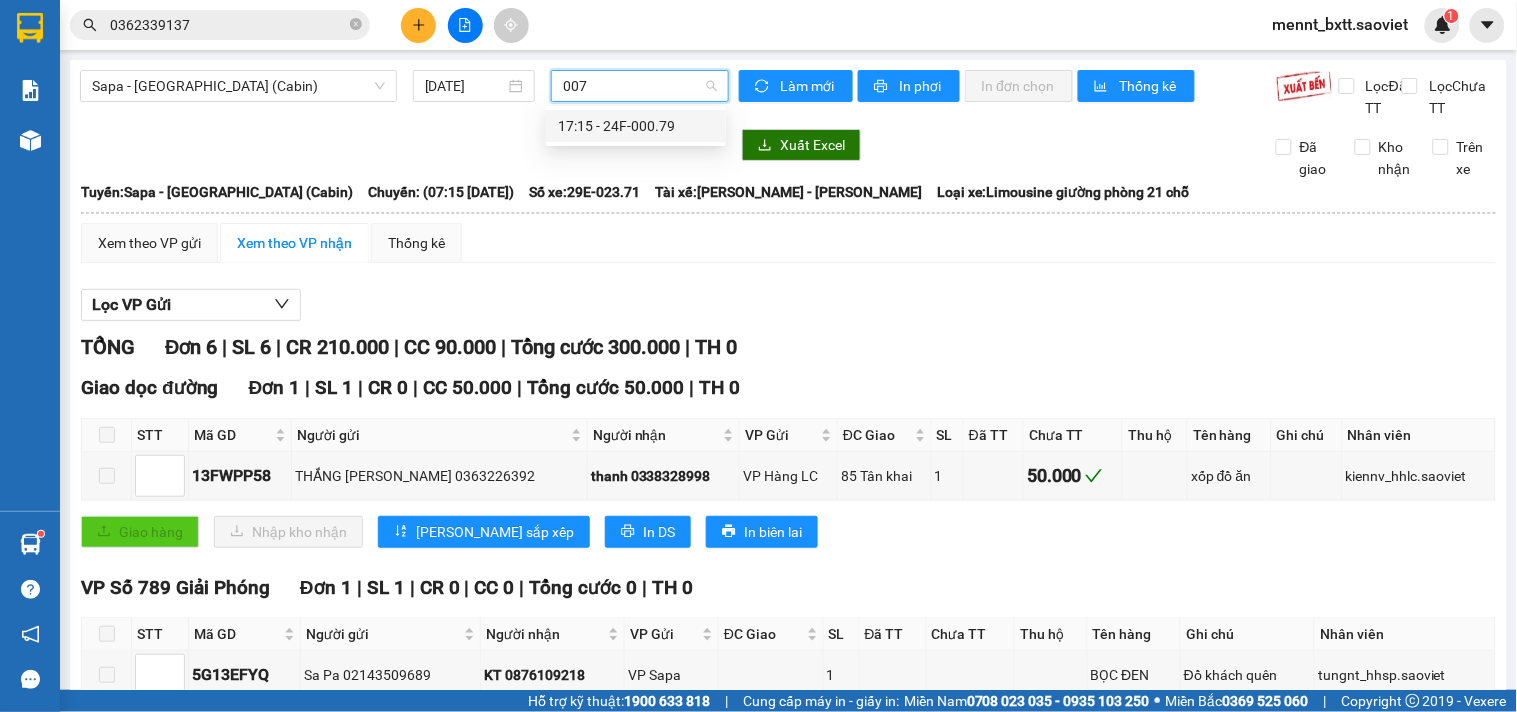 type on "0079" 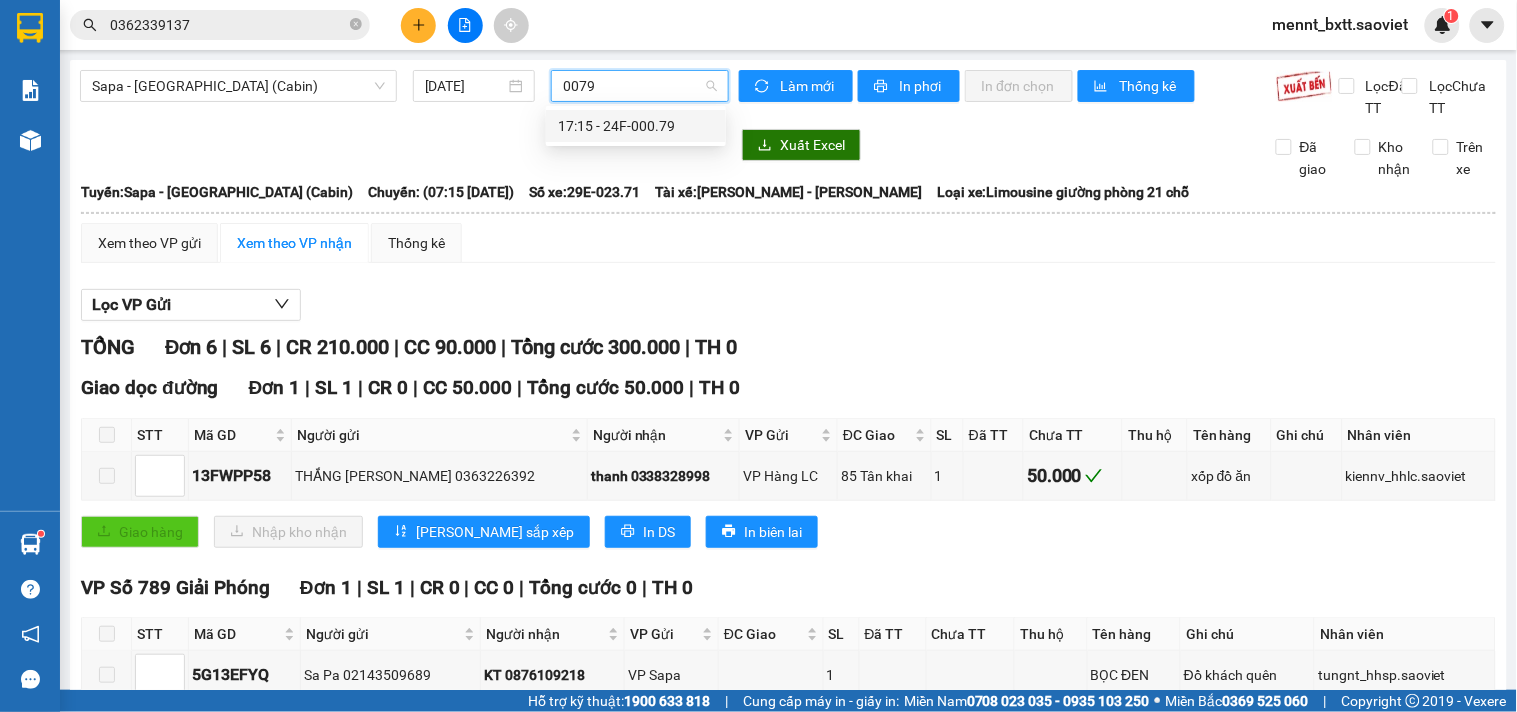 click on "17:15     - 24F-000.79" at bounding box center [636, 126] 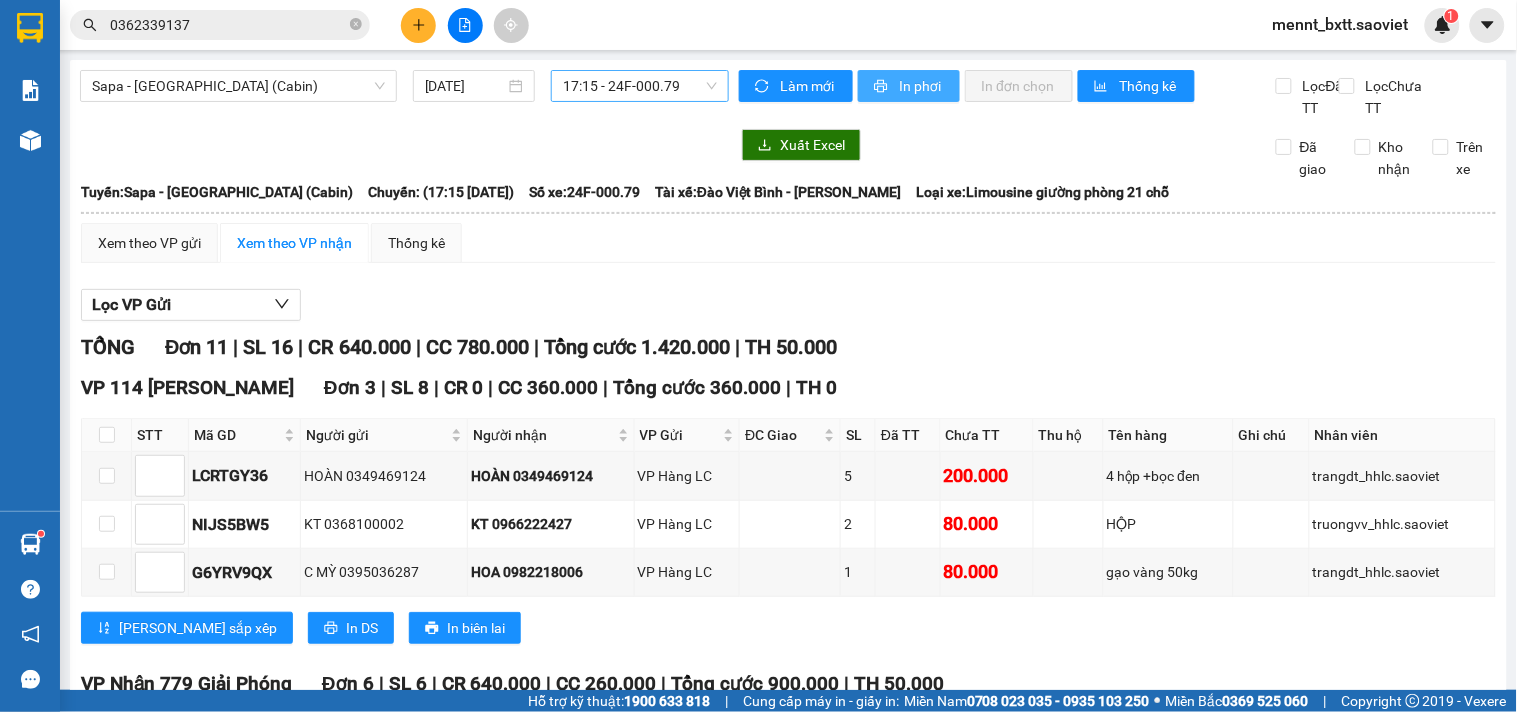 click on "In phơi" at bounding box center (921, 86) 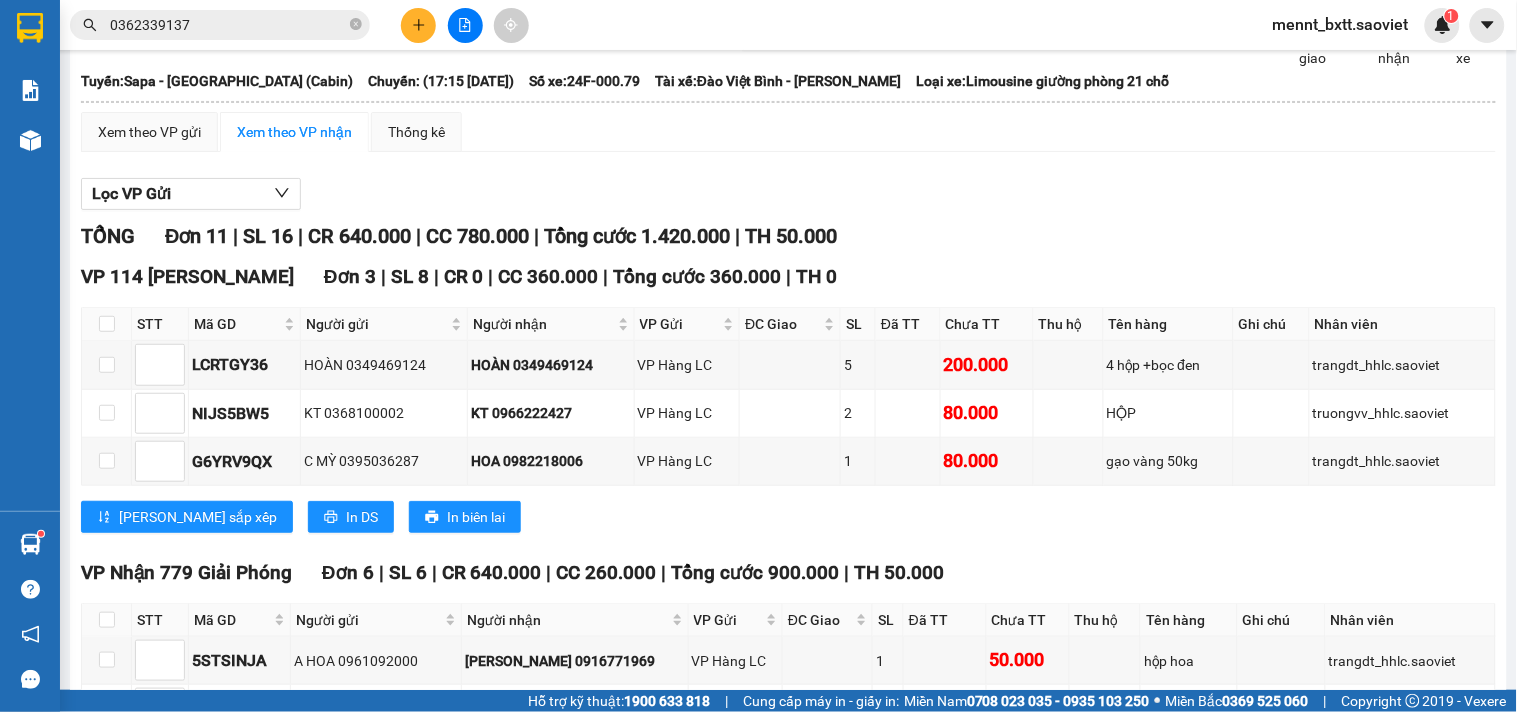 scroll, scrollTop: 0, scrollLeft: 0, axis: both 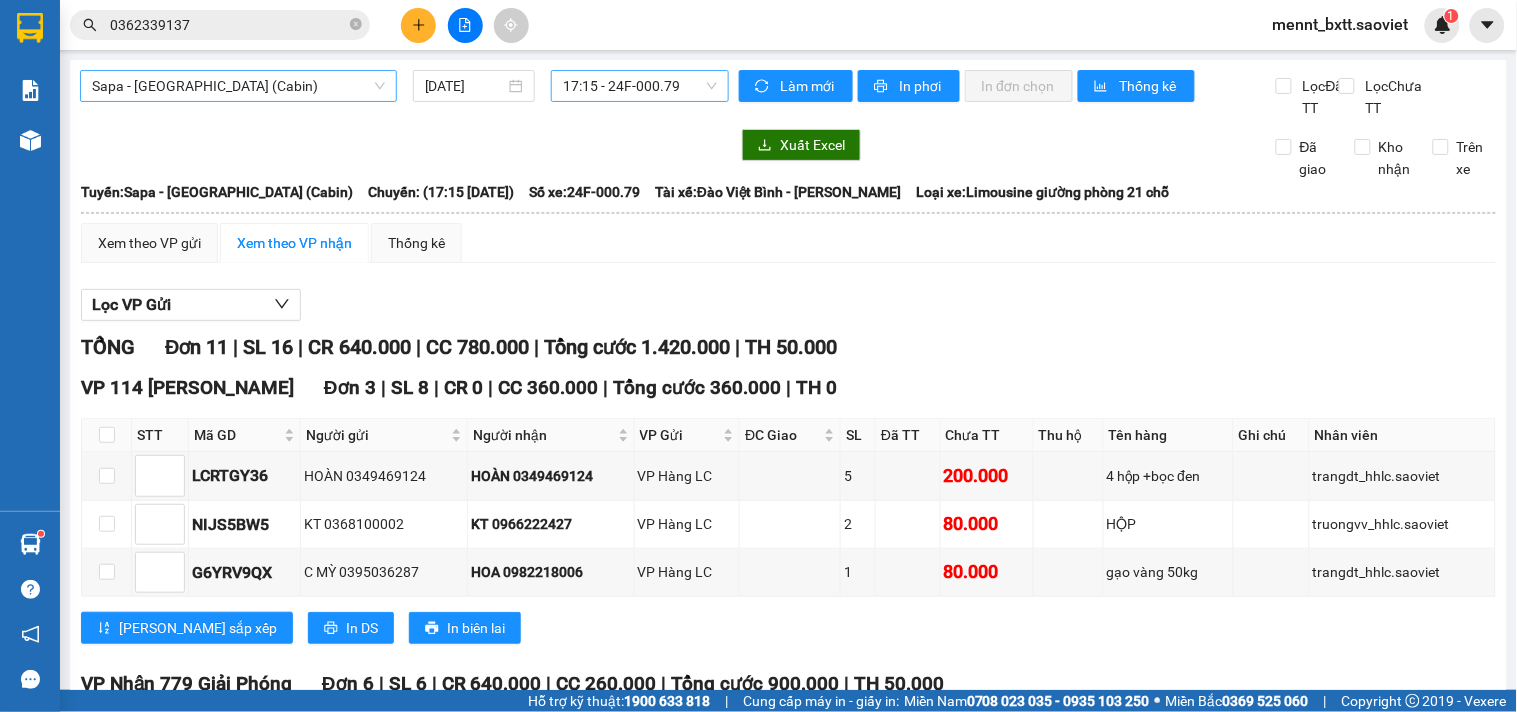 click on "Sapa - [GEOGRAPHIC_DATA] (Cabin)" at bounding box center (238, 86) 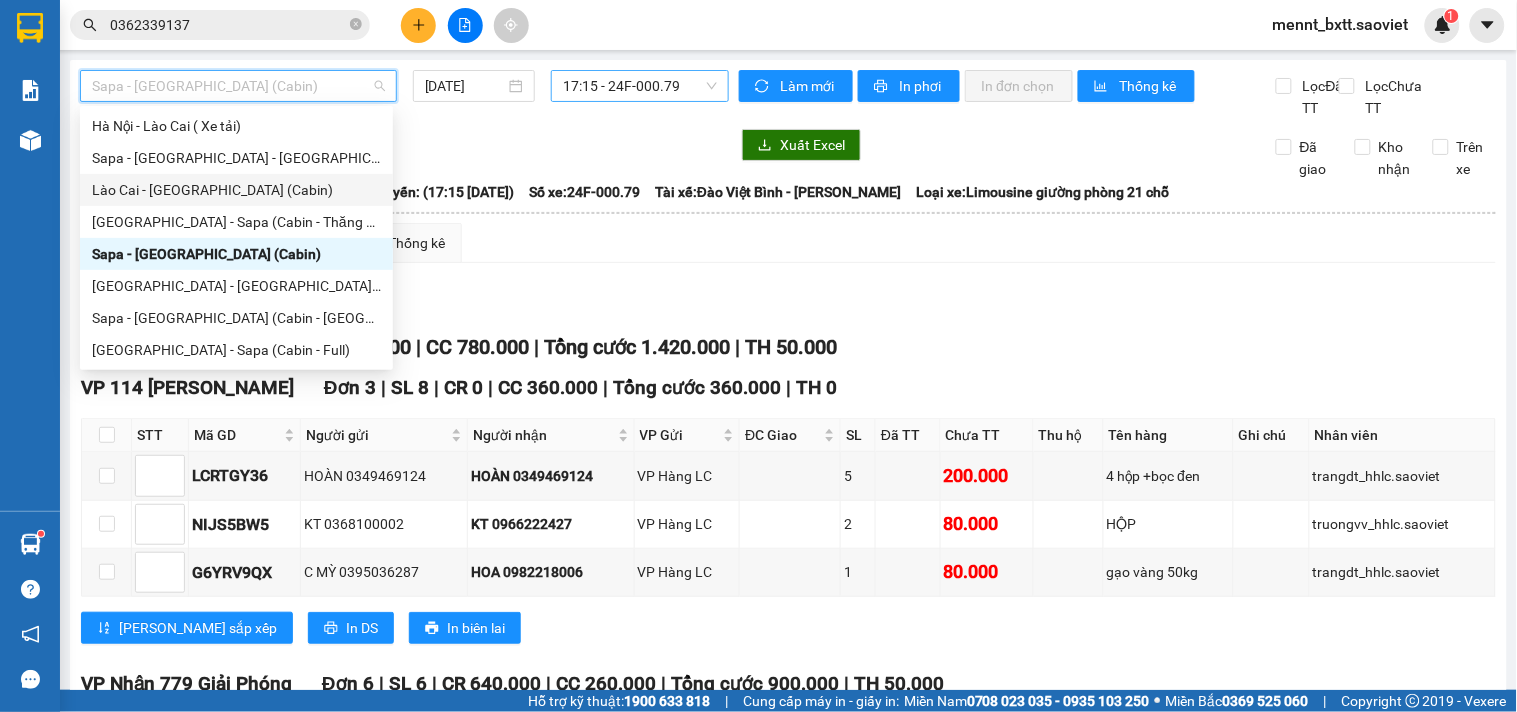 scroll, scrollTop: 0, scrollLeft: 0, axis: both 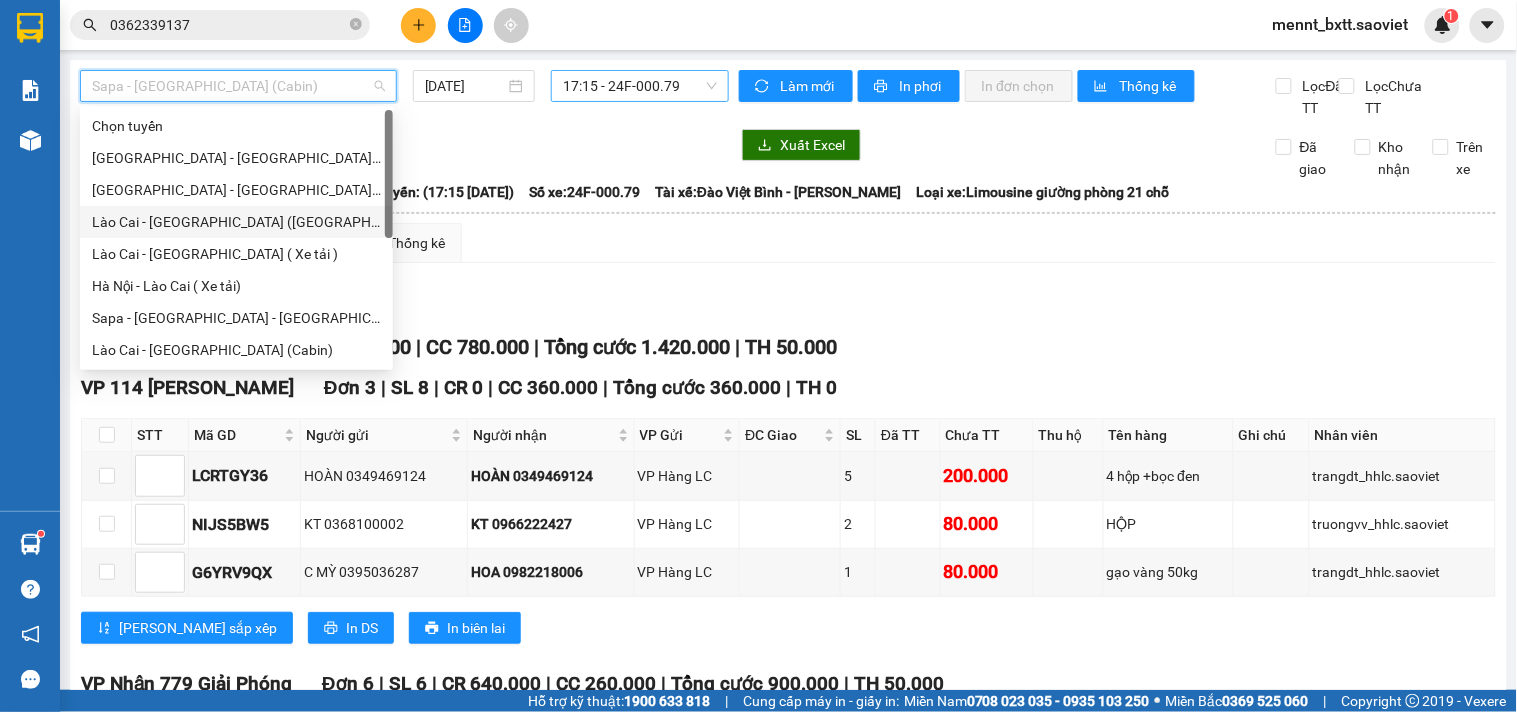 click on "Lào Cai - [GEOGRAPHIC_DATA] ([GEOGRAPHIC_DATA])" at bounding box center [236, 222] 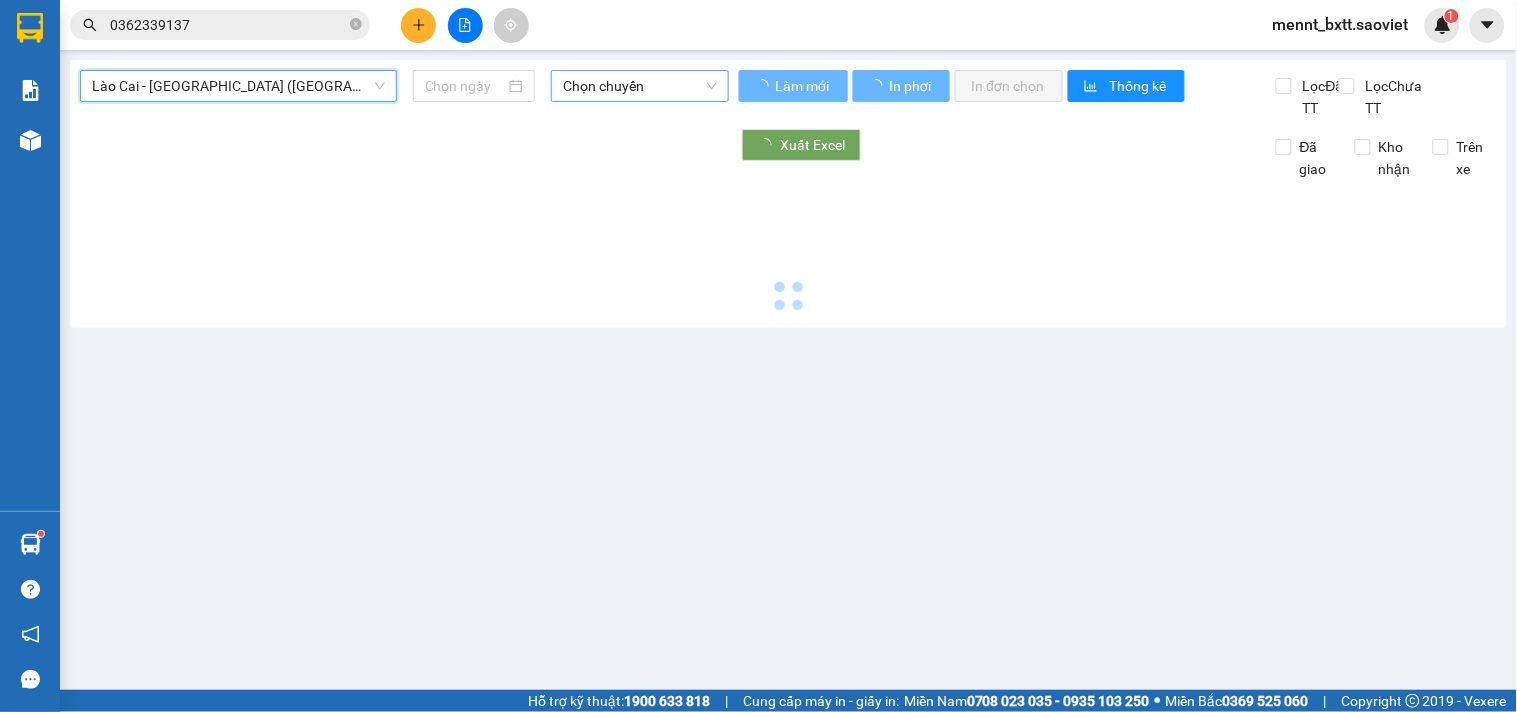 type on "[DATE]" 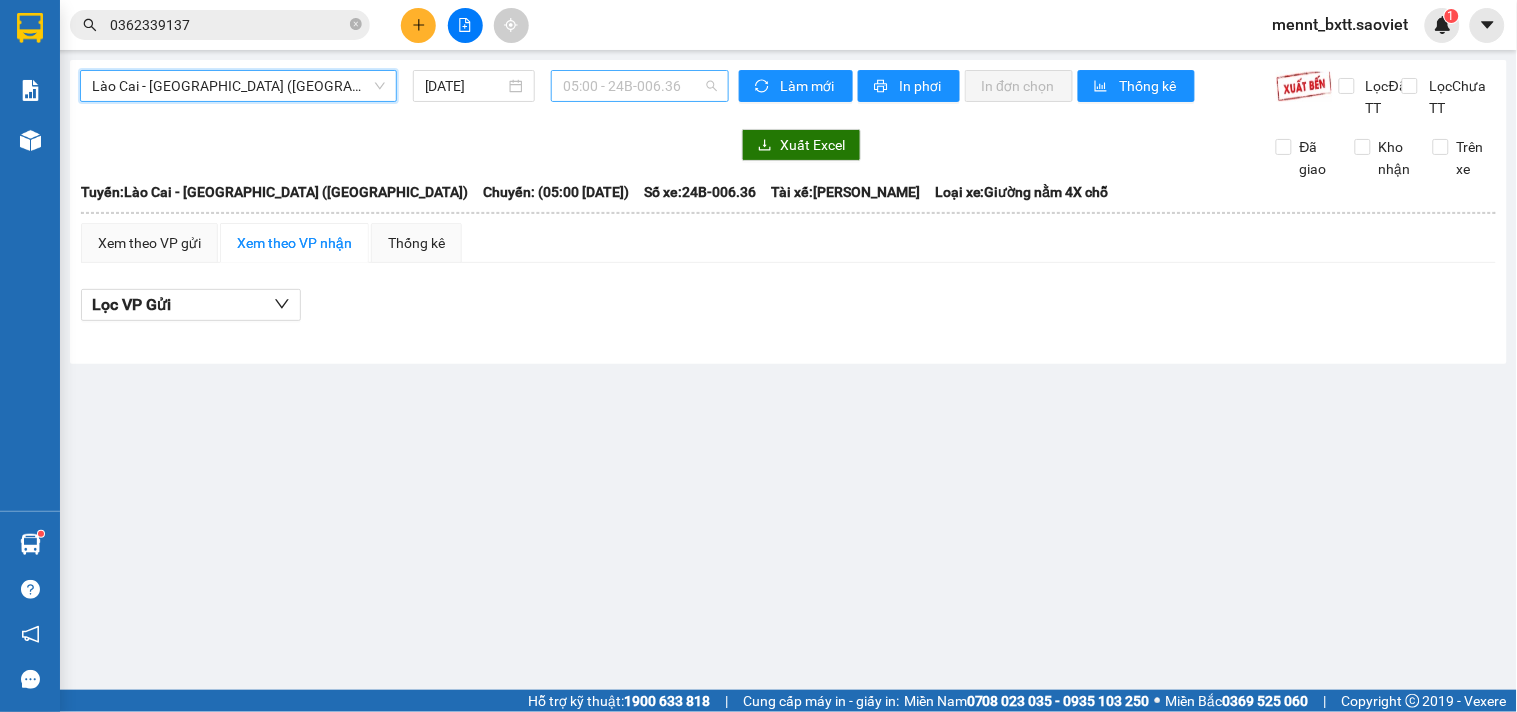 click on "05:00     - 24B-006.36" at bounding box center [640, 86] 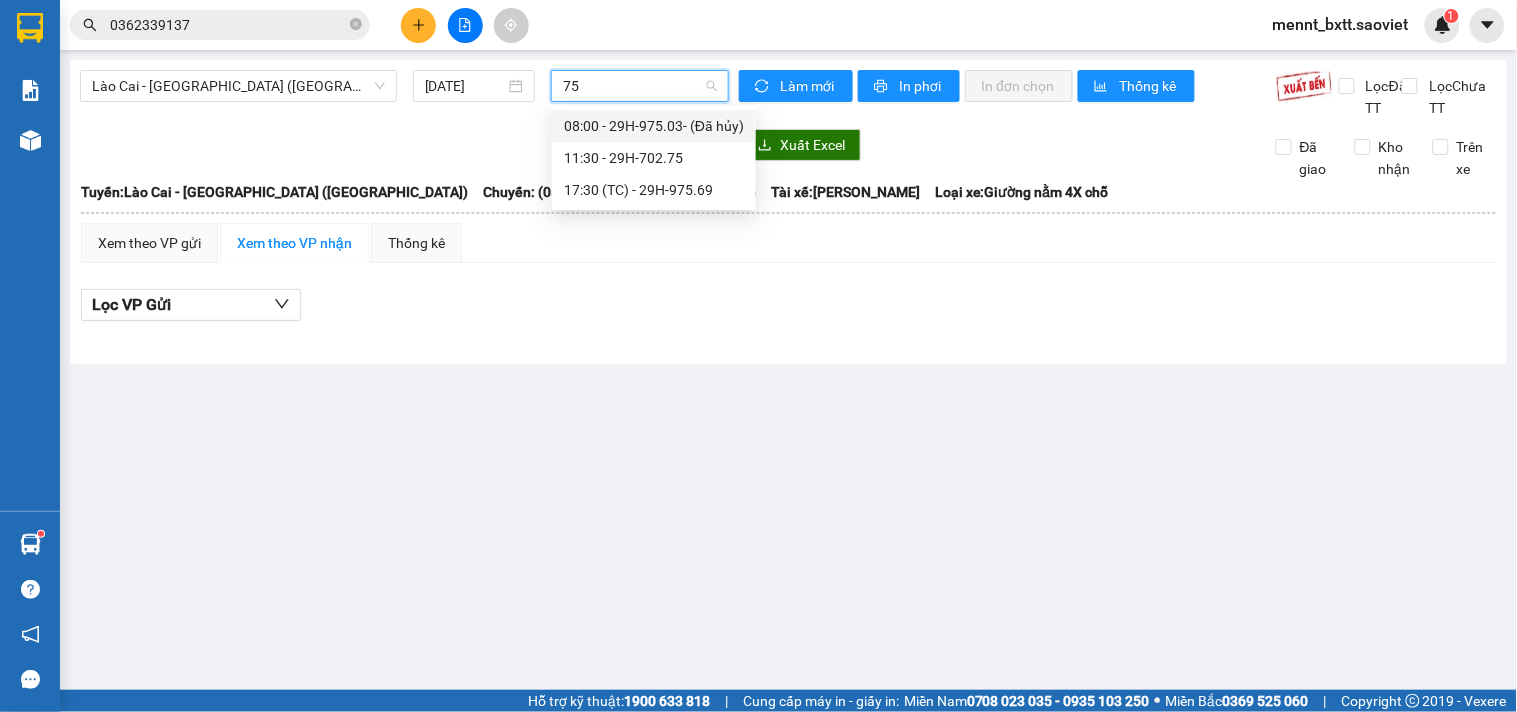 type on "756" 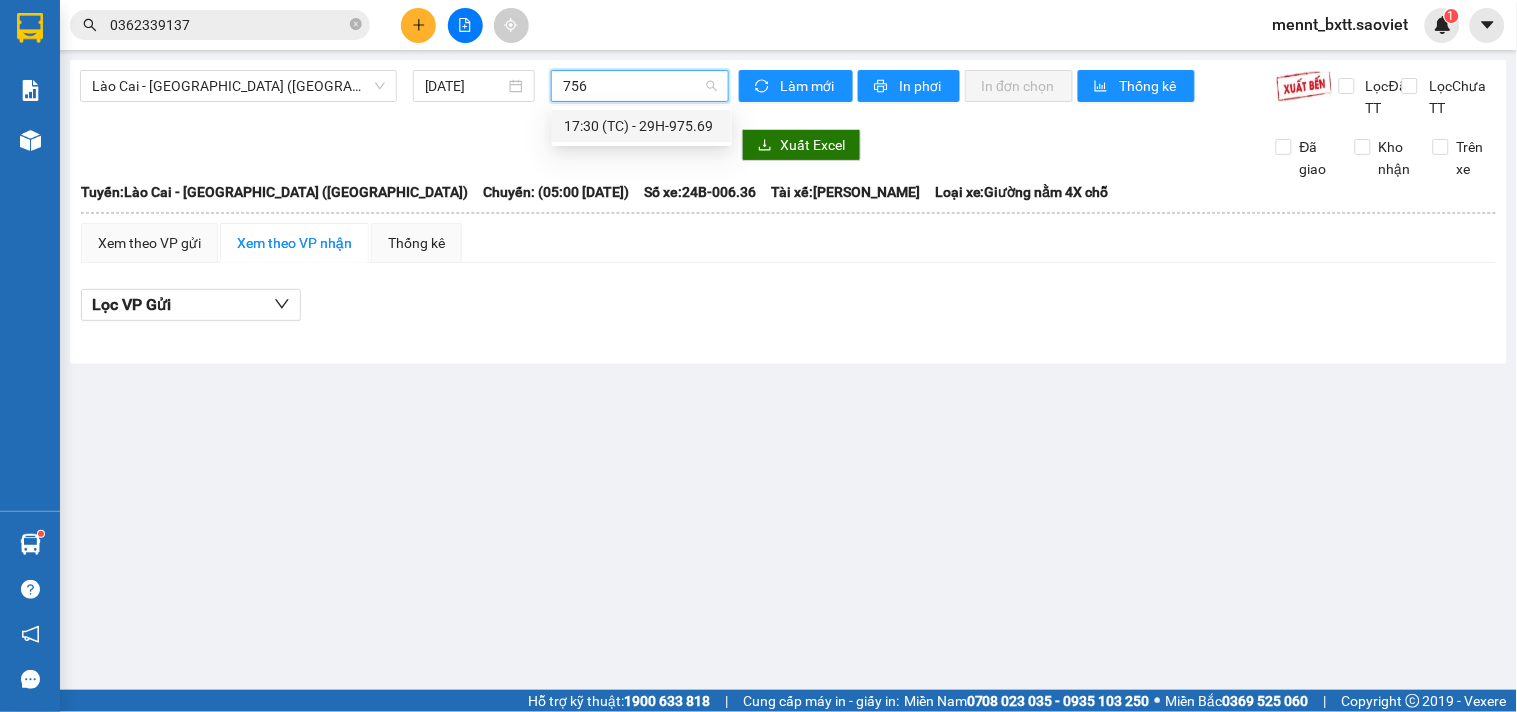 click on "17:30   (TC)   - 29H-975.69" at bounding box center [642, 126] 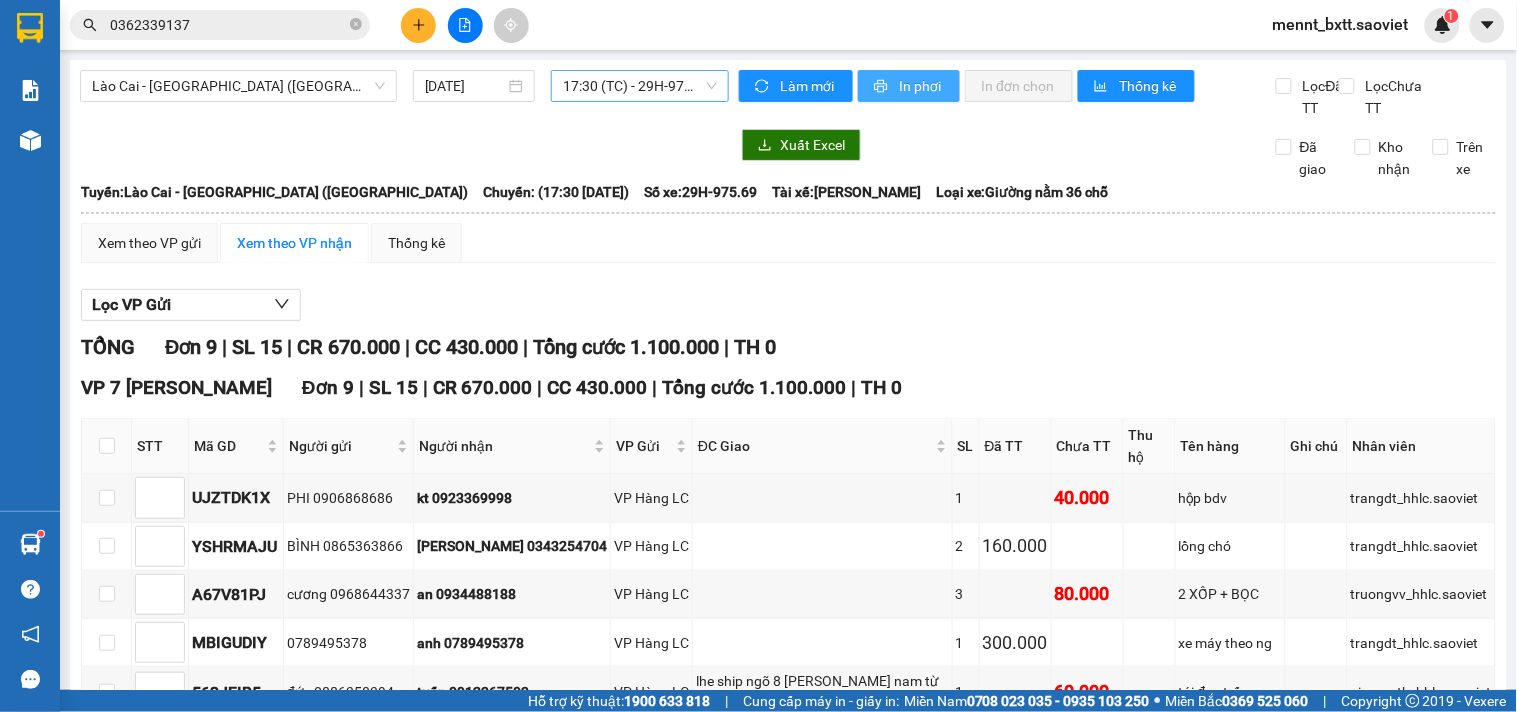 click on "In phơi" at bounding box center [909, 86] 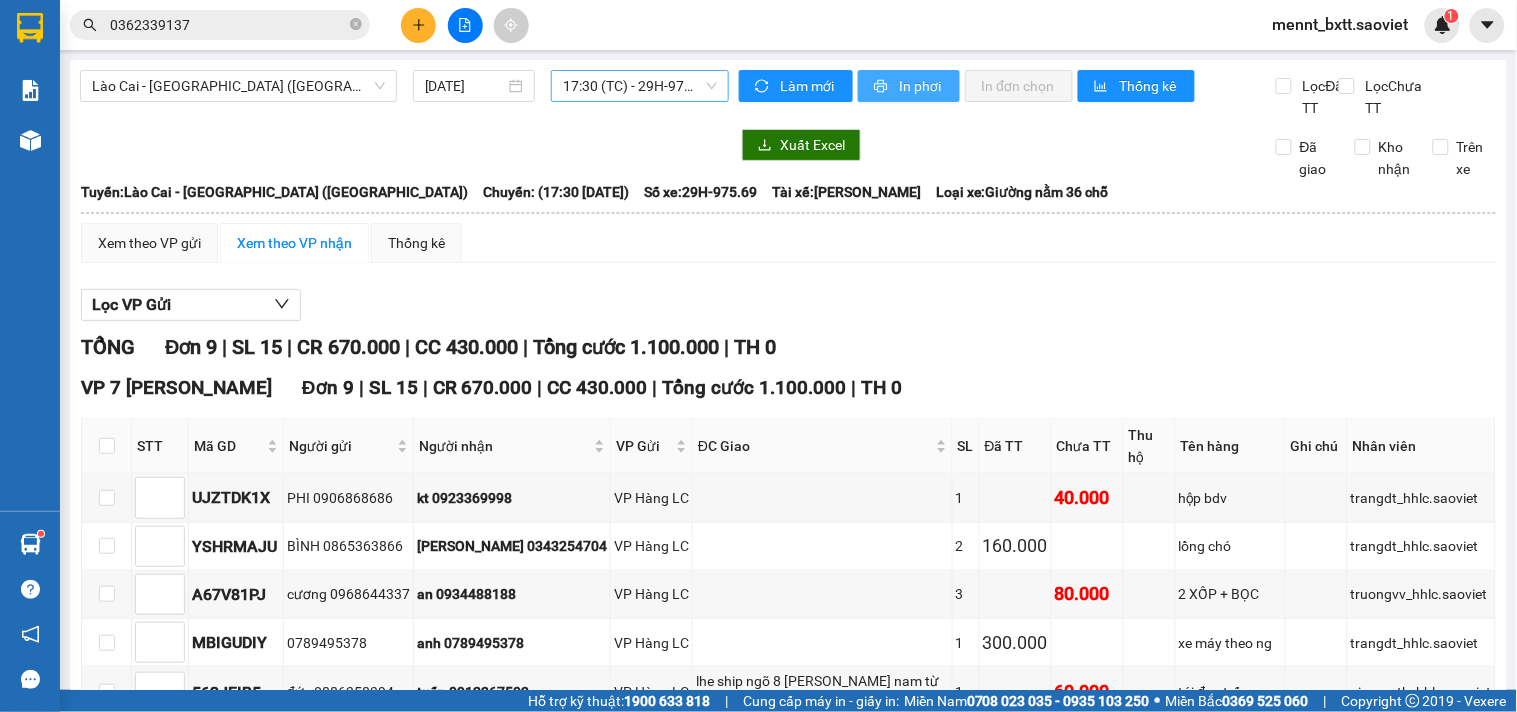 scroll, scrollTop: 0, scrollLeft: 0, axis: both 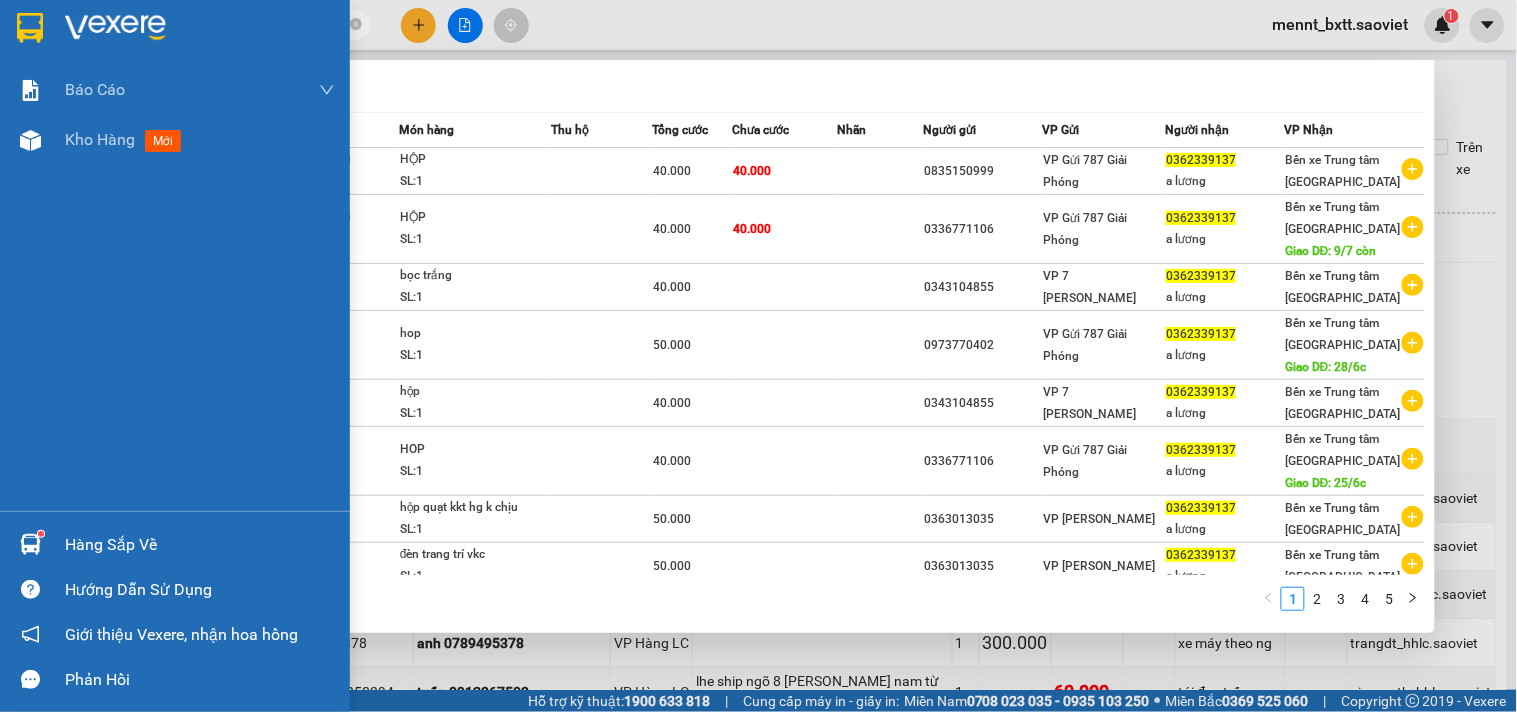 drag, startPoint x: 195, startPoint y: 30, endPoint x: 20, endPoint y: 4, distance: 176.92088 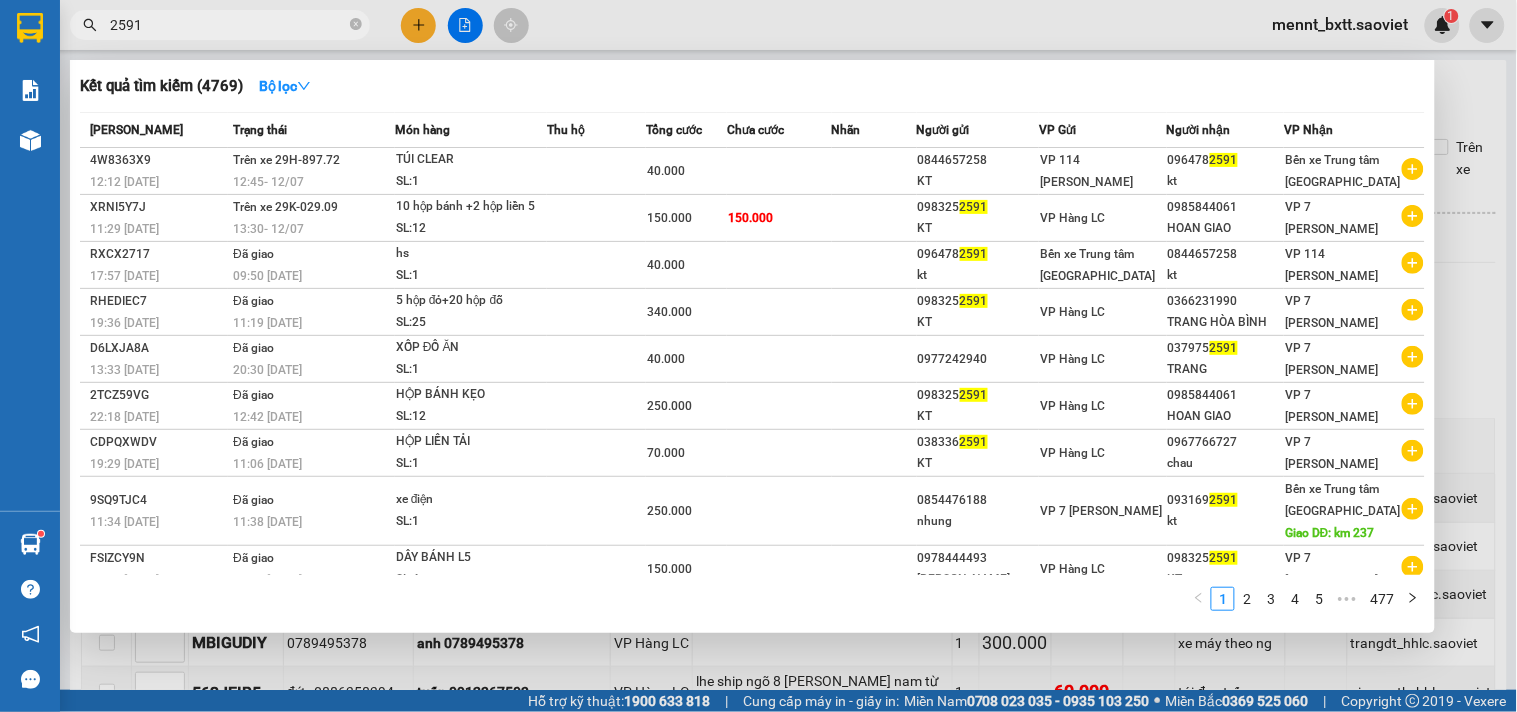 type on "2591" 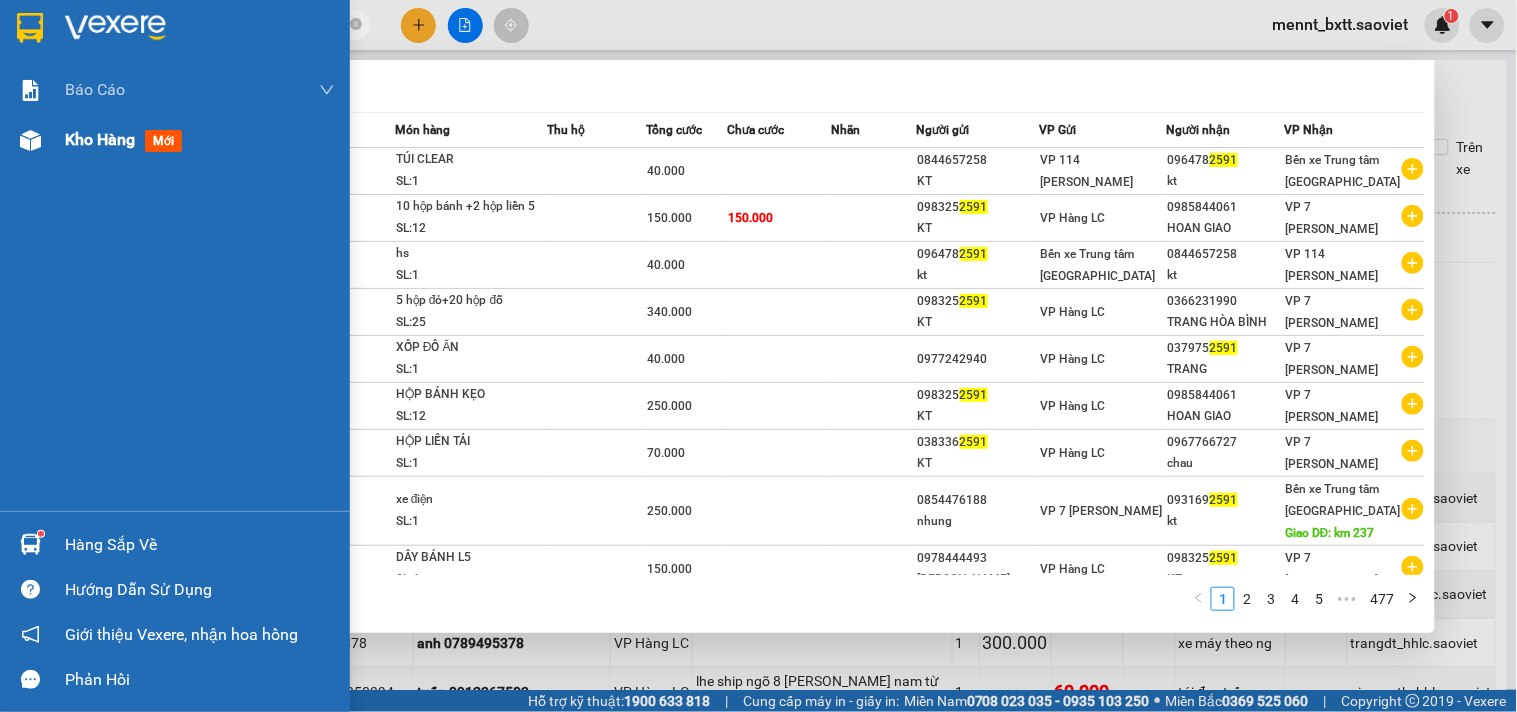 click on "Kho hàng" at bounding box center (100, 139) 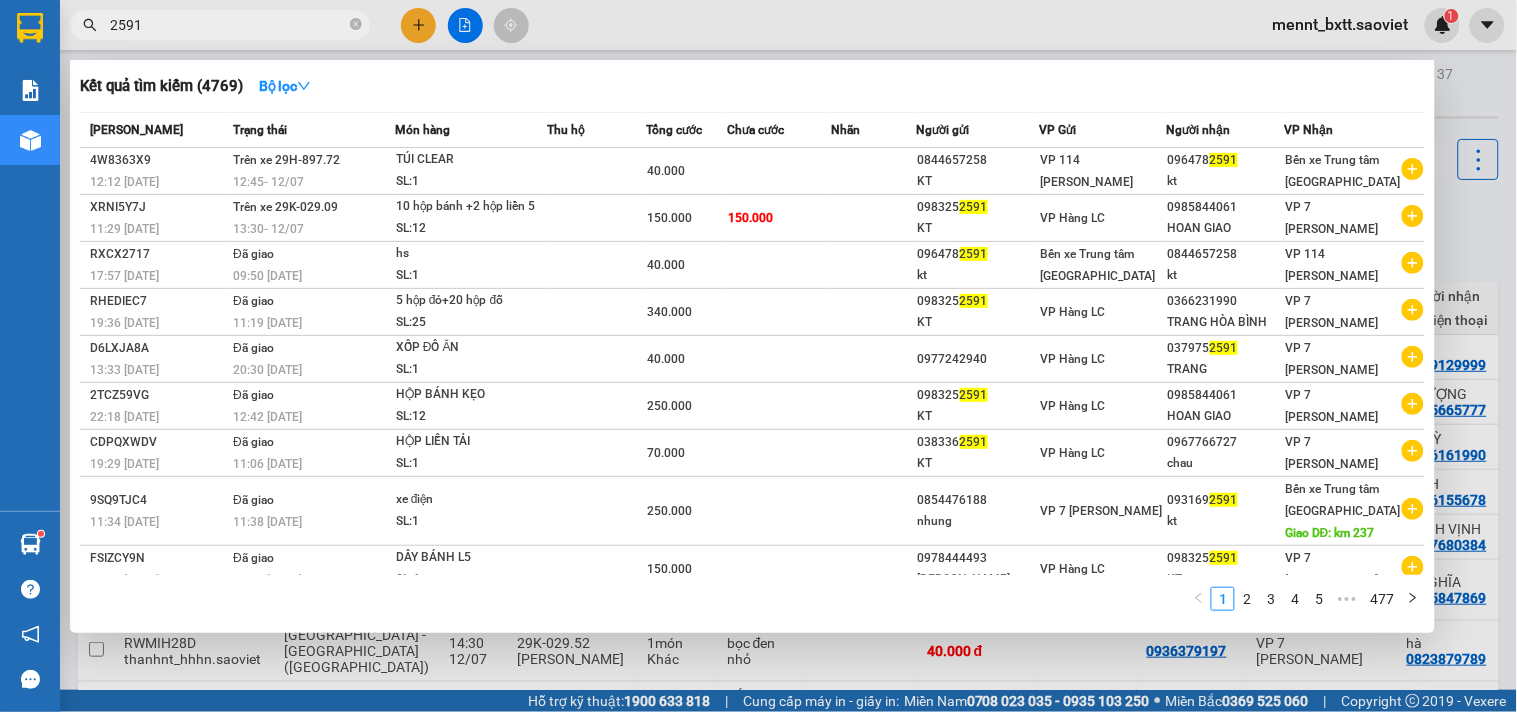 click at bounding box center (758, 356) 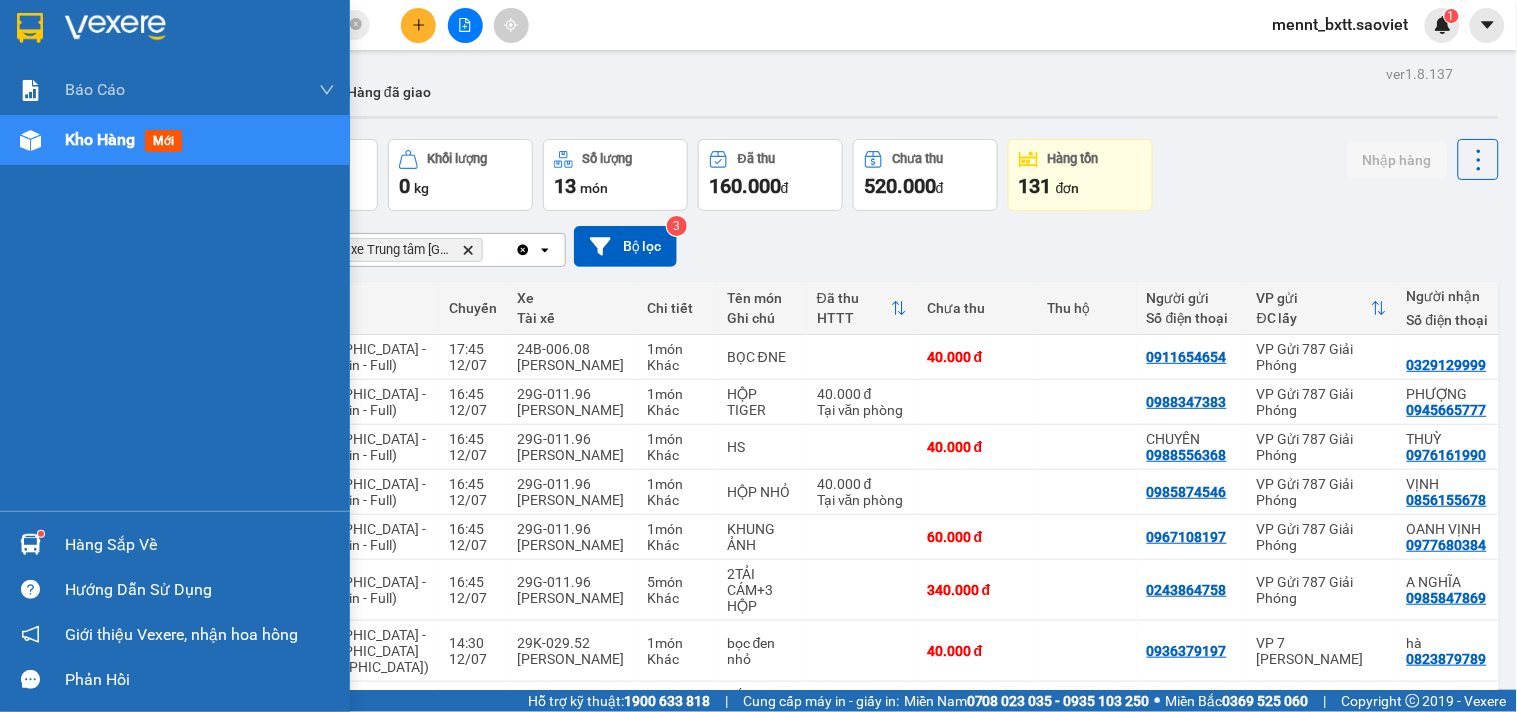 click on "Kho hàng" at bounding box center [100, 139] 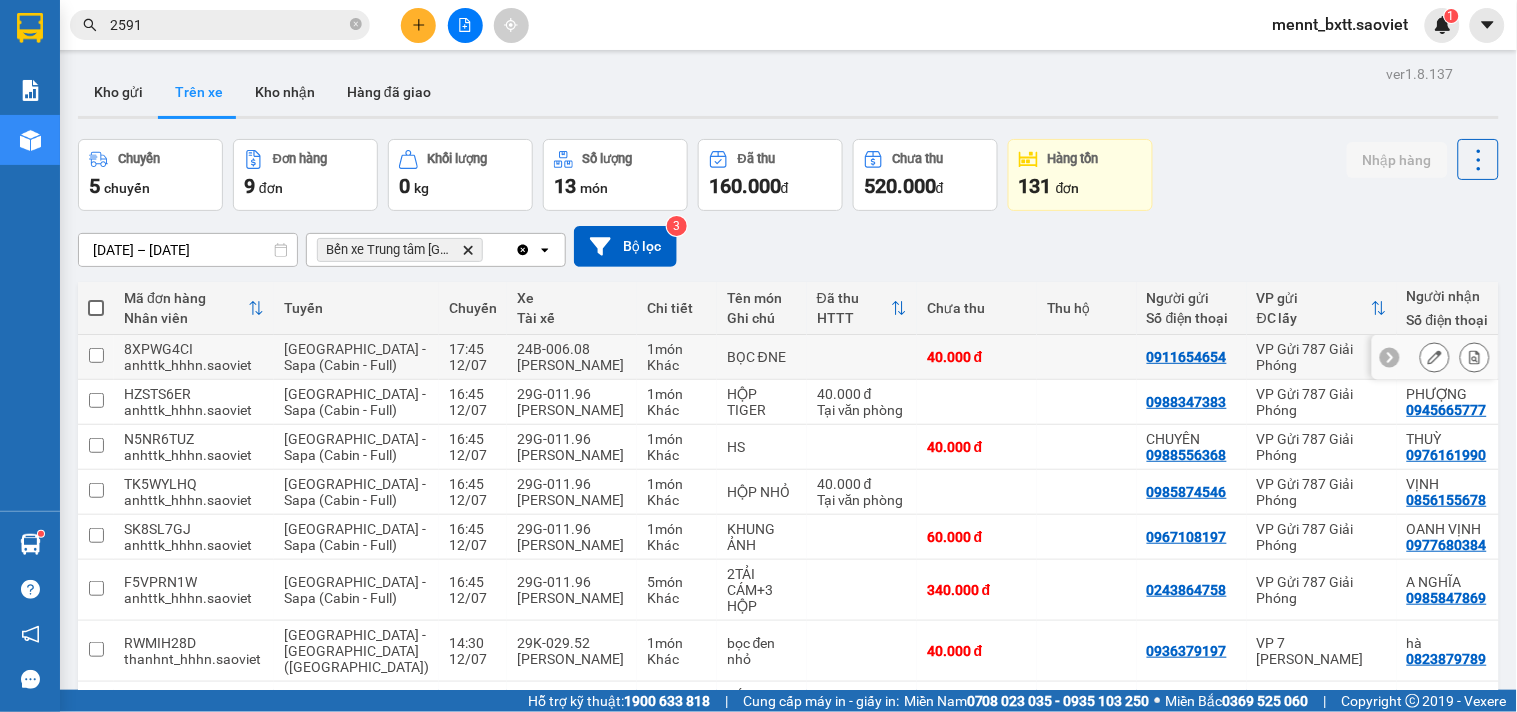 scroll, scrollTop: 285, scrollLeft: 0, axis: vertical 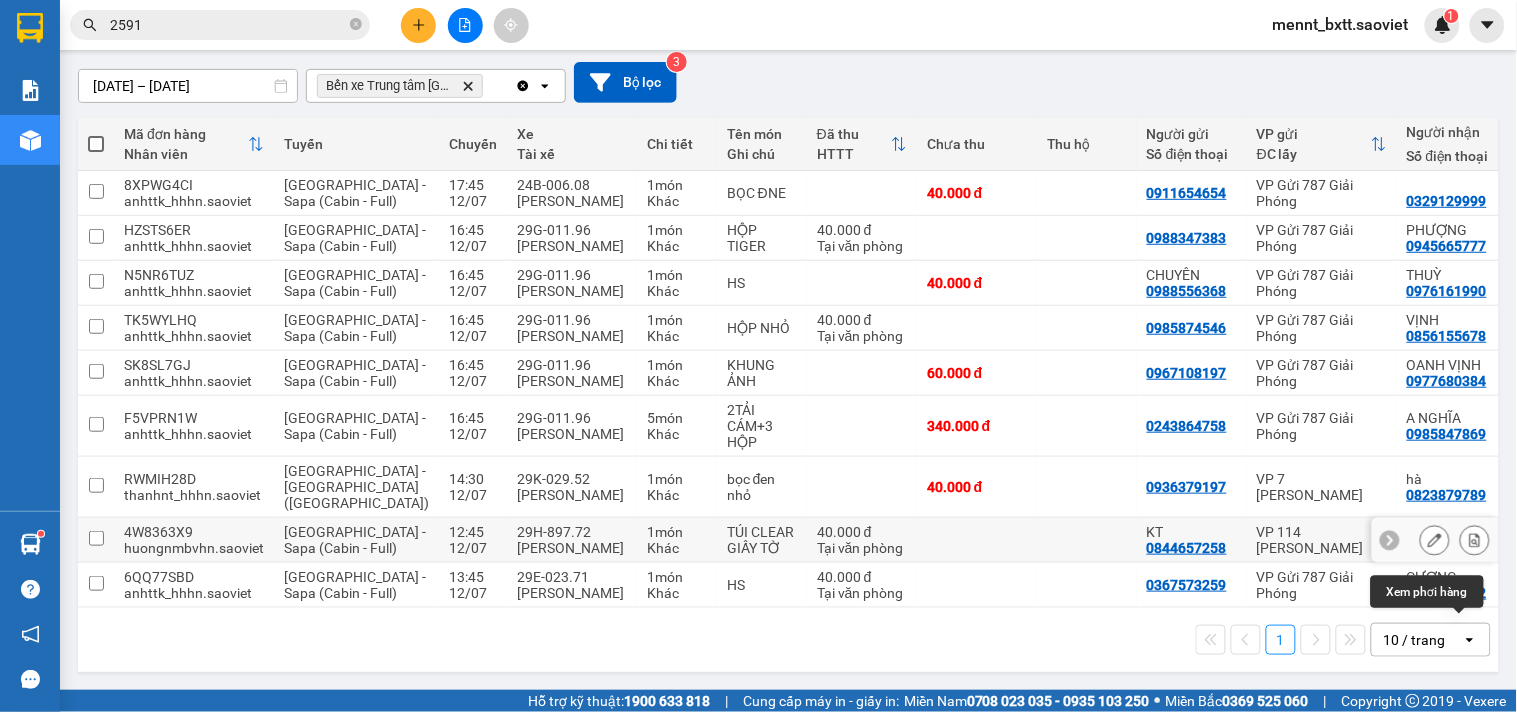 click 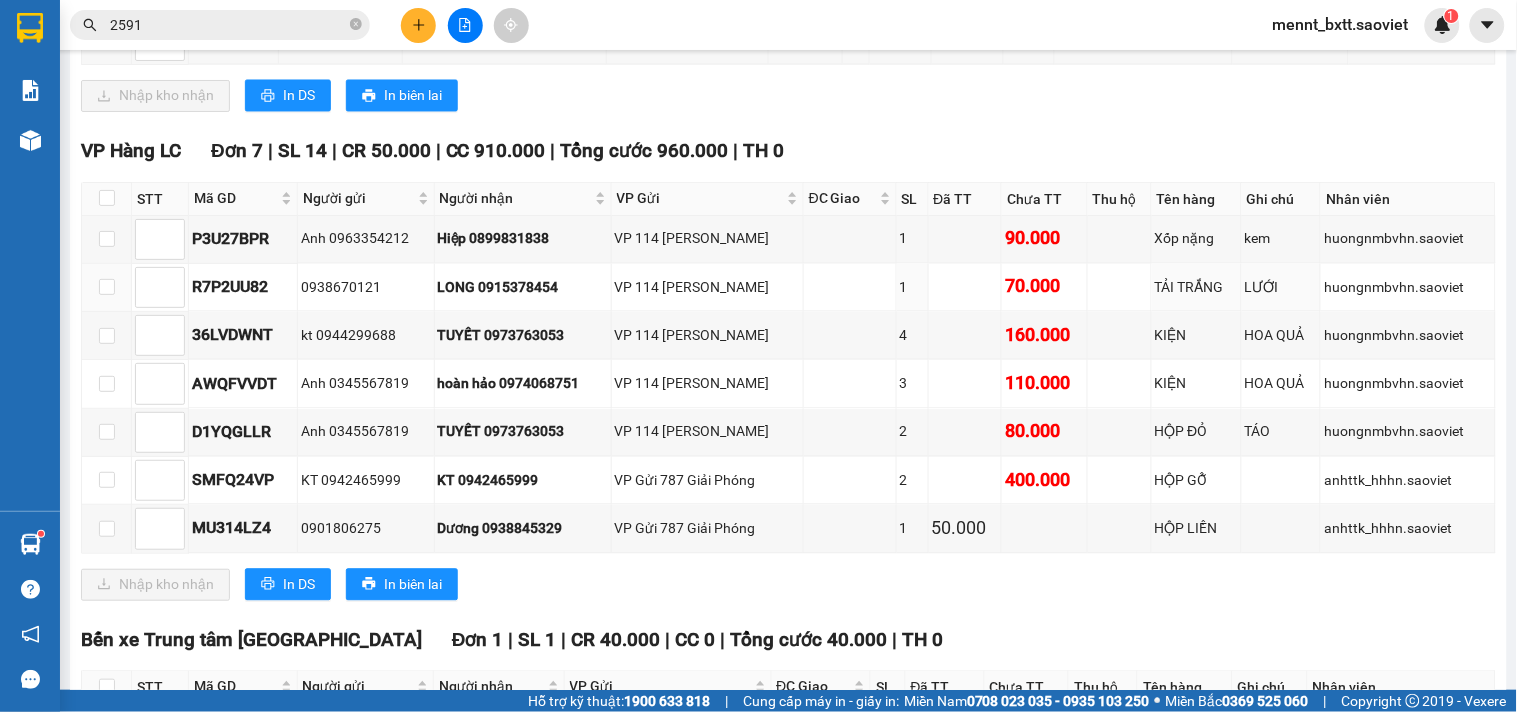 scroll, scrollTop: 1144, scrollLeft: 0, axis: vertical 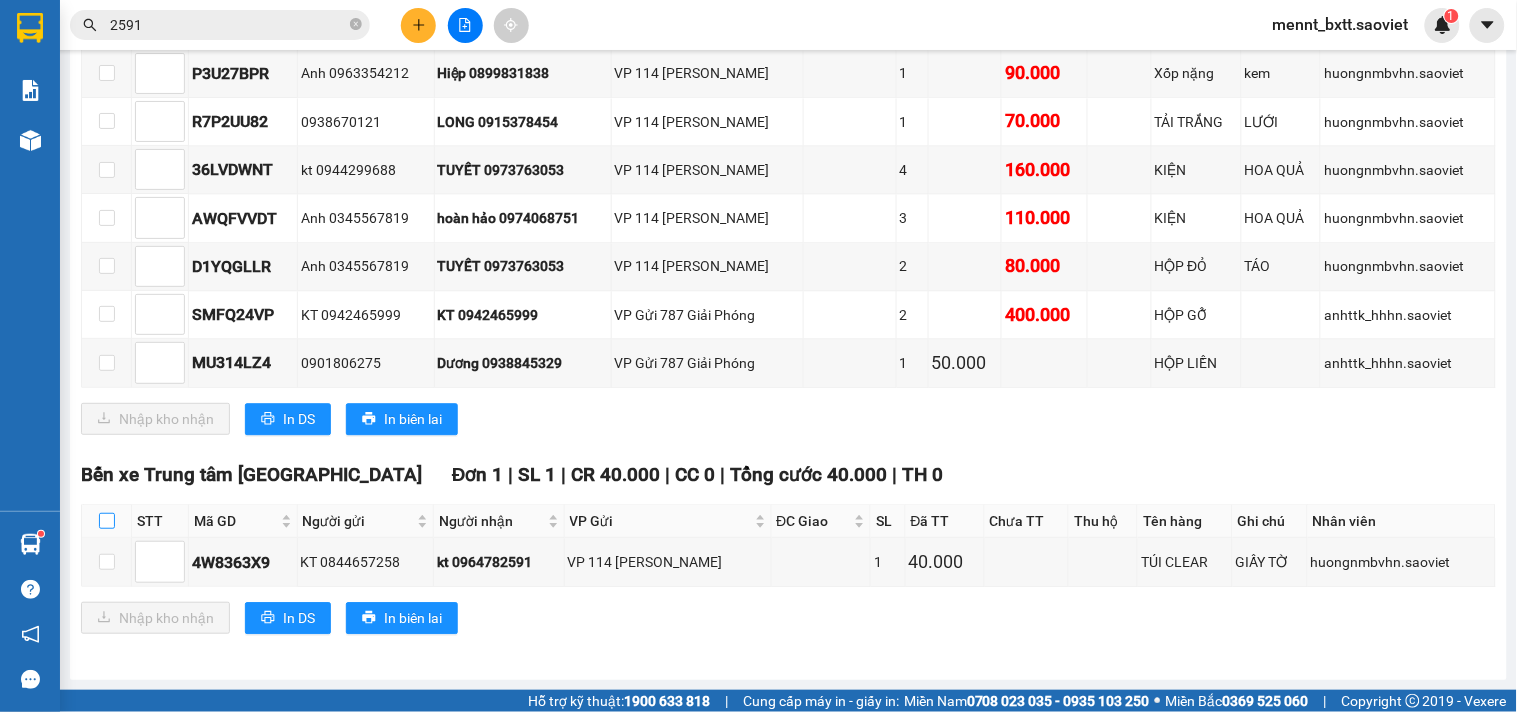 click at bounding box center [107, 521] 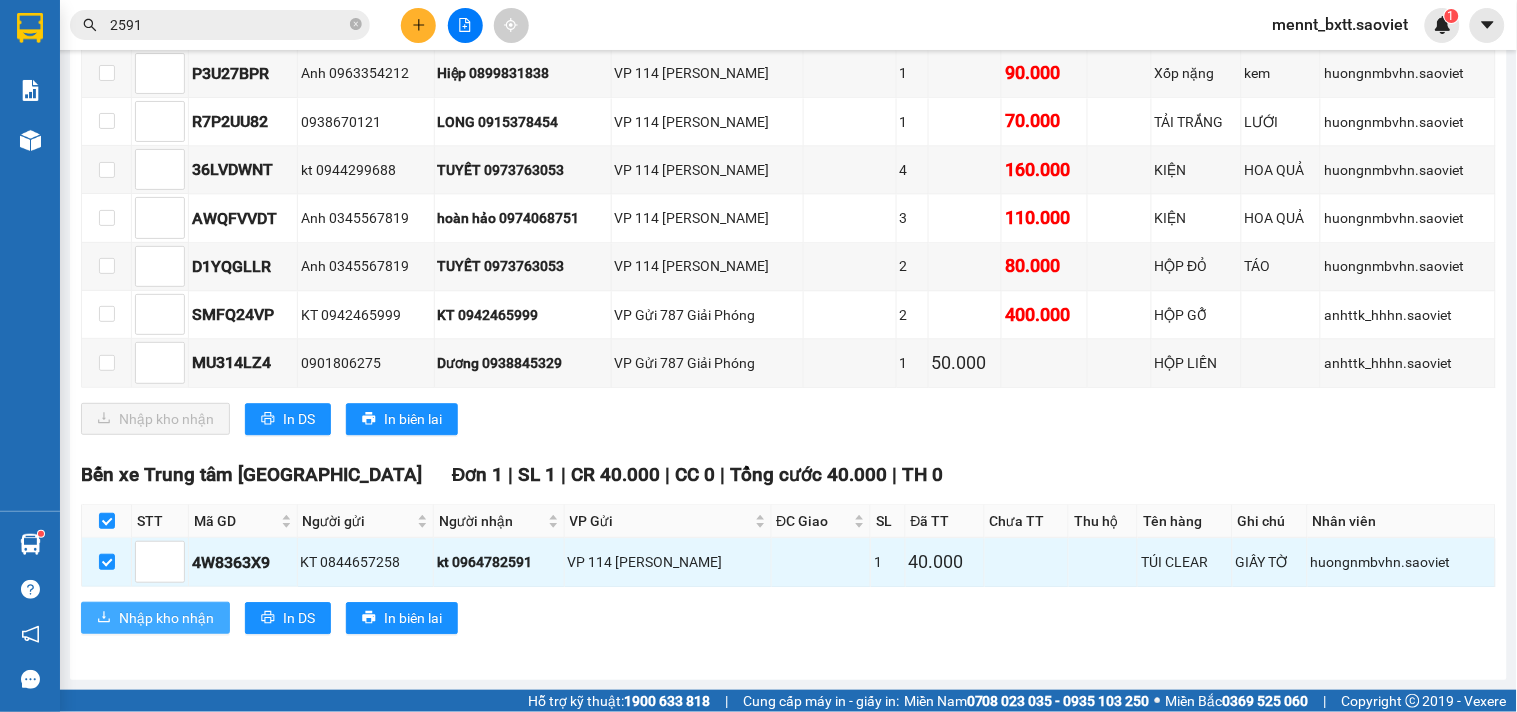 click on "Nhập kho nhận" at bounding box center (166, 618) 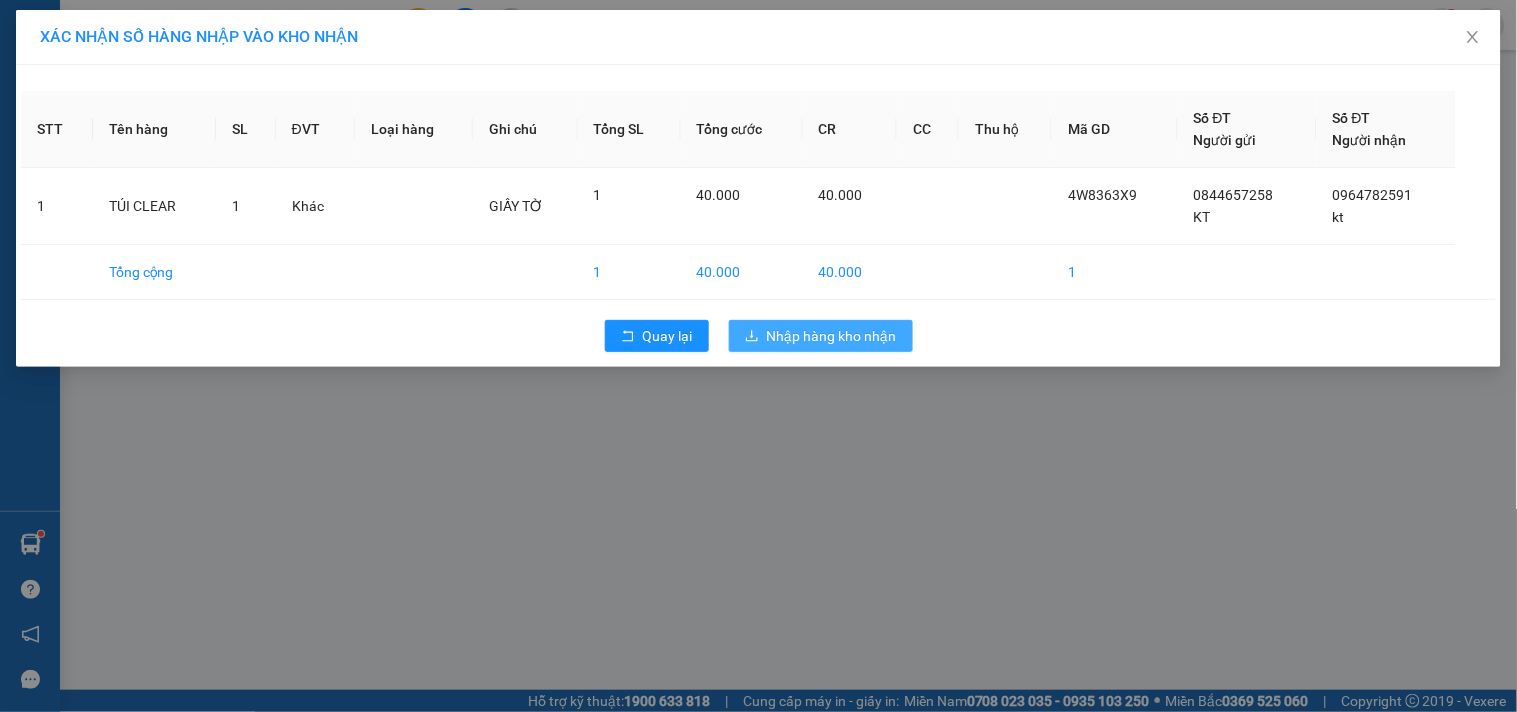 click on "Nhập hàng kho nhận" at bounding box center (832, 336) 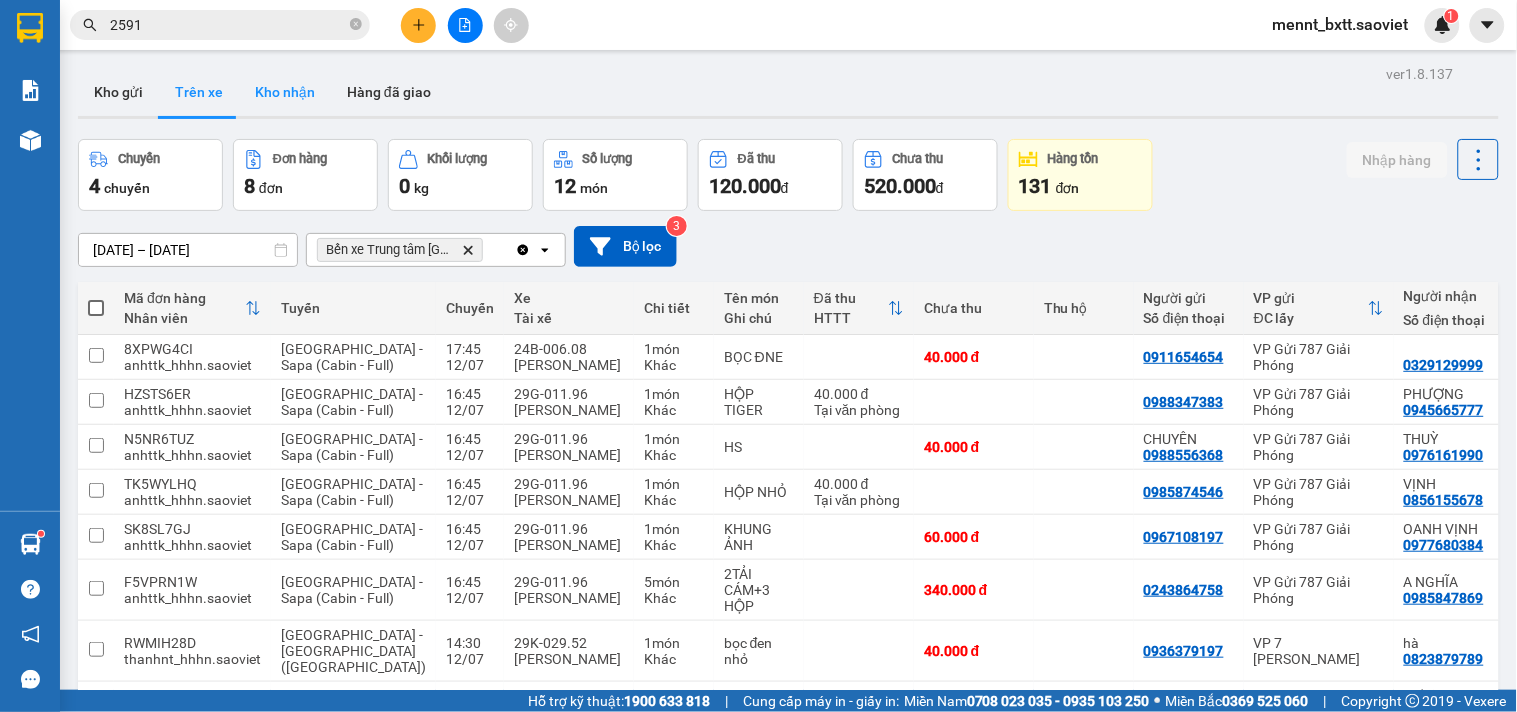 click on "Kho nhận" at bounding box center [285, 92] 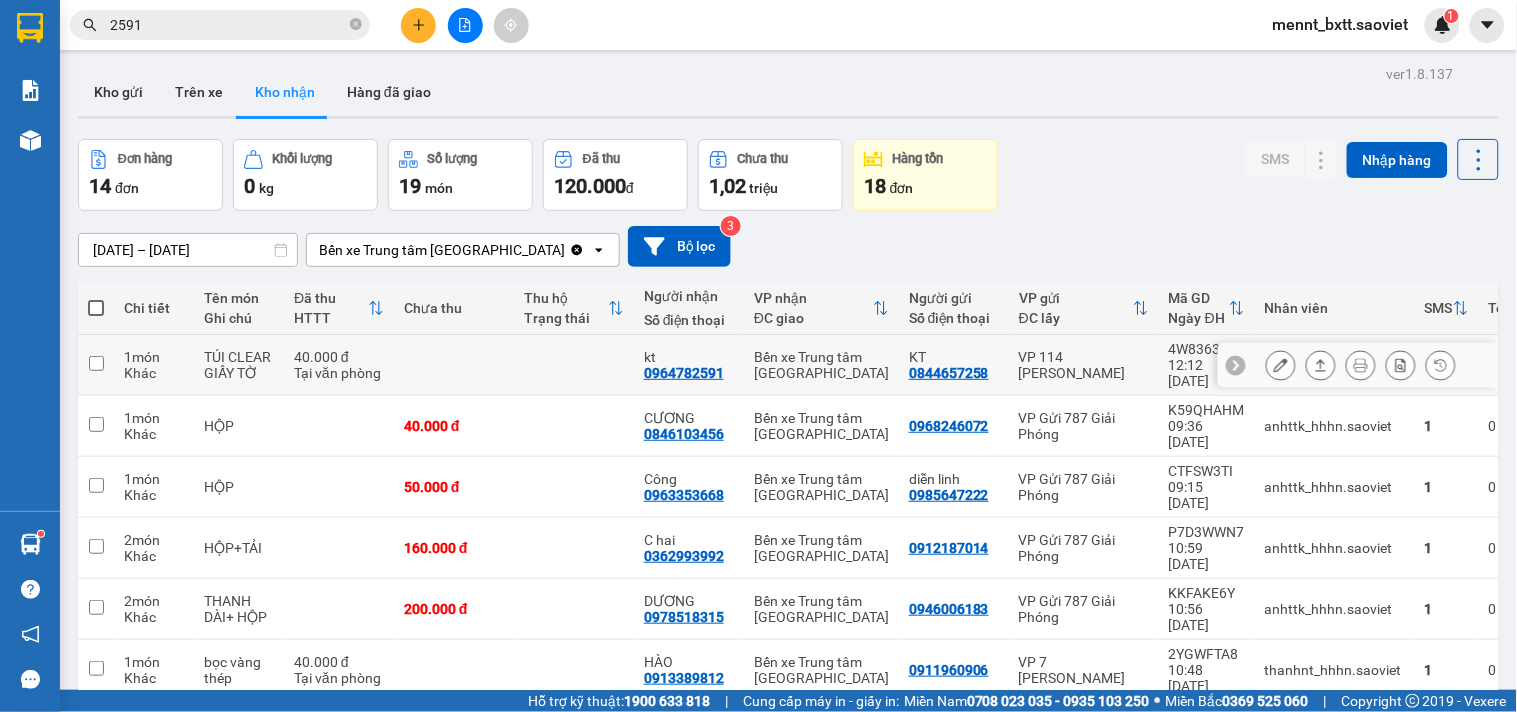 click at bounding box center [454, 365] 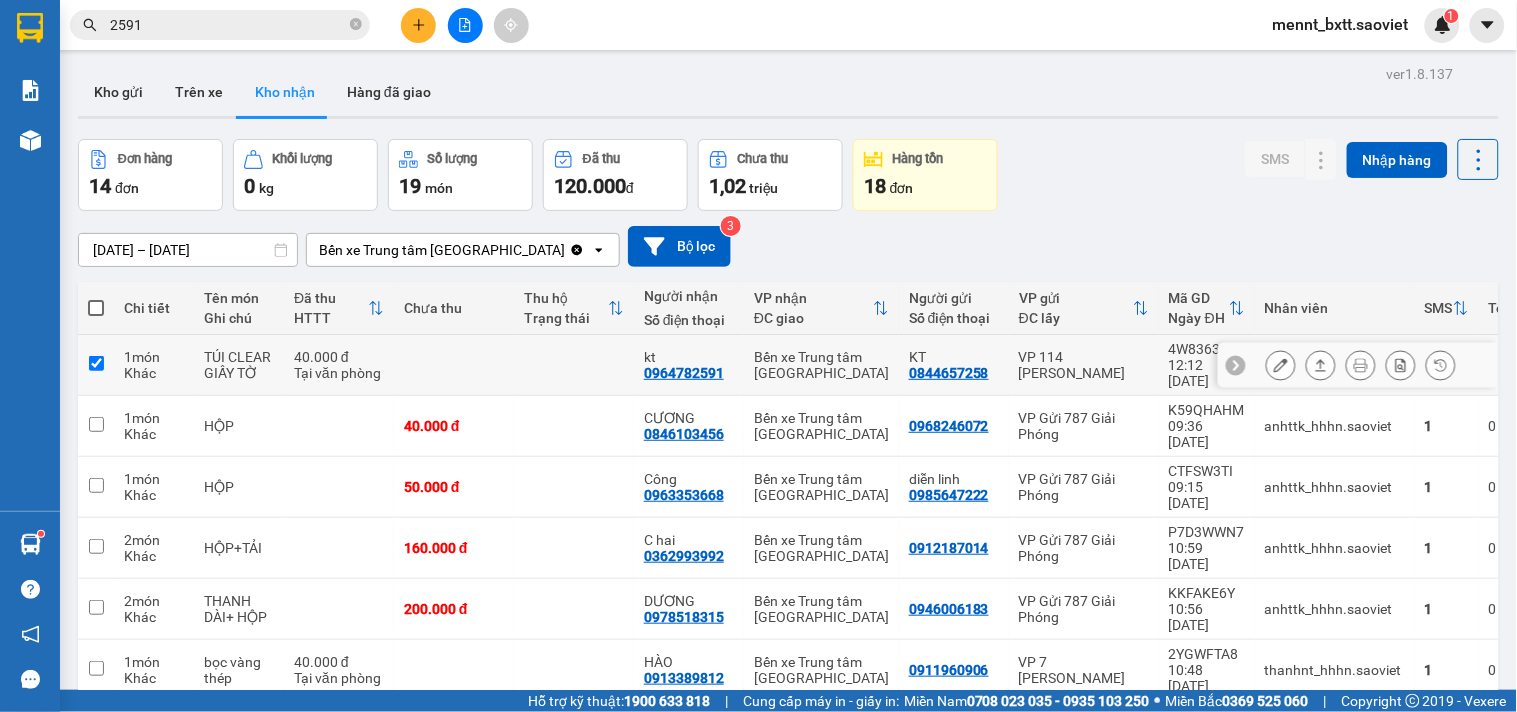checkbox on "true" 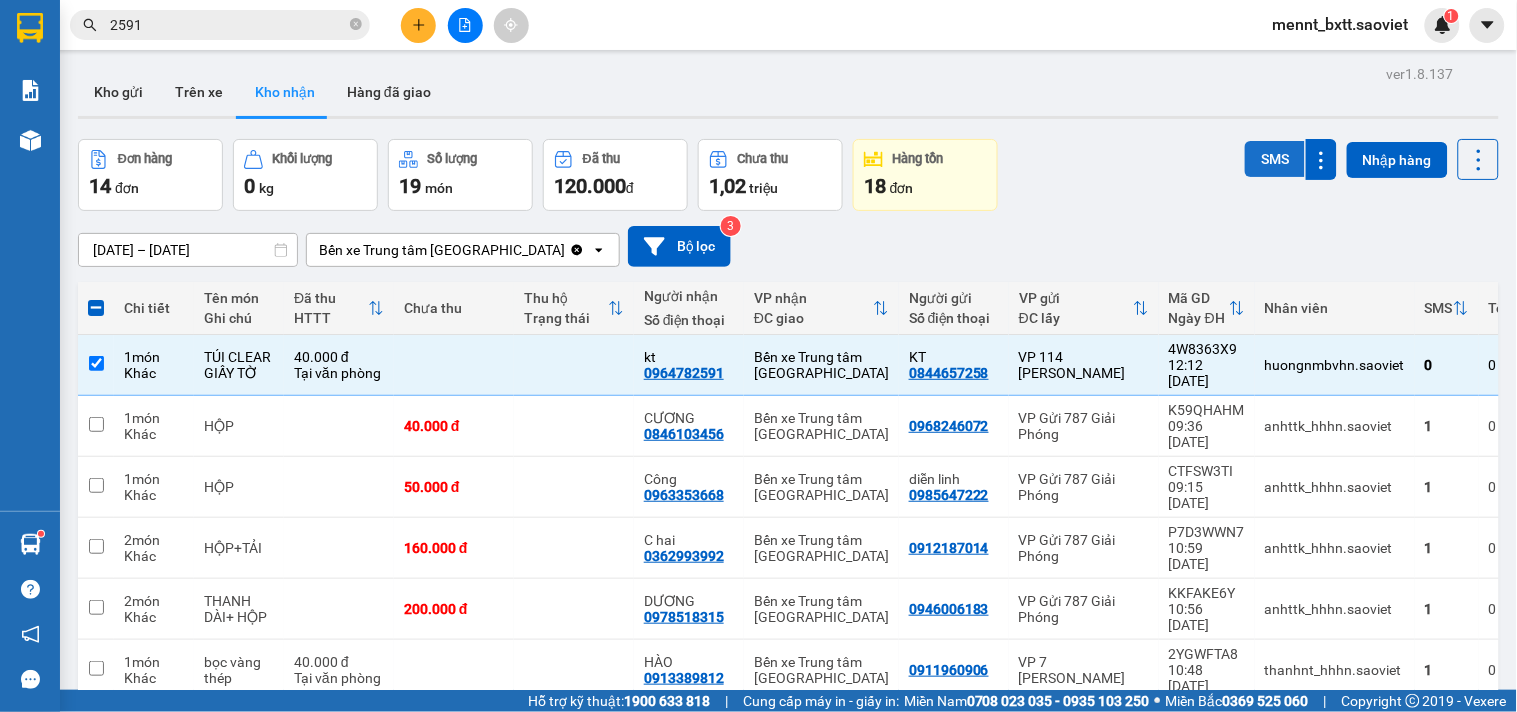 click on "SMS" at bounding box center (1275, 159) 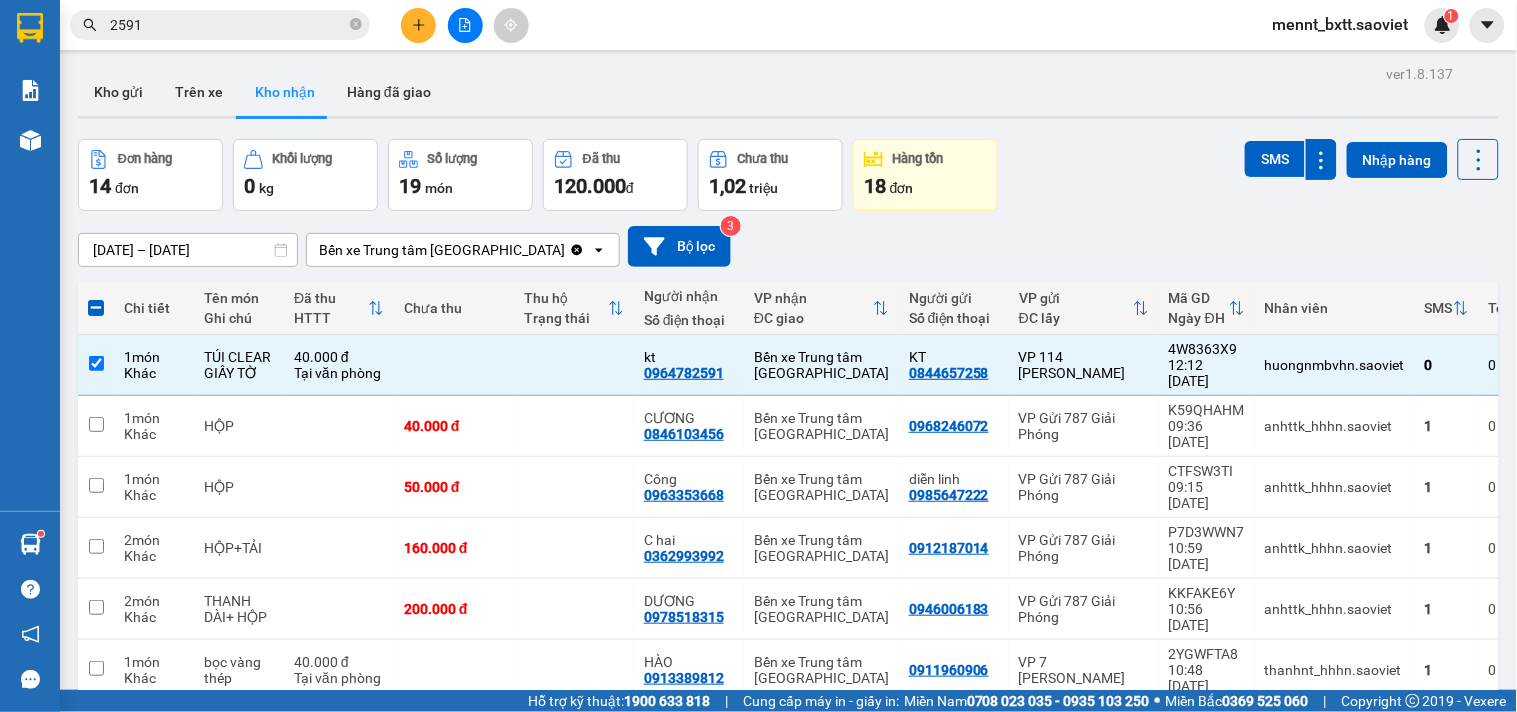 type 